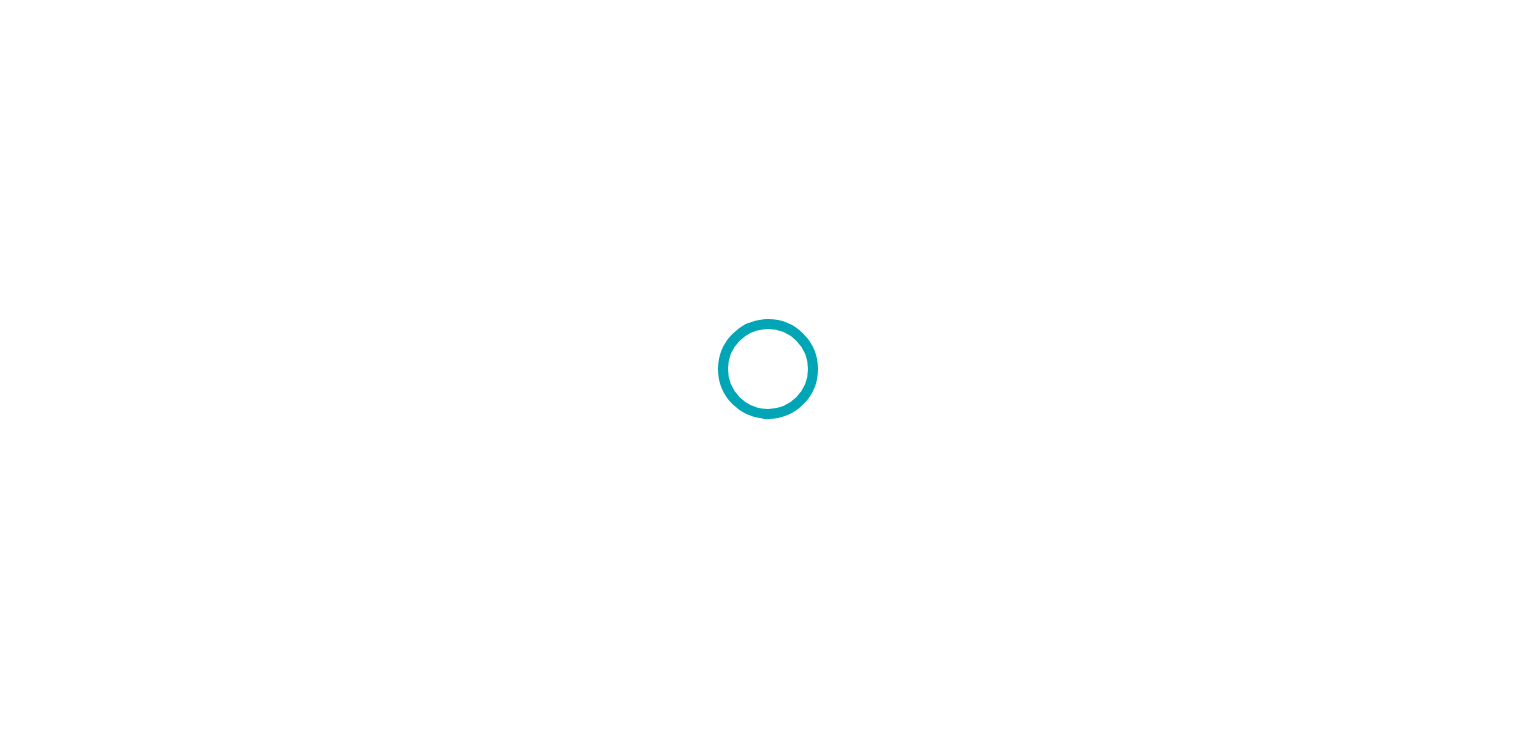scroll, scrollTop: 0, scrollLeft: 0, axis: both 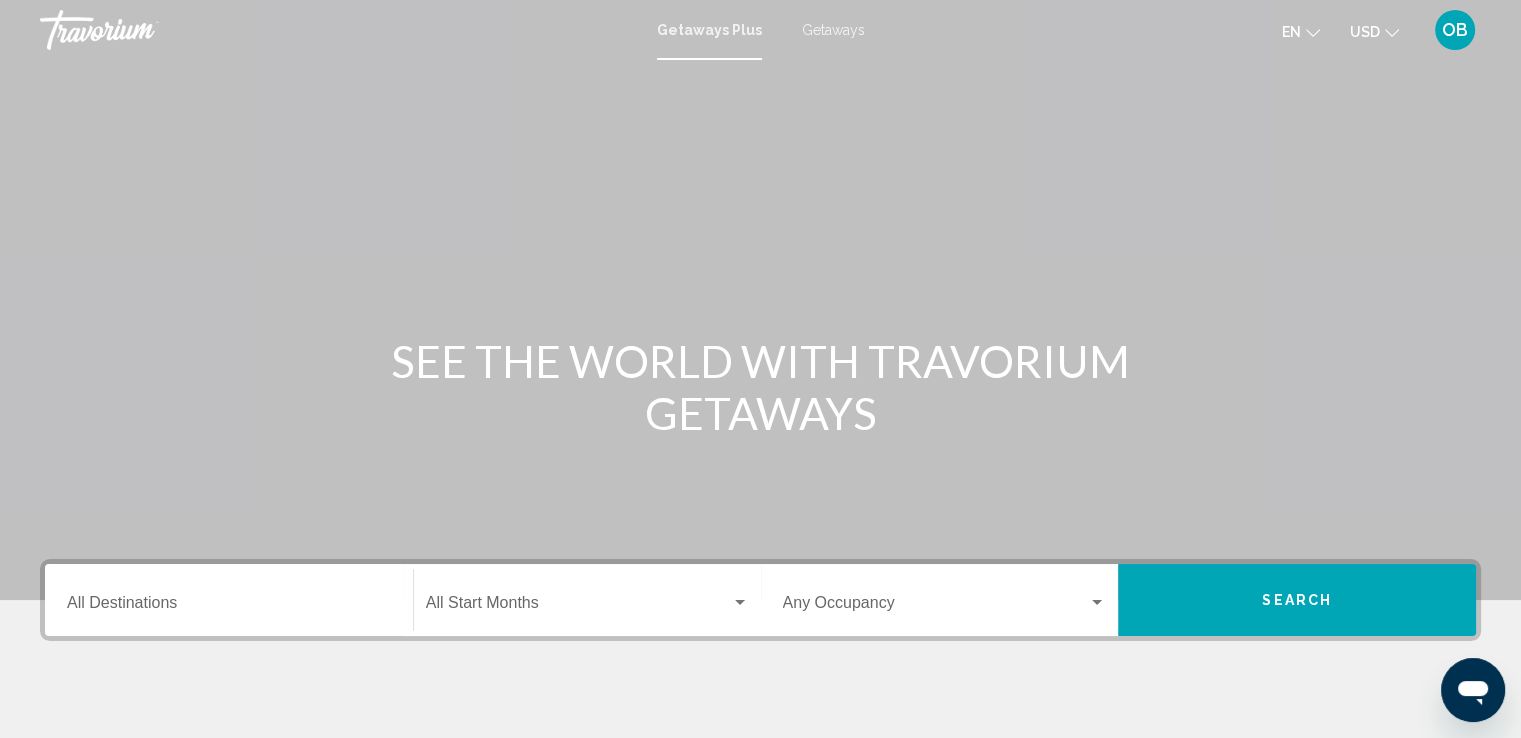 click on "Destination All Destinations" at bounding box center [229, 600] 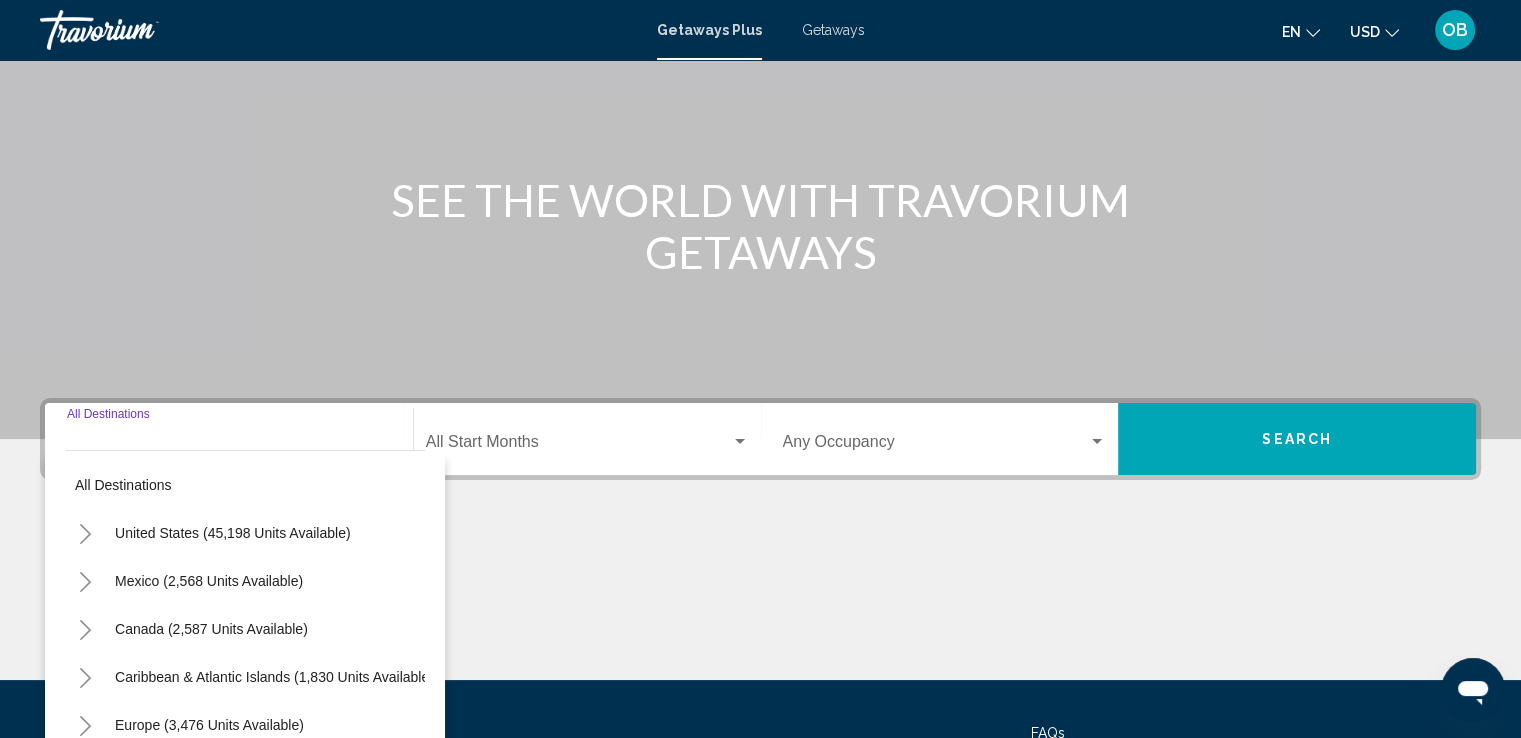 scroll, scrollTop: 348, scrollLeft: 0, axis: vertical 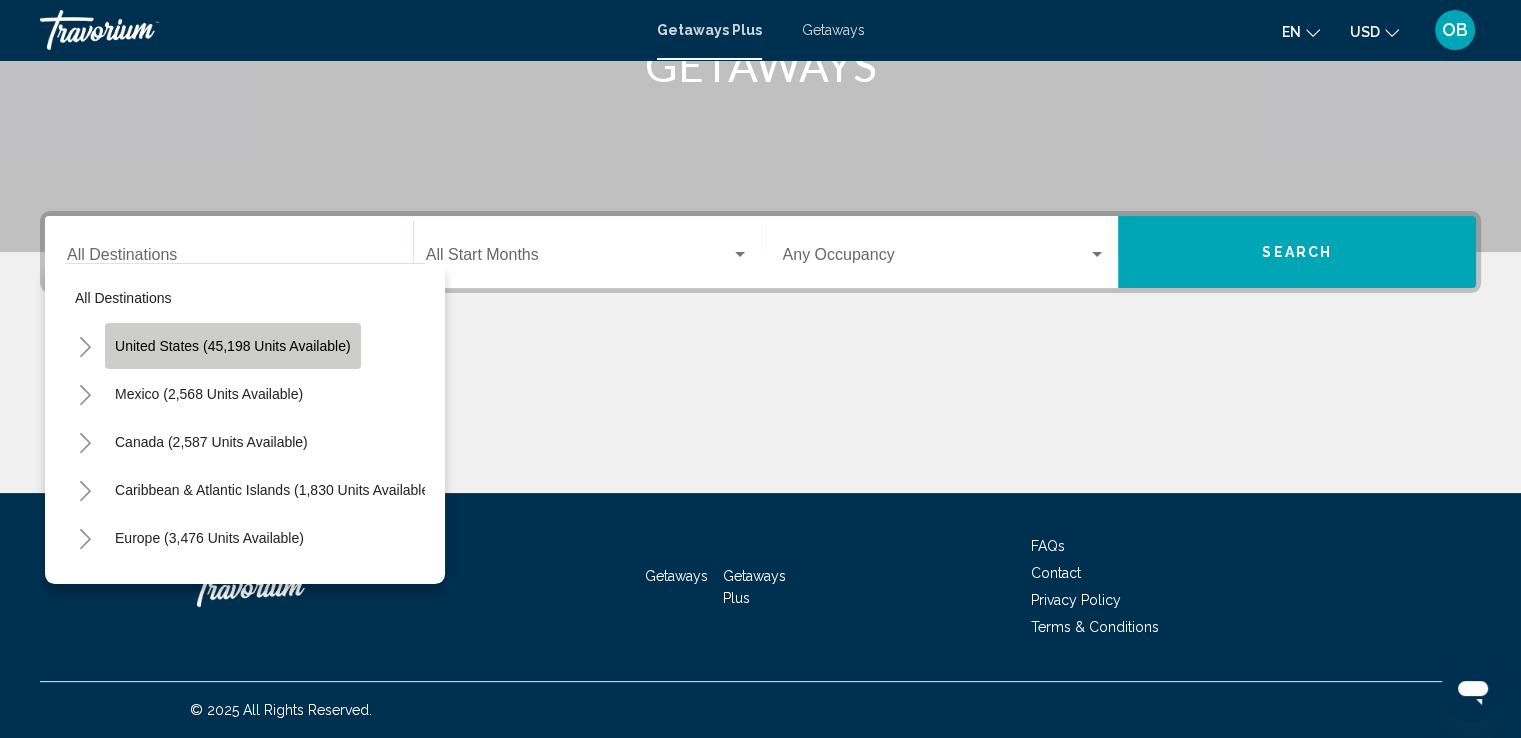 click on "United States (45,198 units available)" 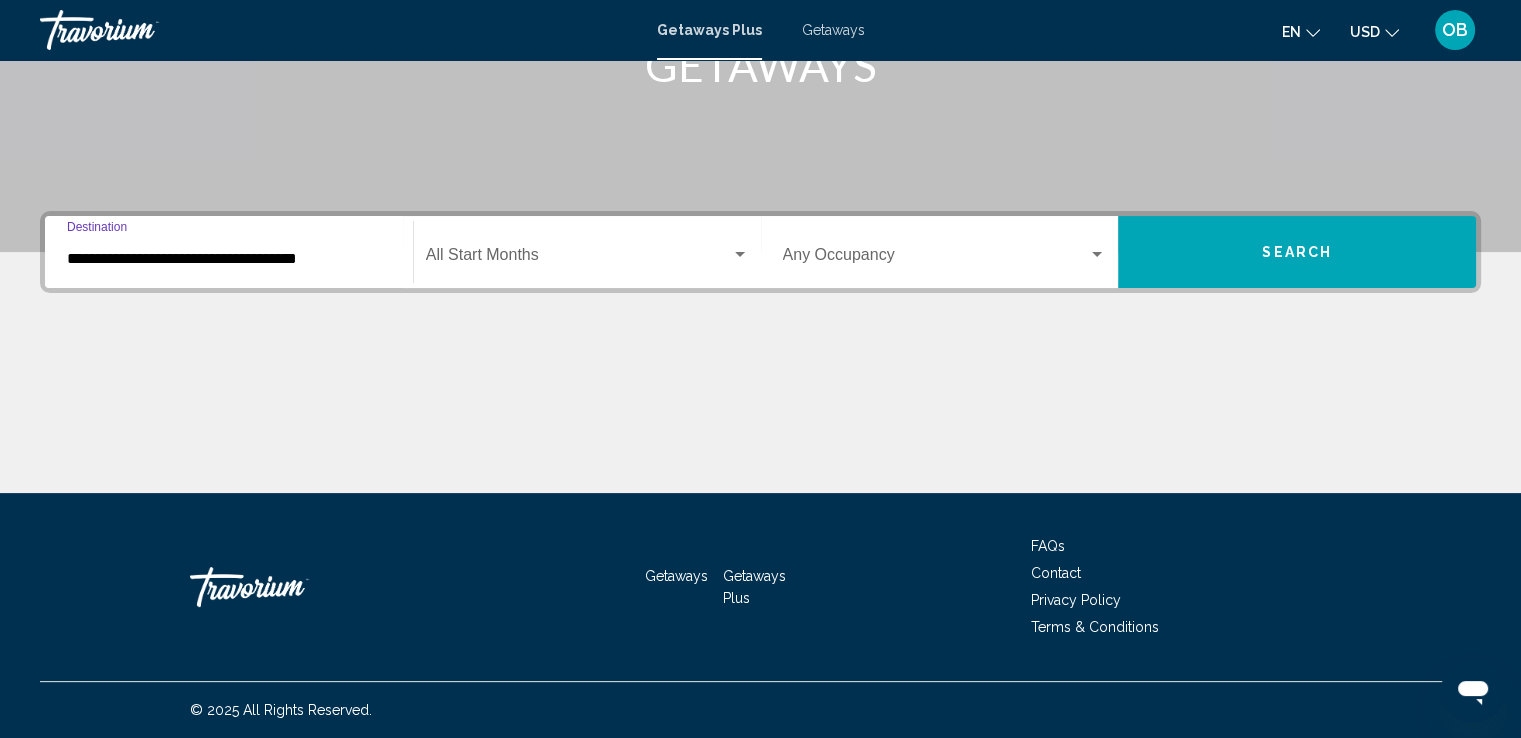 scroll, scrollTop: 207, scrollLeft: 0, axis: vertical 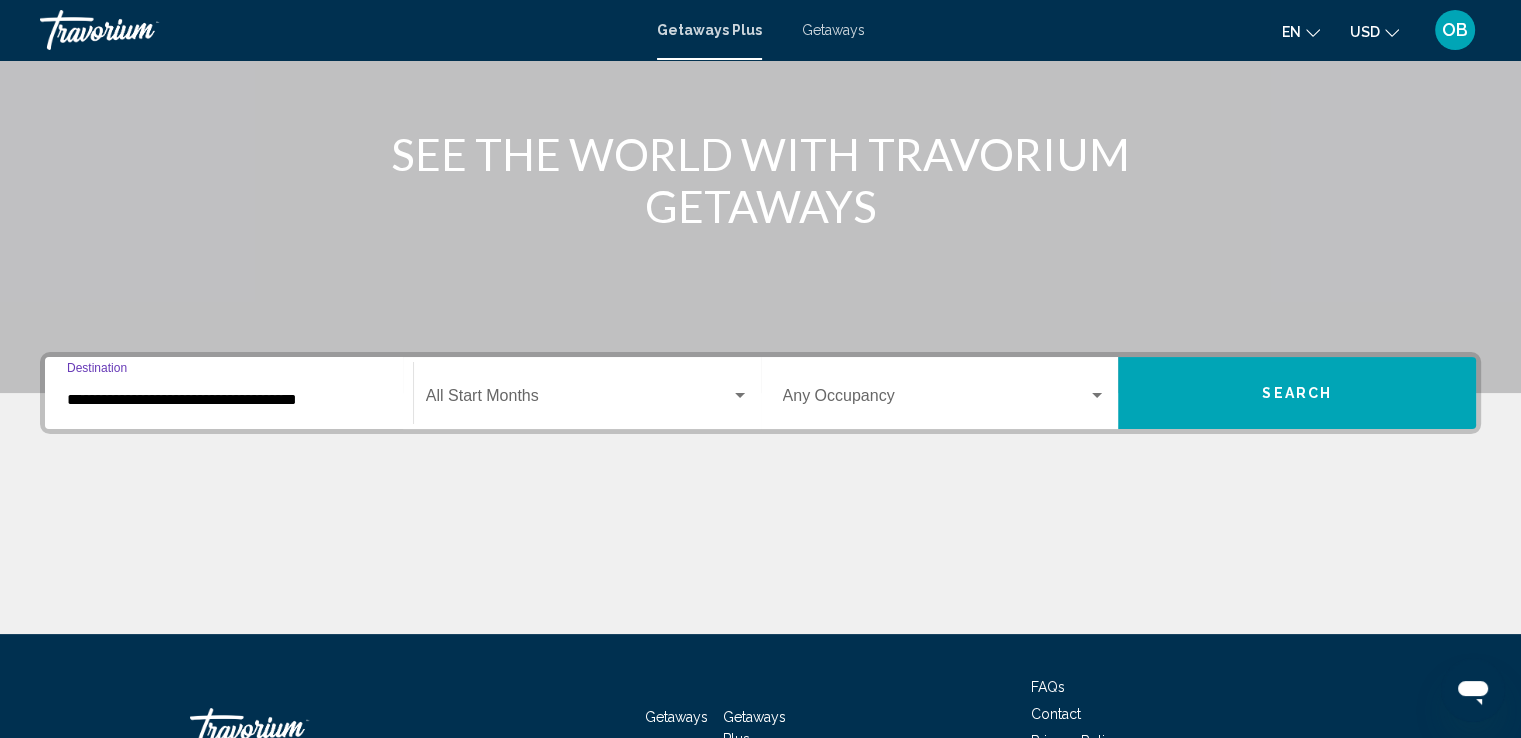 click on "**********" at bounding box center (229, 393) 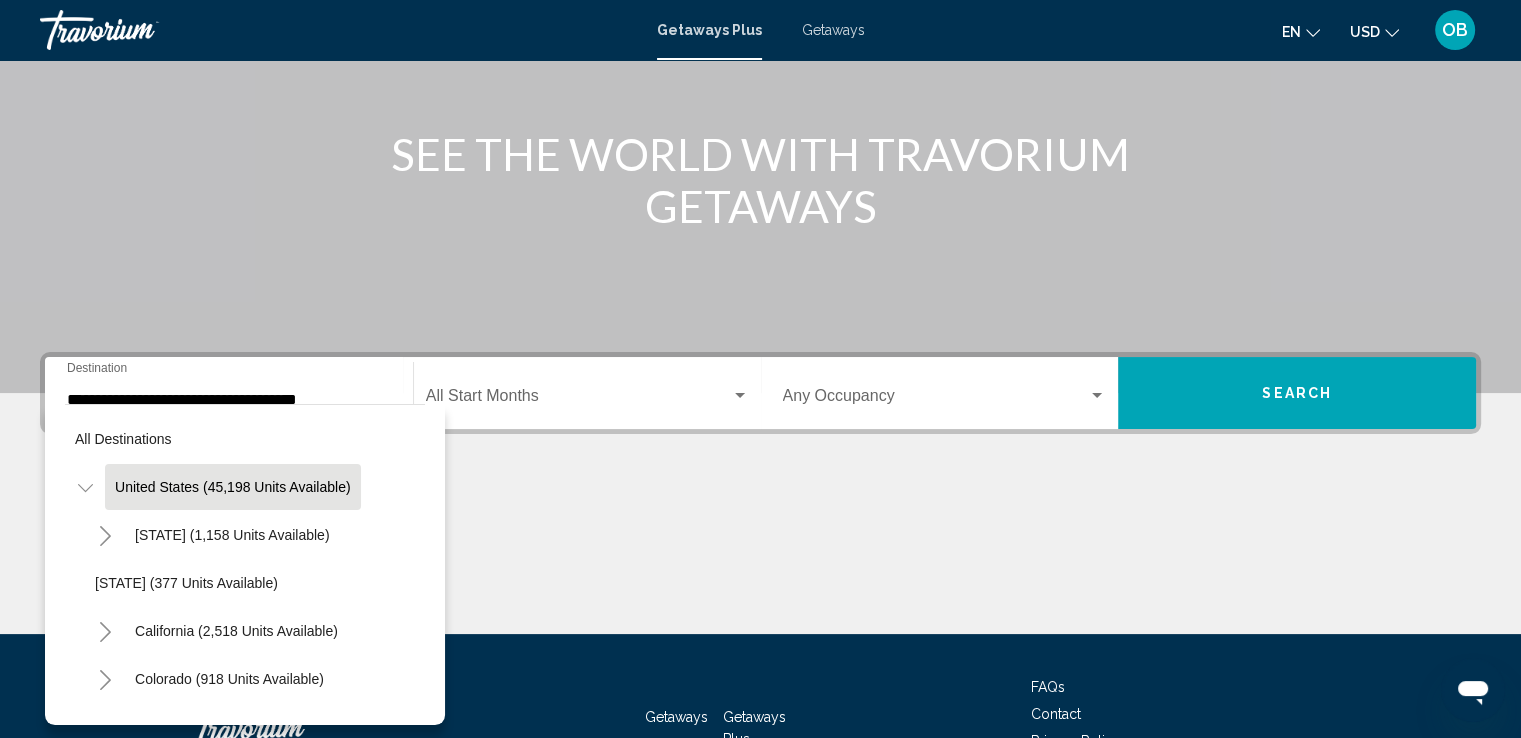scroll, scrollTop: 324, scrollLeft: 0, axis: vertical 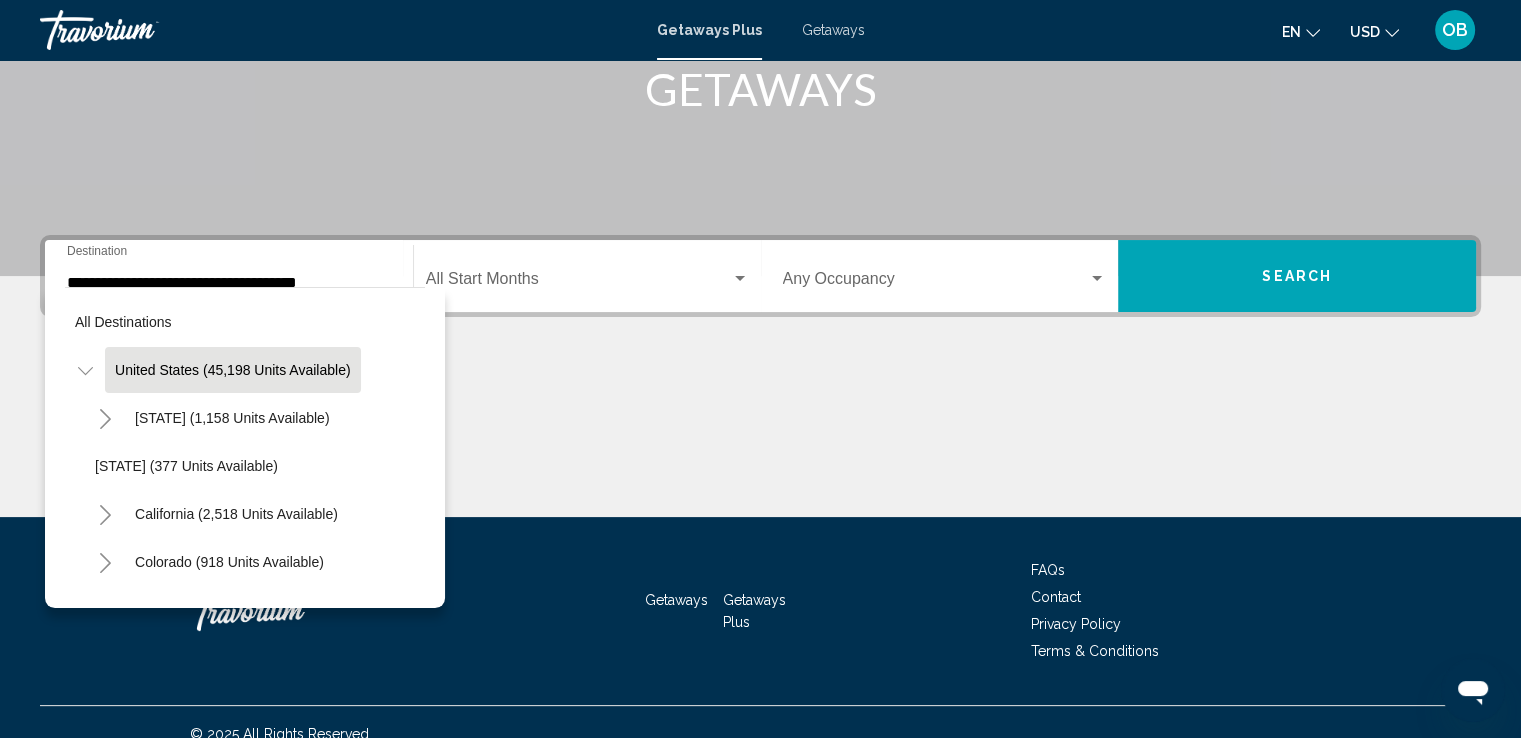 click 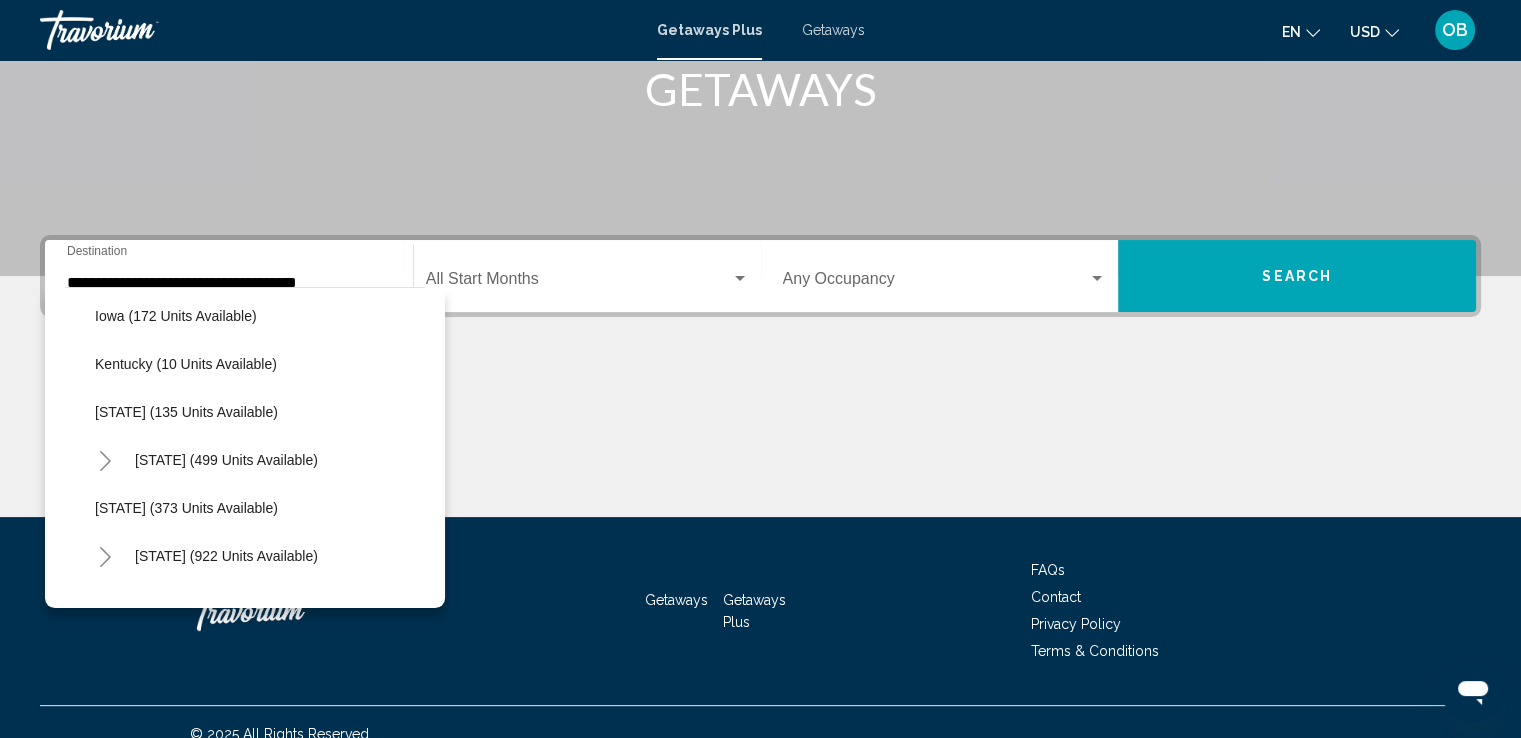 scroll, scrollTop: 687, scrollLeft: 0, axis: vertical 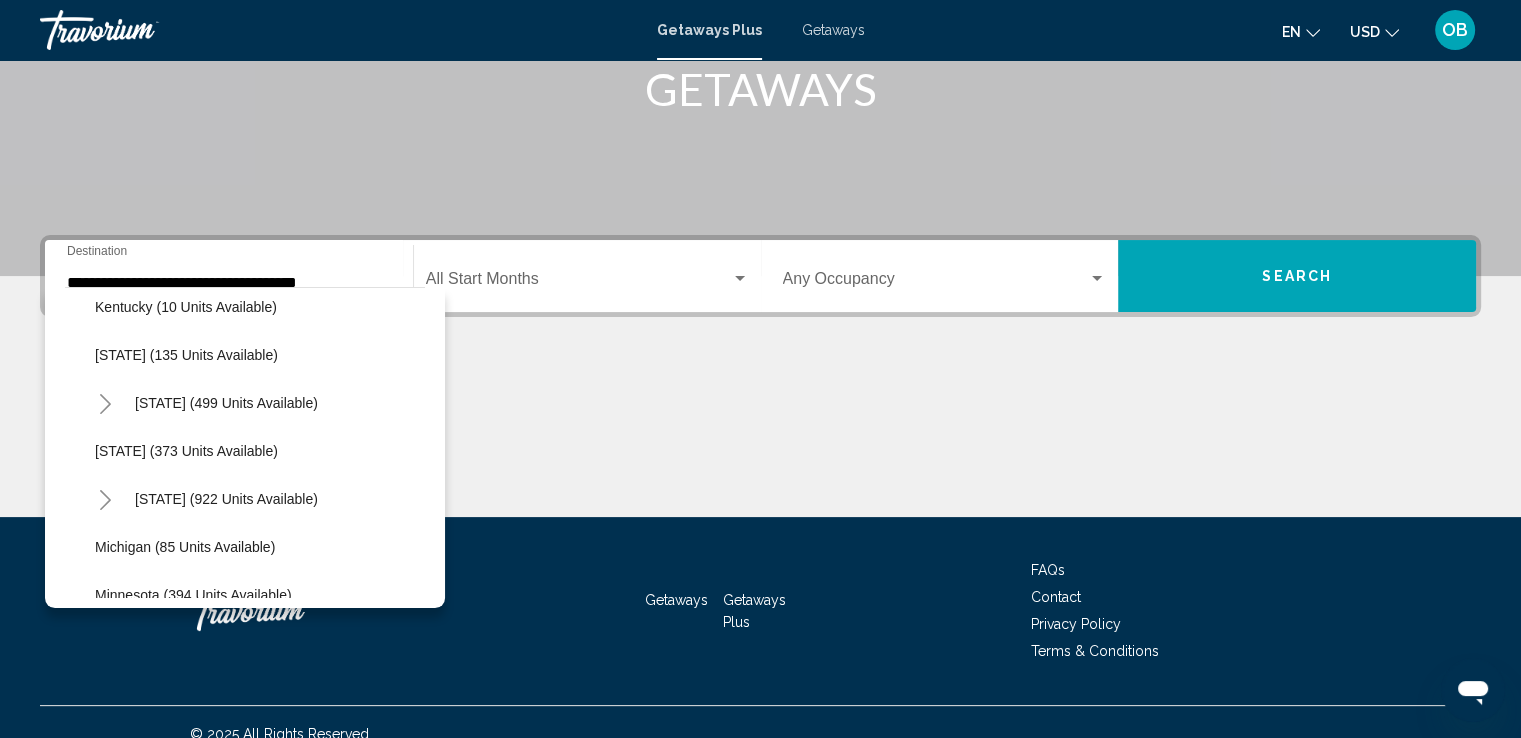 click 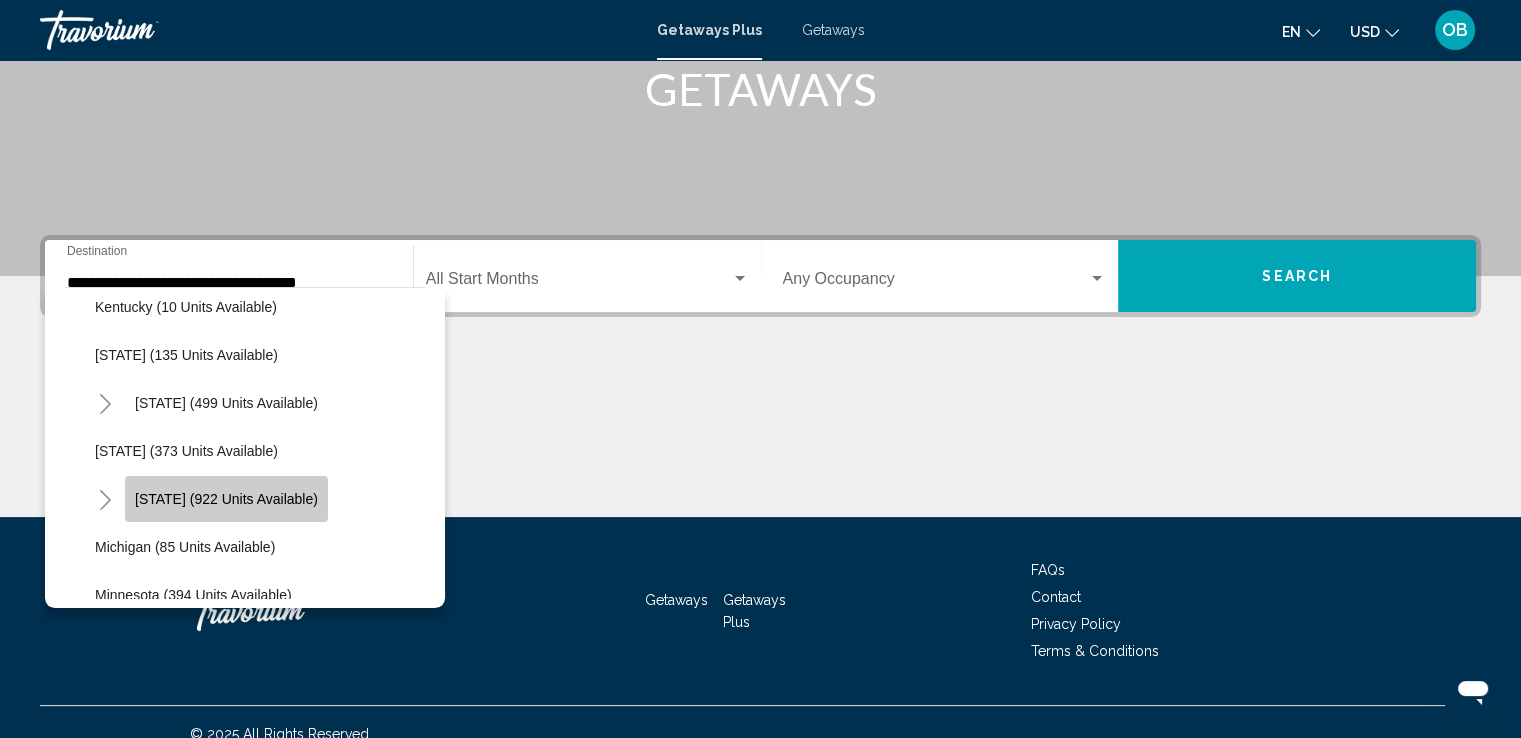 click on "[STATE] (922 units available)" 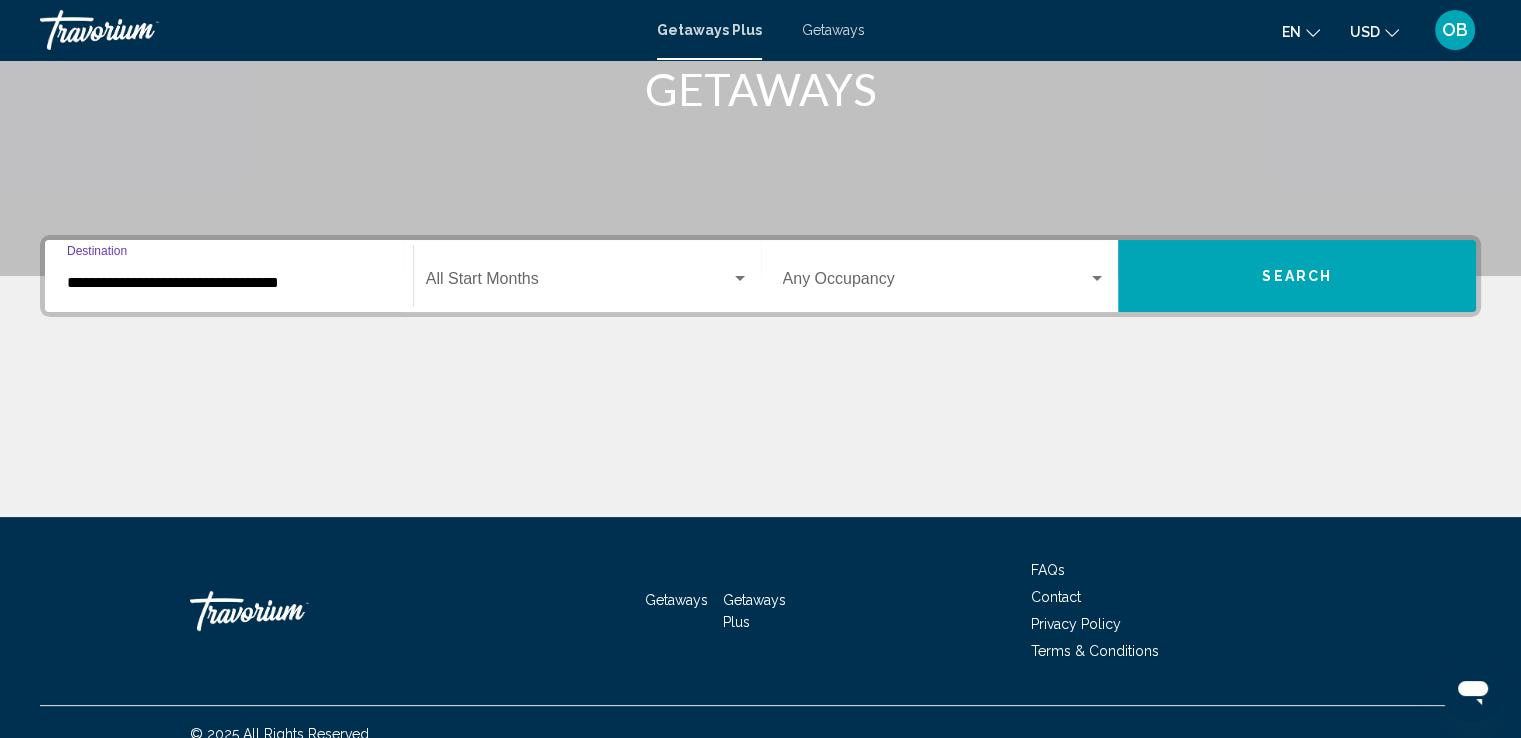 scroll, scrollTop: 348, scrollLeft: 0, axis: vertical 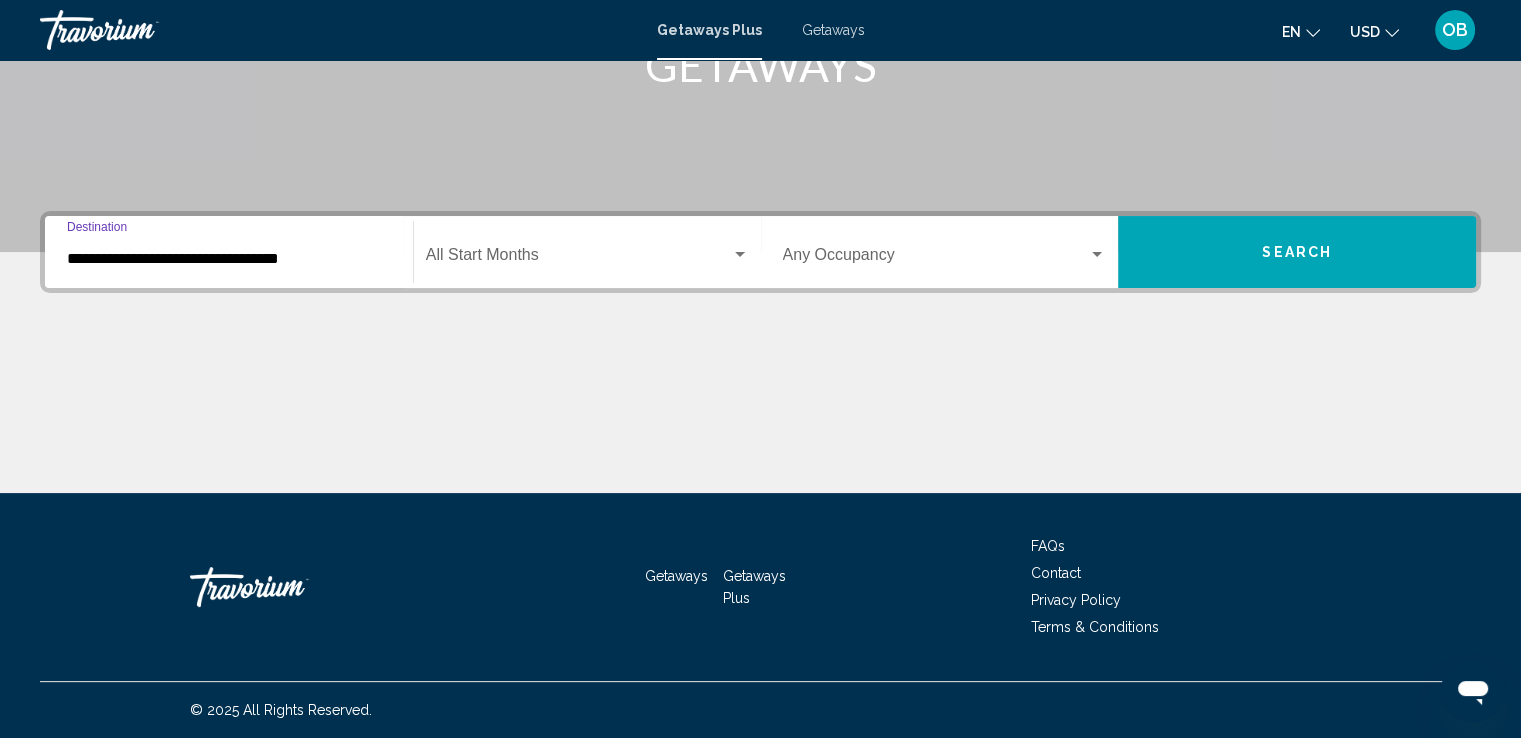 click on "**********" at bounding box center (229, 259) 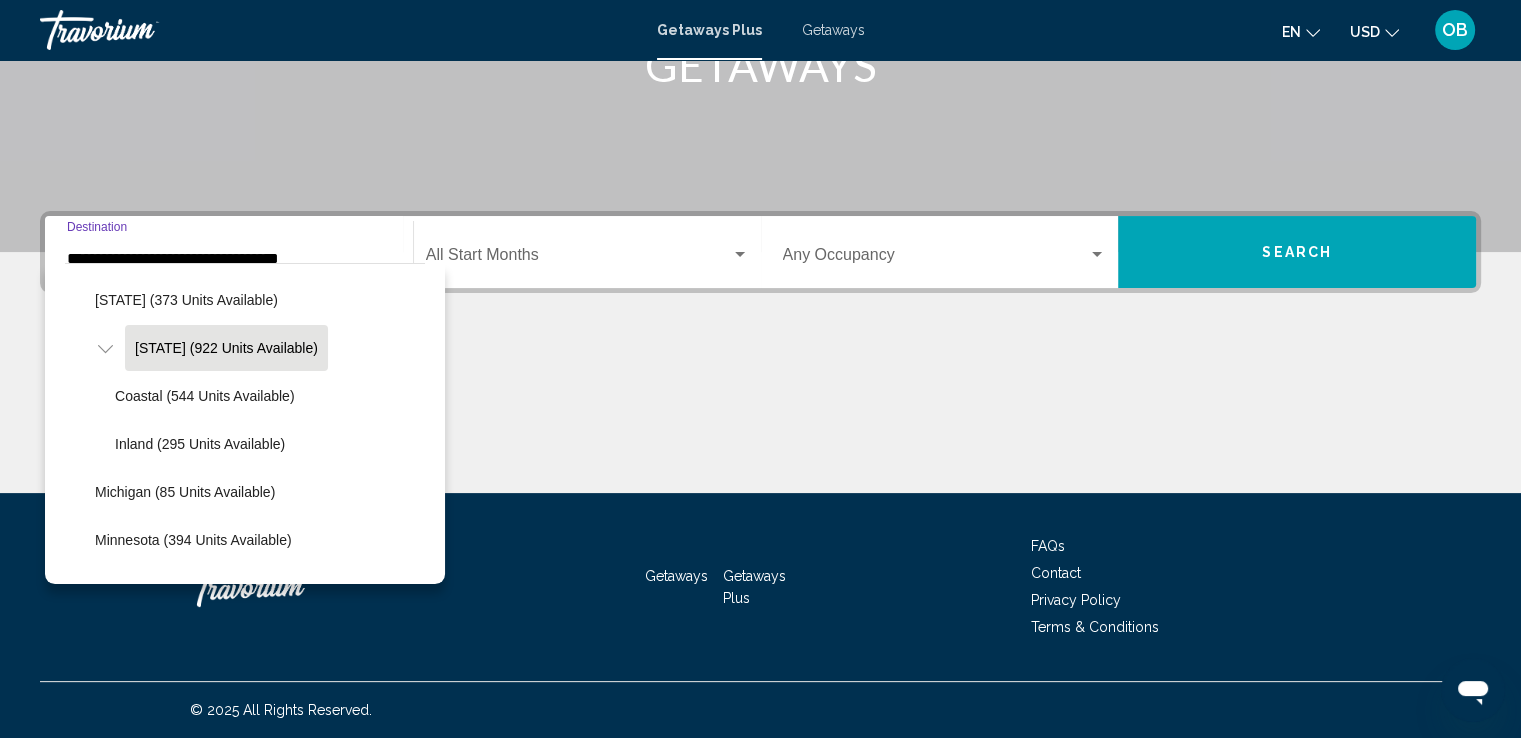 scroll, scrollTop: 830, scrollLeft: 0, axis: vertical 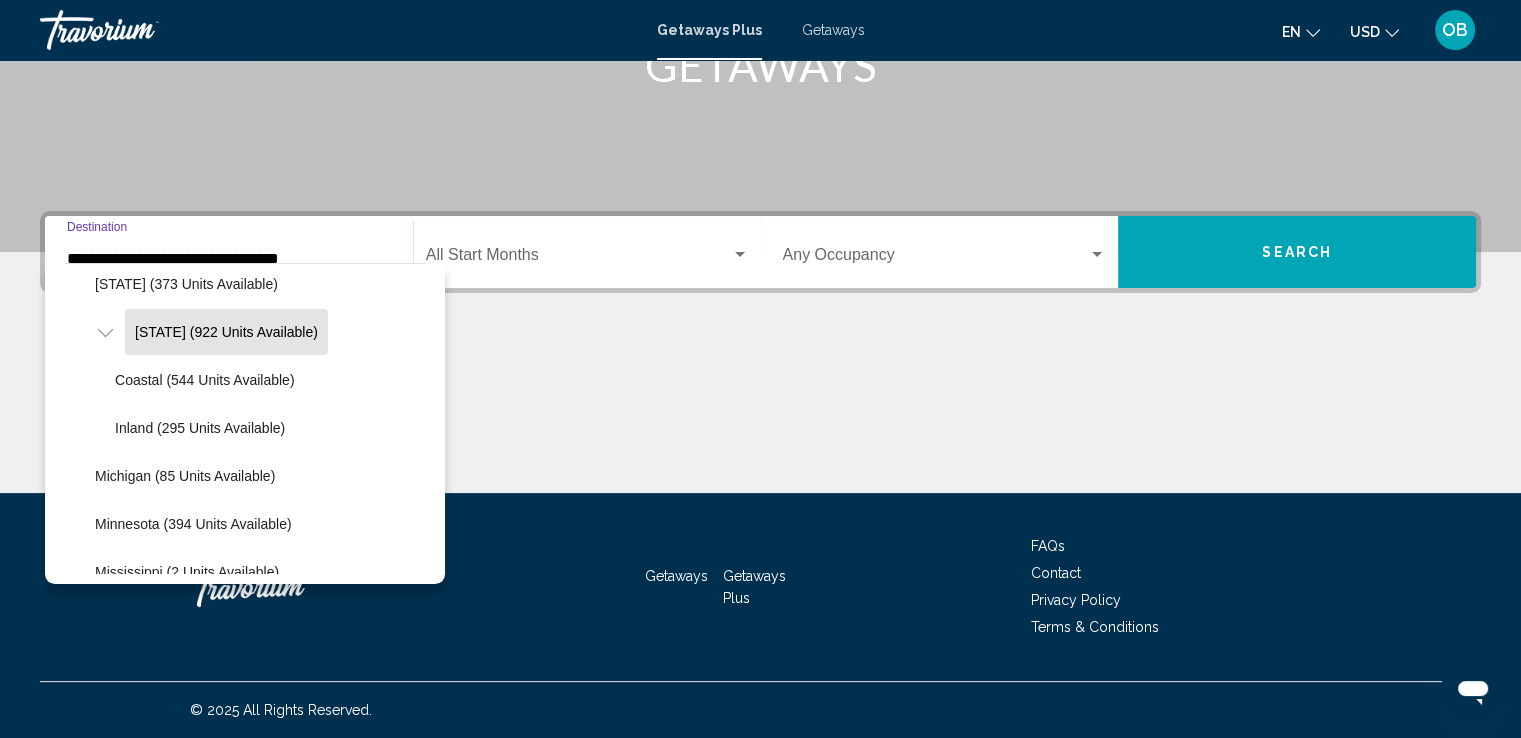 click on "Start Month All Start Months" 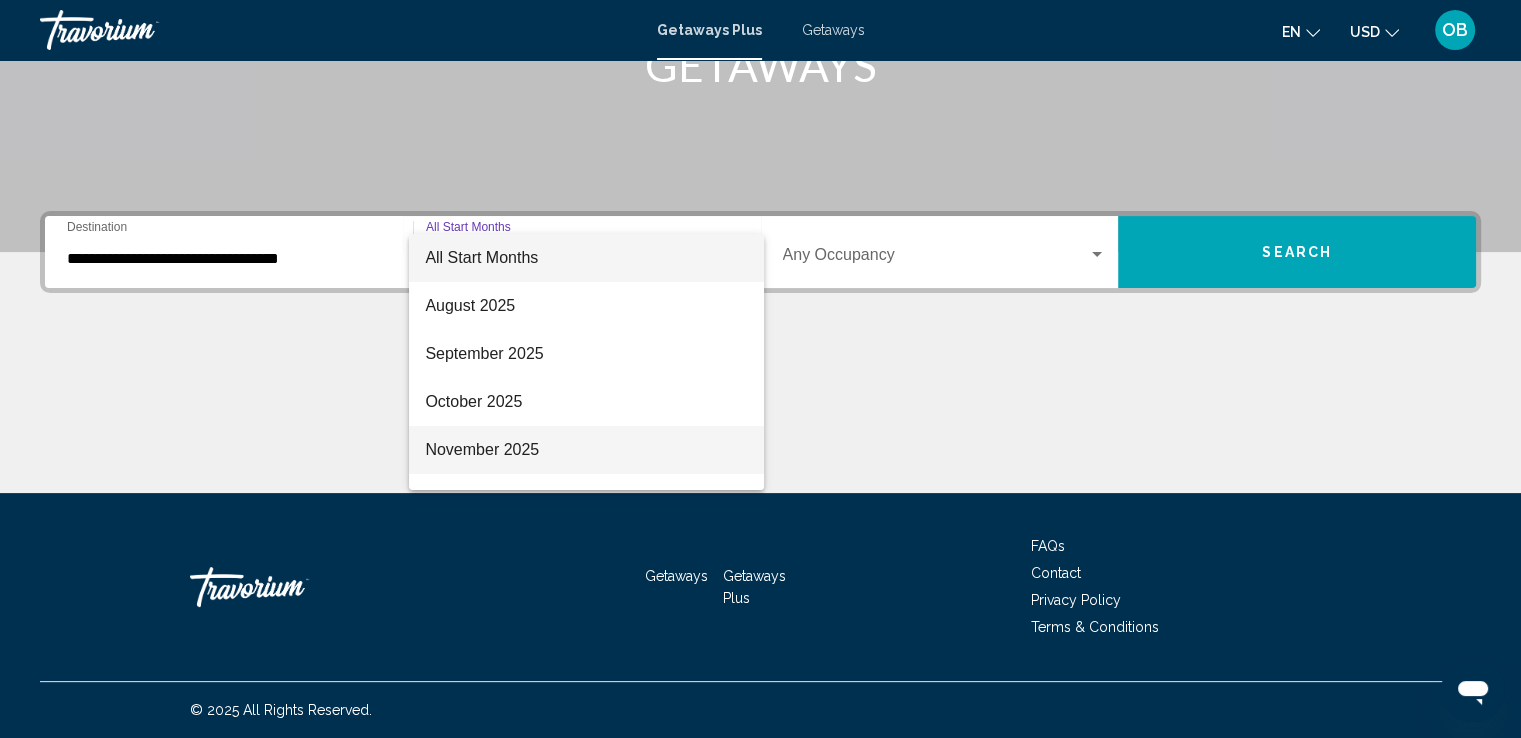 click on "November 2025" at bounding box center (586, 450) 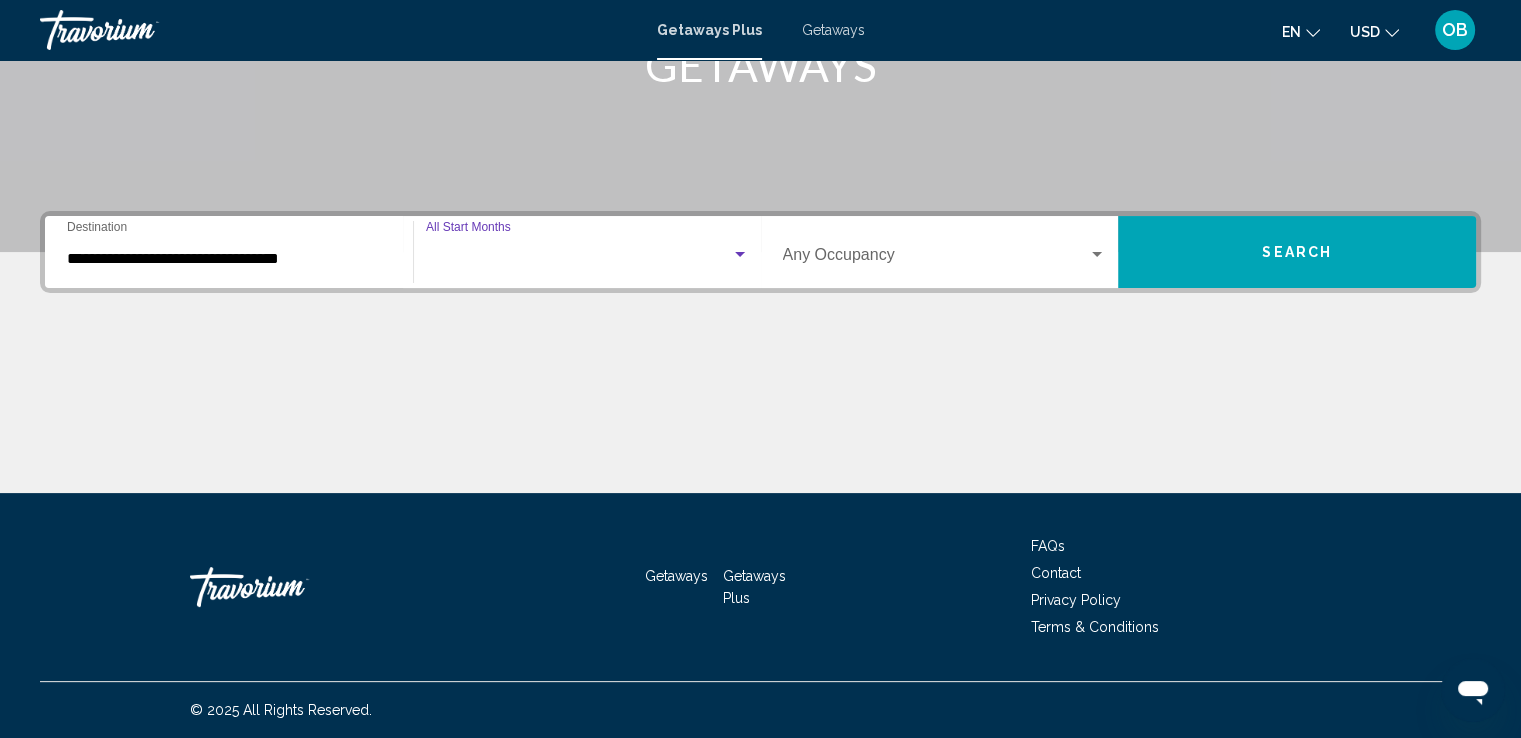 click at bounding box center (760, 418) 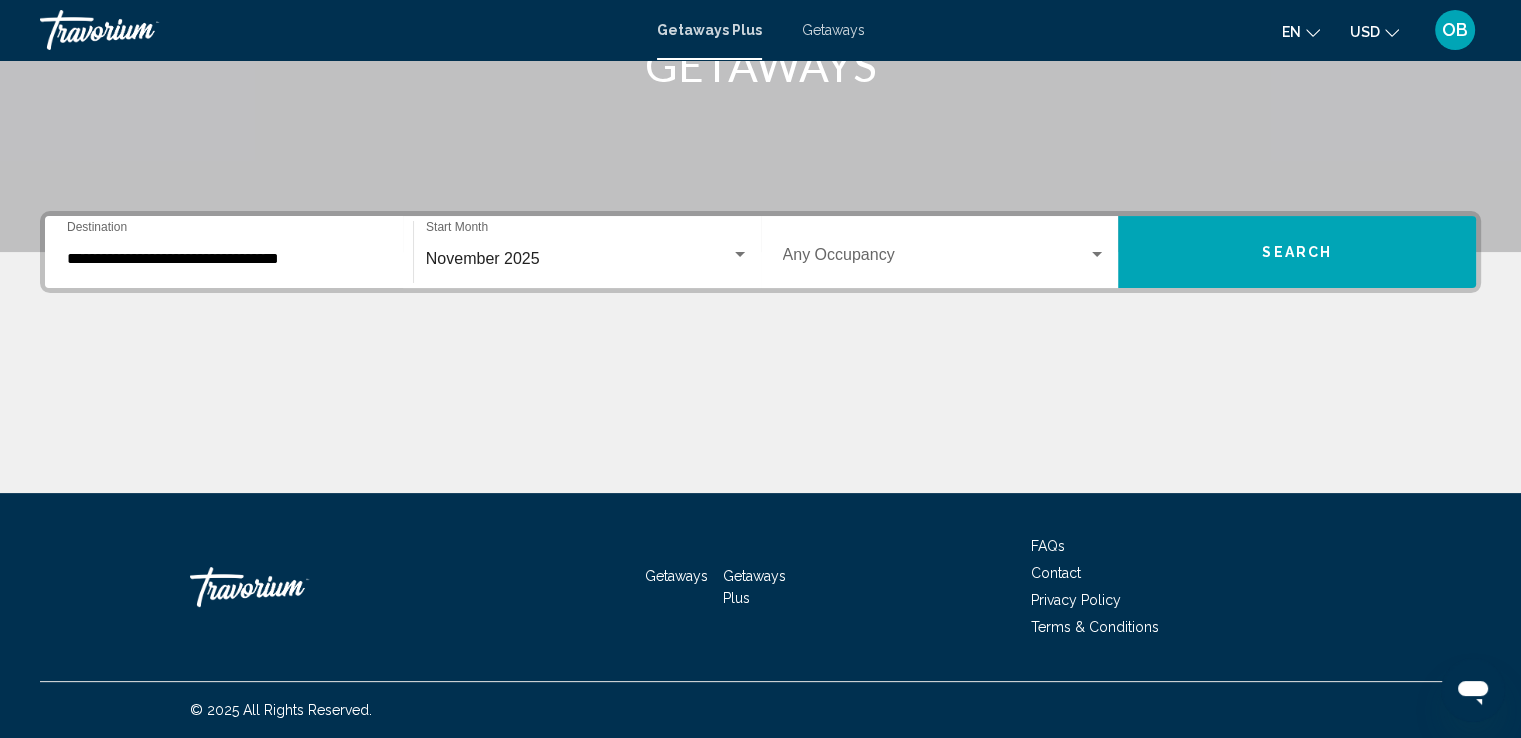 click on "Occupancy Any Occupancy" at bounding box center [945, 252] 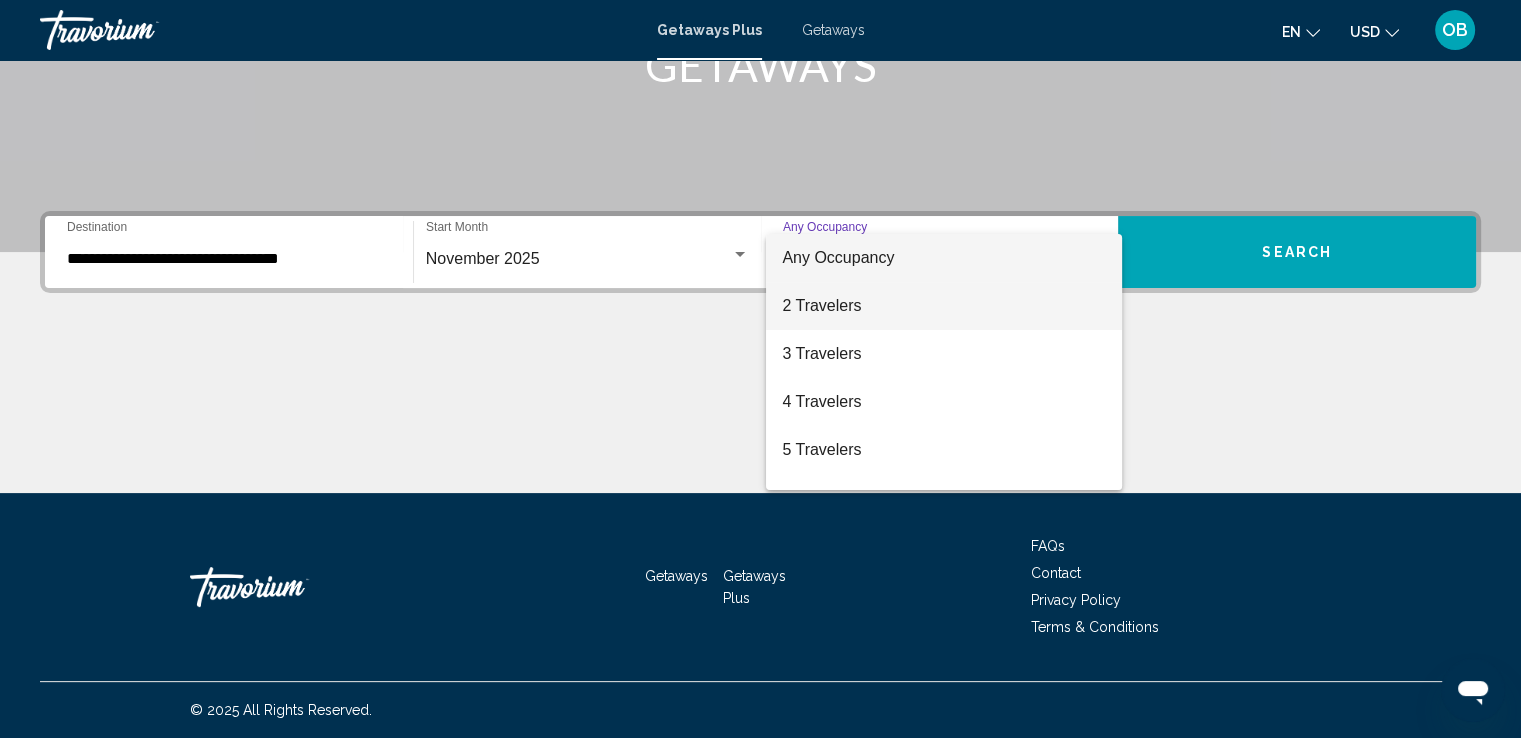 click on "2 Travelers" at bounding box center [944, 306] 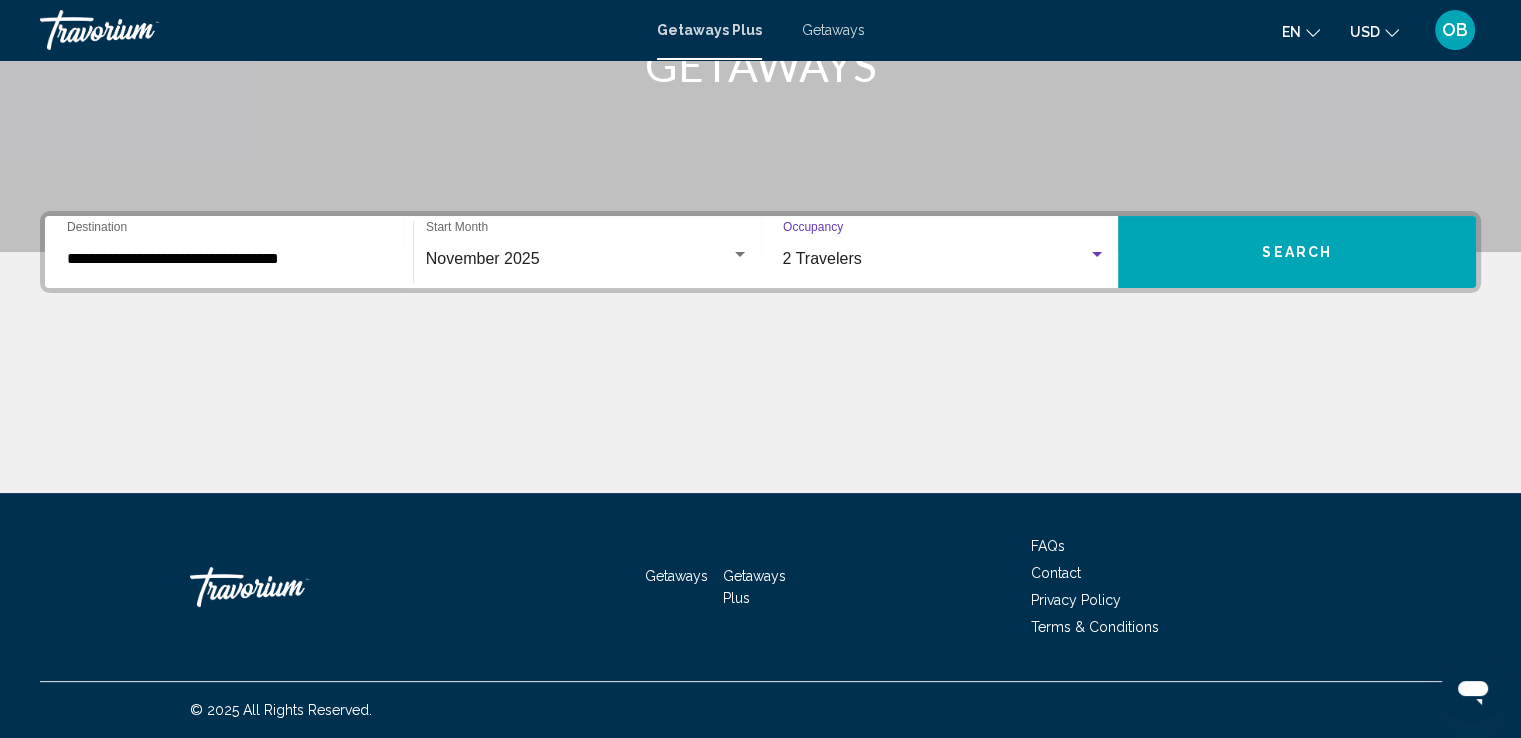 click on "Search" at bounding box center [1297, 252] 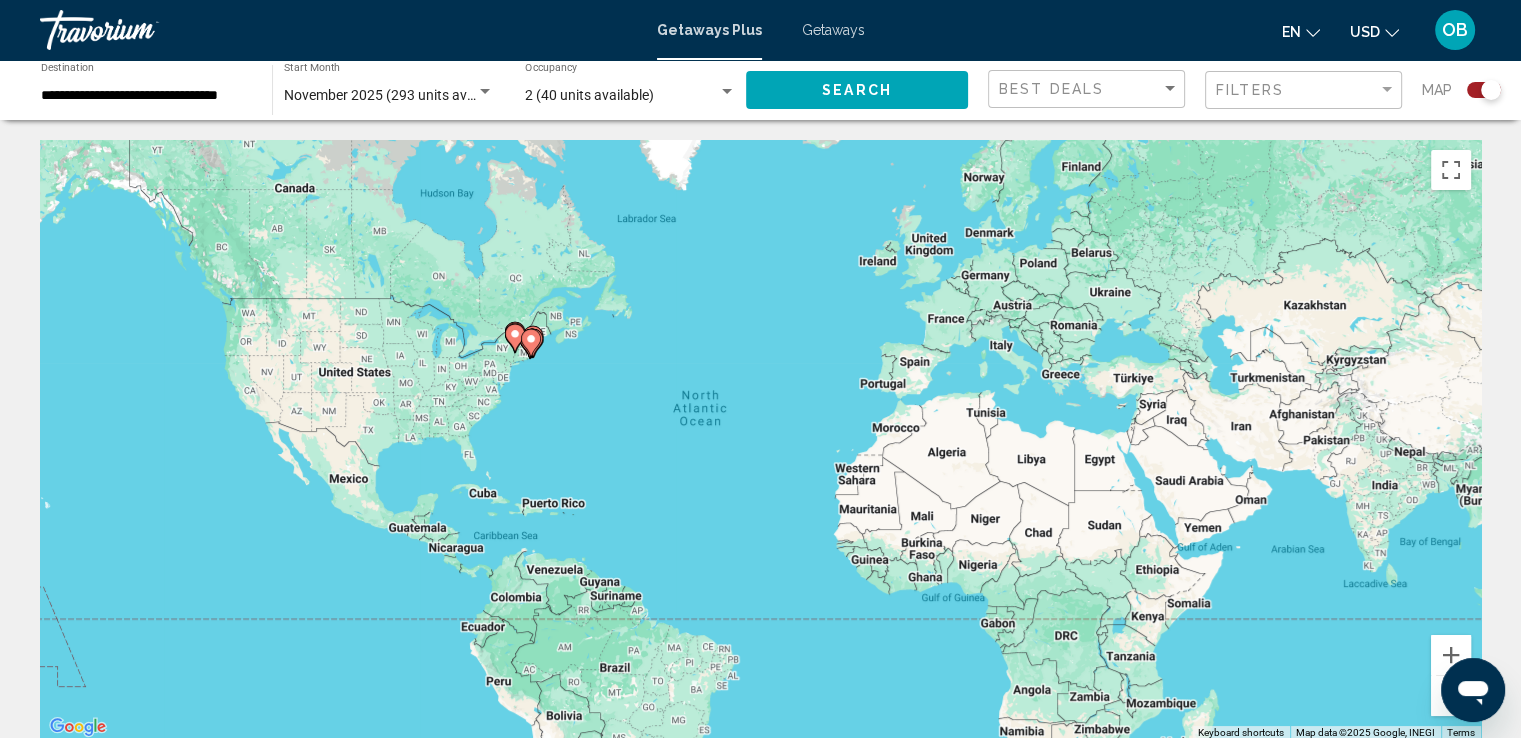 scroll, scrollTop: 90, scrollLeft: 0, axis: vertical 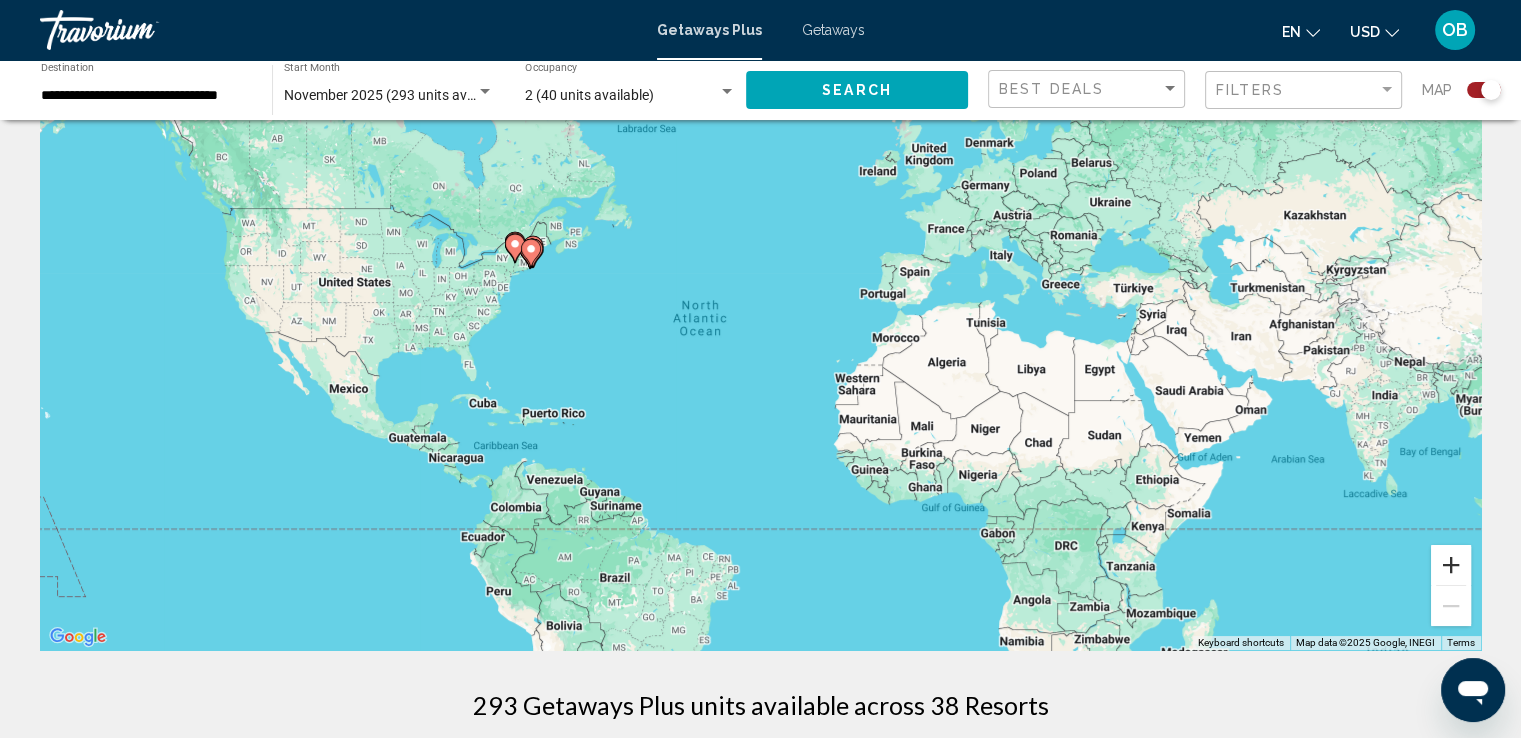 click at bounding box center (1451, 565) 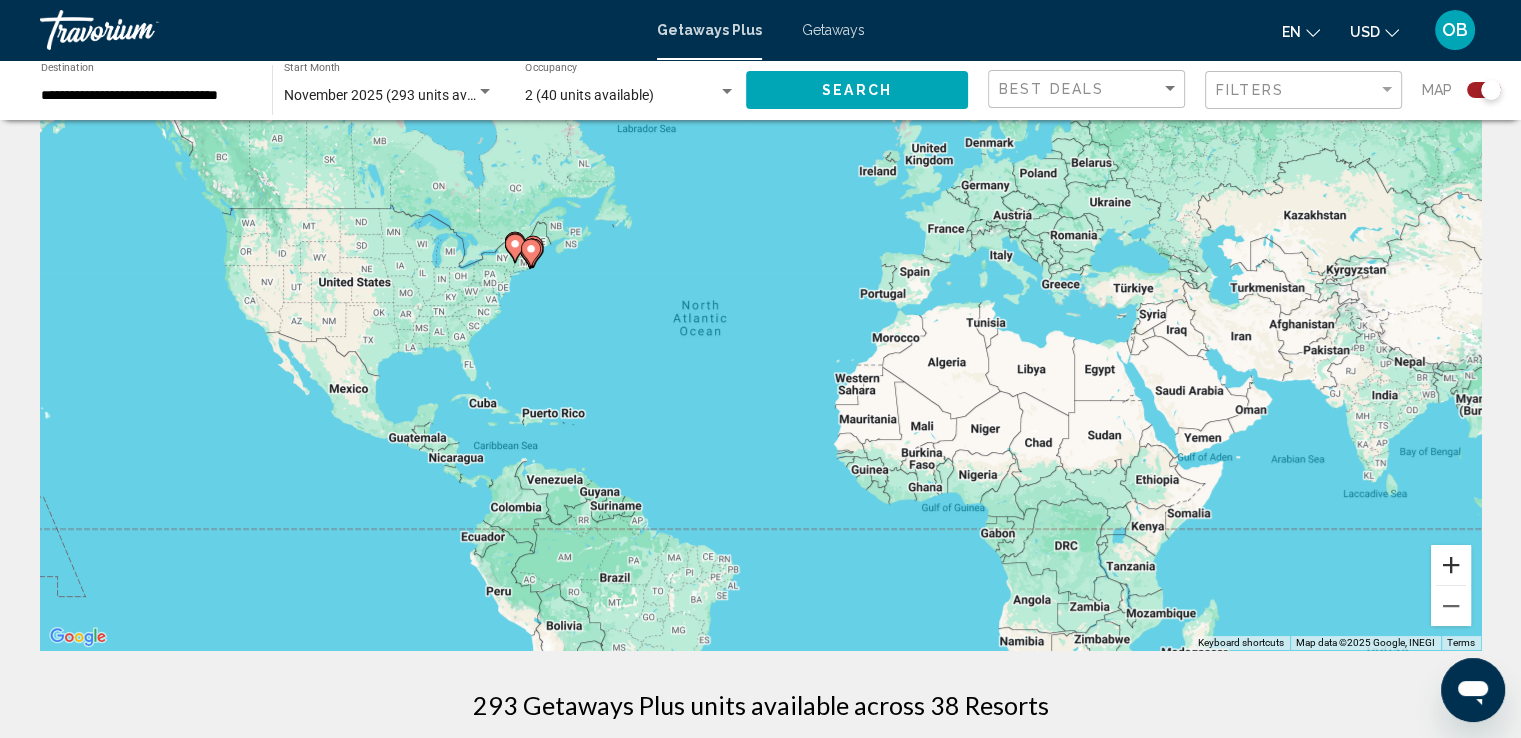 click at bounding box center (1451, 565) 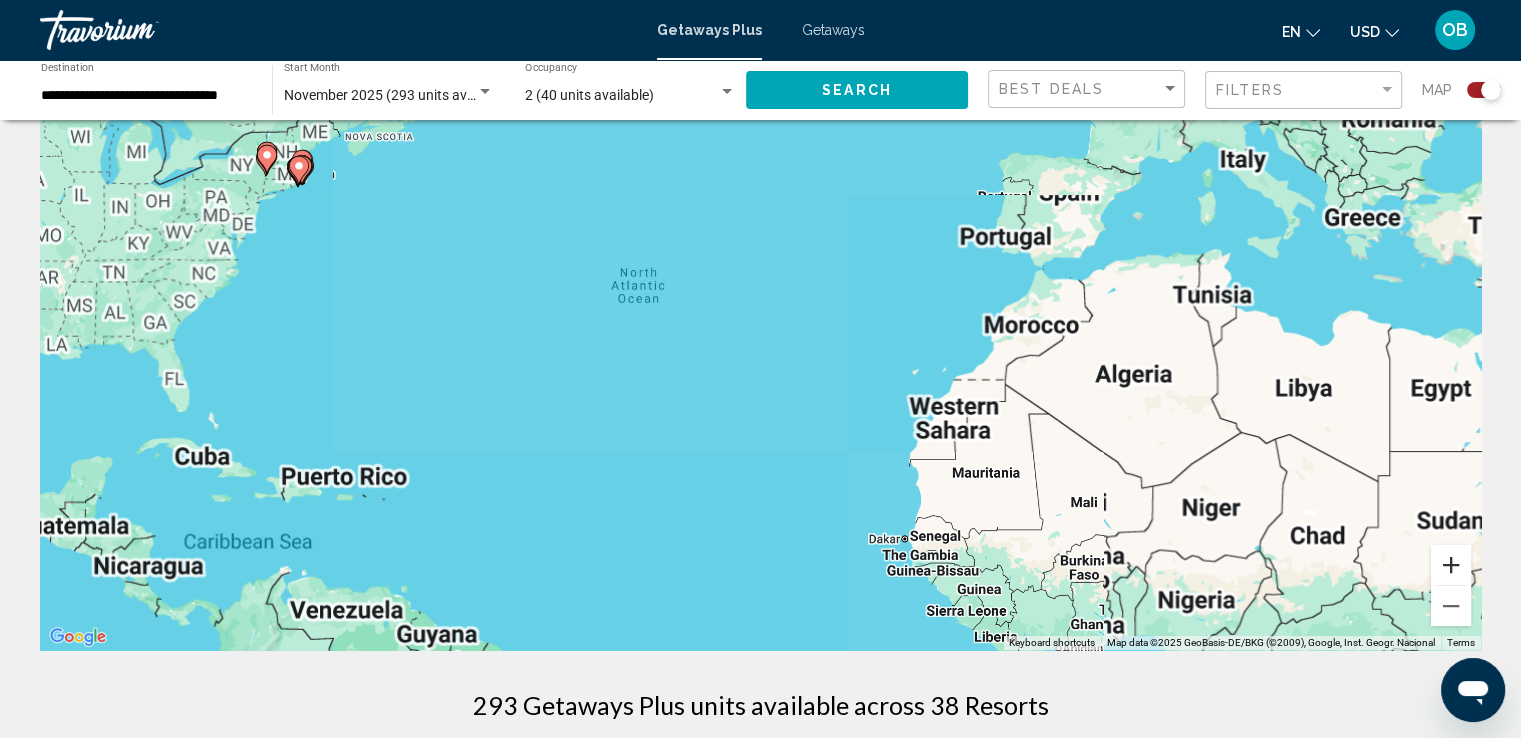click at bounding box center (1451, 565) 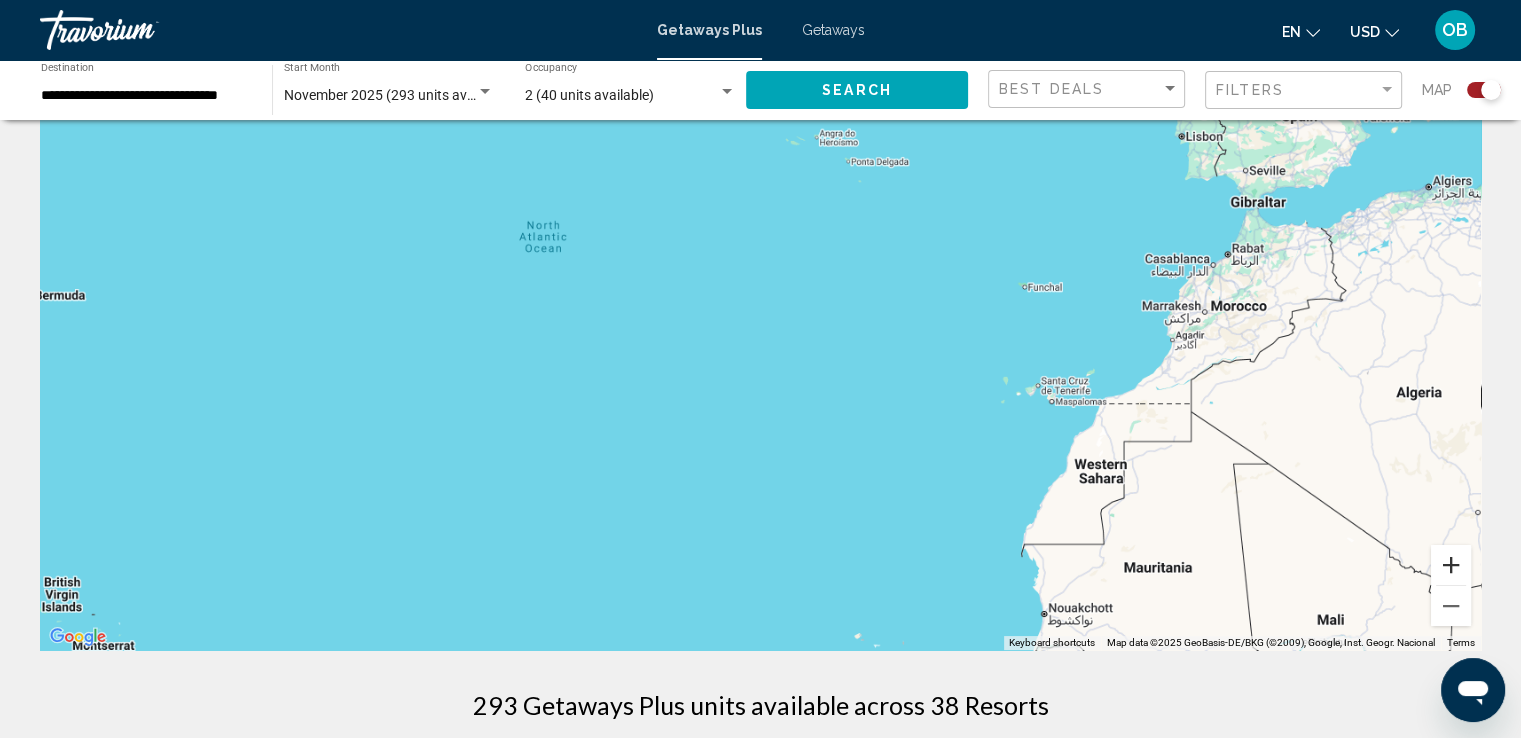 click at bounding box center (1451, 565) 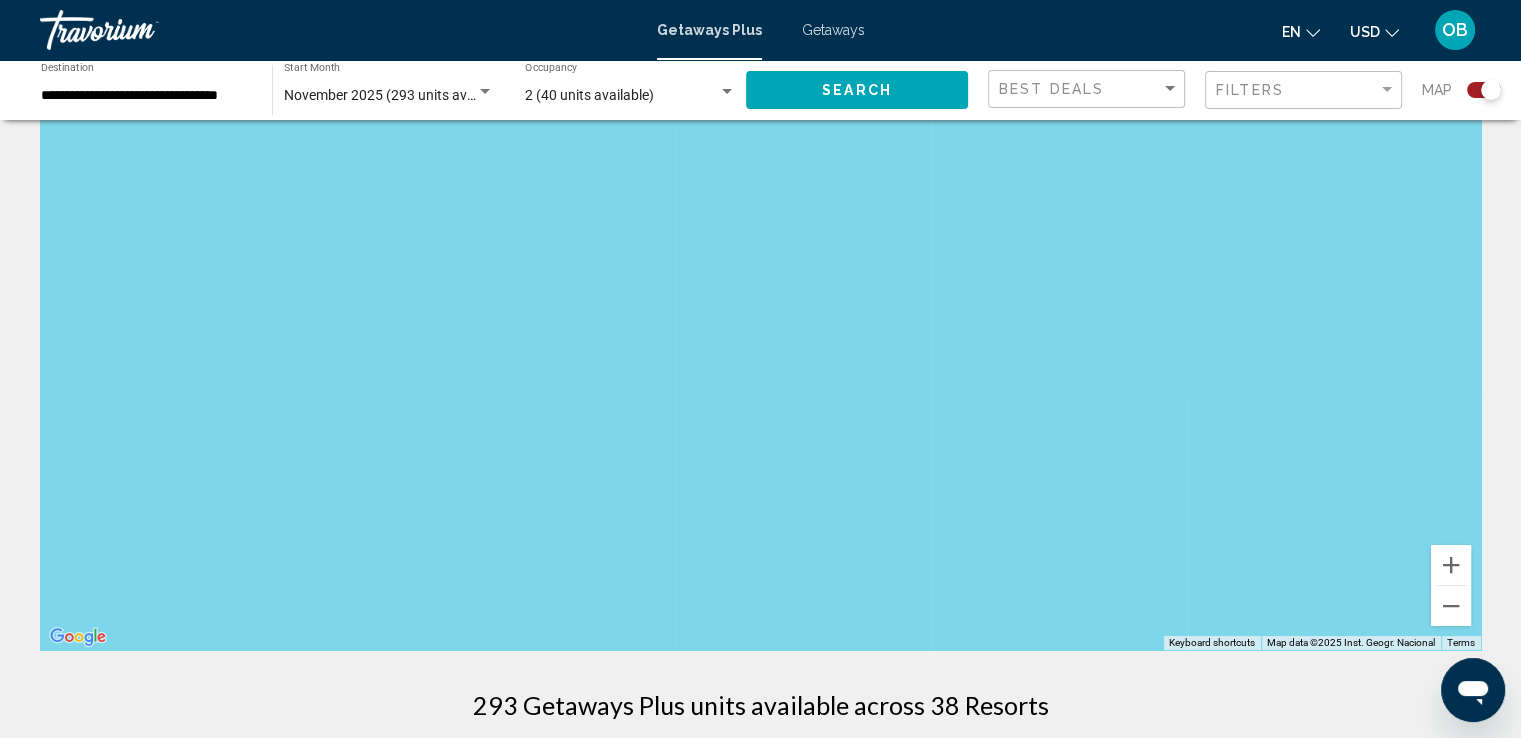 click at bounding box center [760, 350] 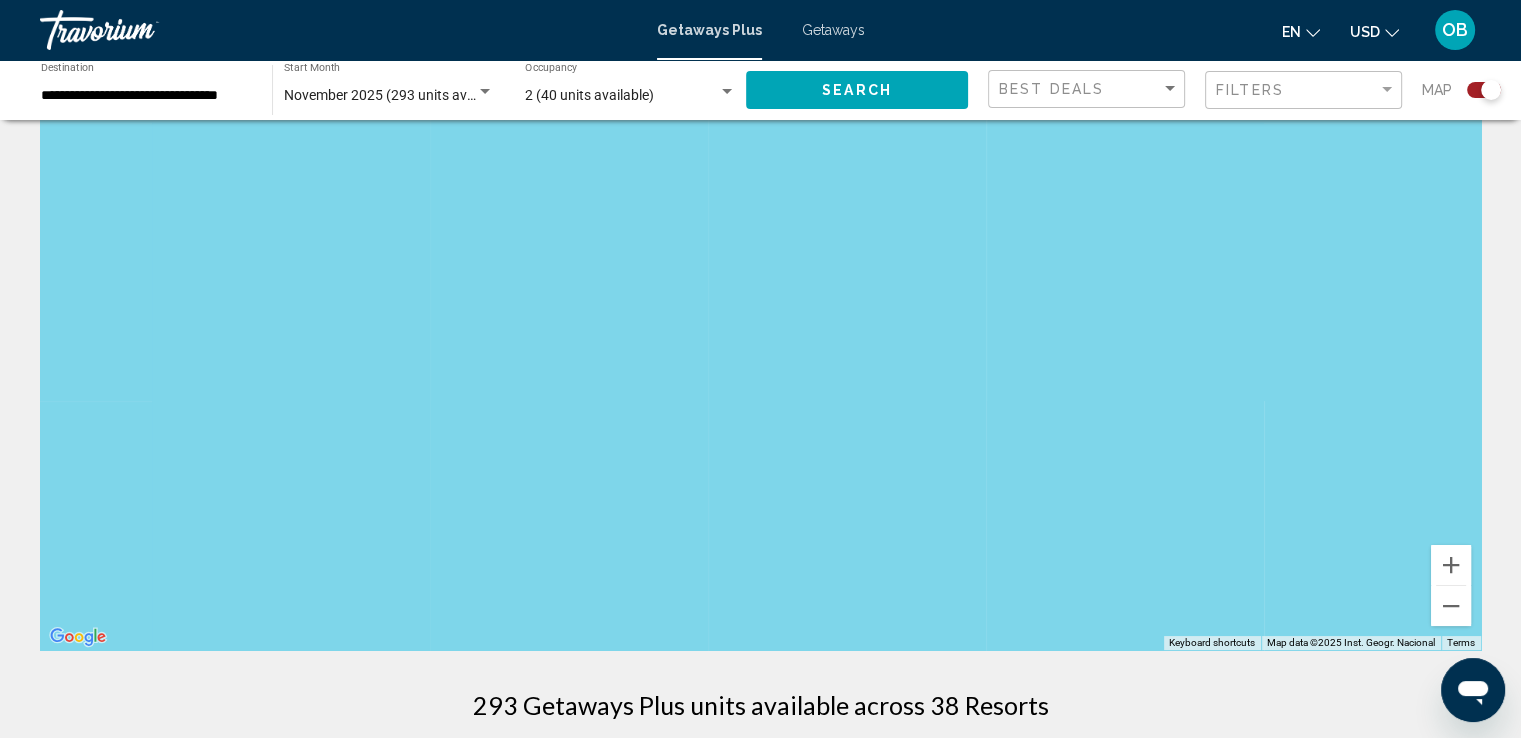 drag, startPoint x: 310, startPoint y: 370, endPoint x: 474, endPoint y: 478, distance: 196.367 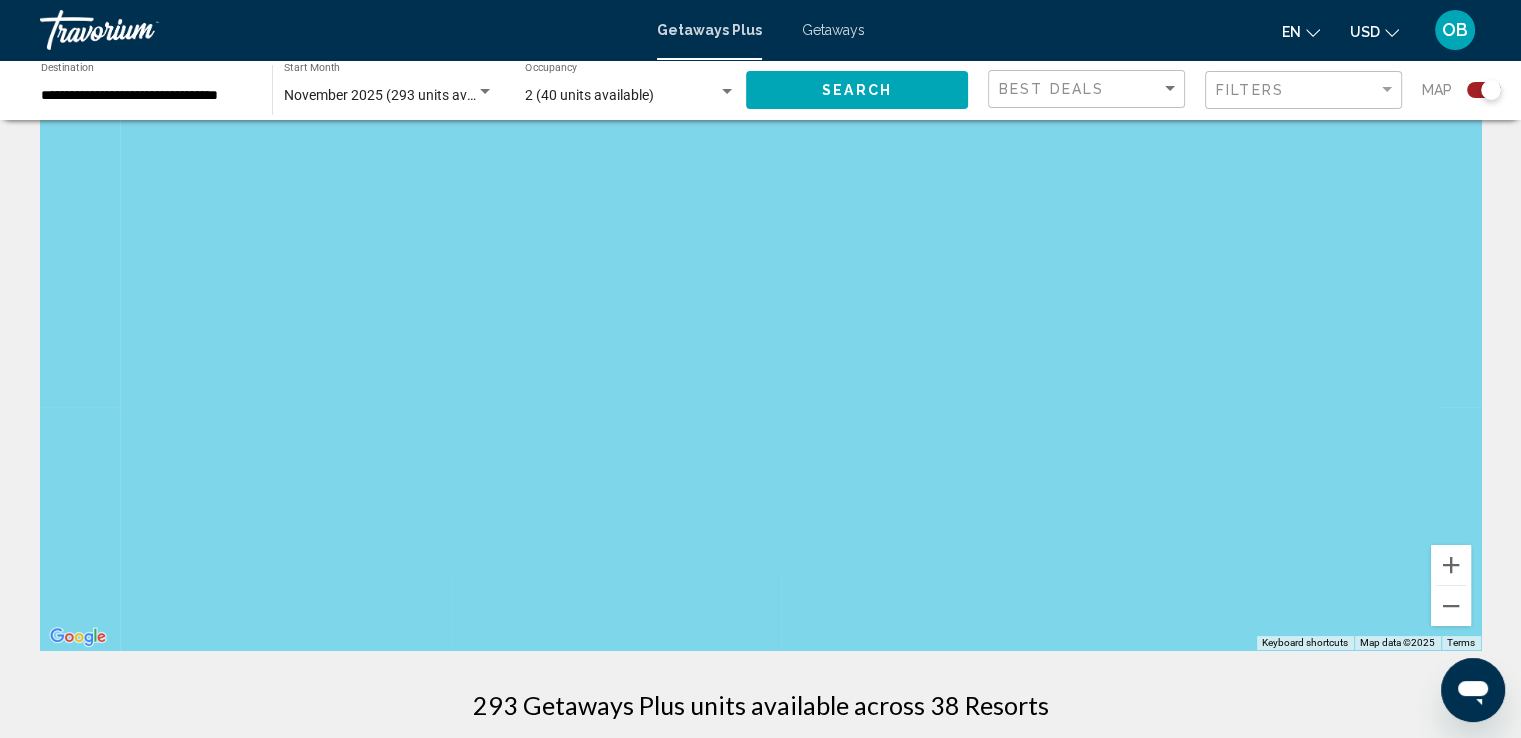 click at bounding box center [760, 350] 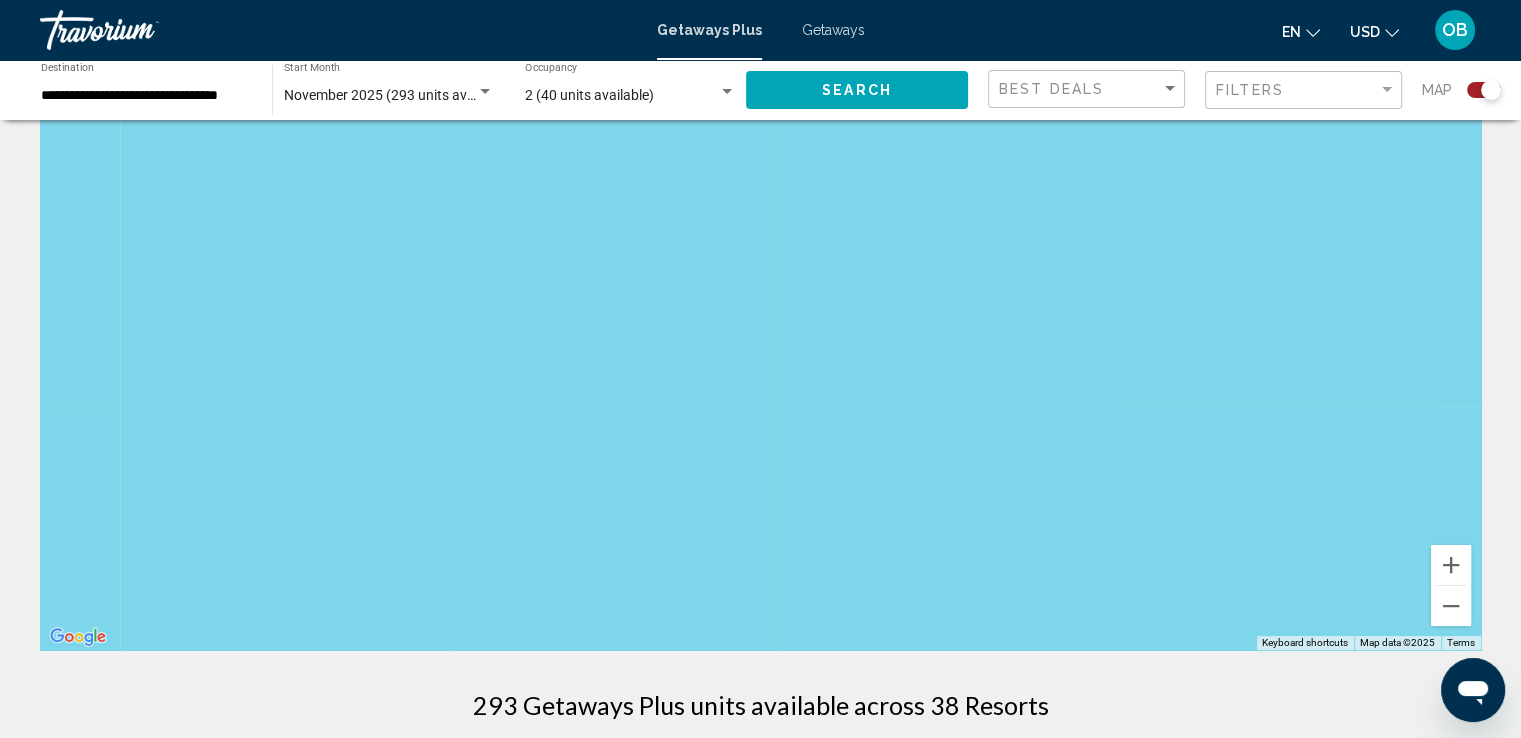 drag, startPoint x: 155, startPoint y: 184, endPoint x: 700, endPoint y: 493, distance: 626.503 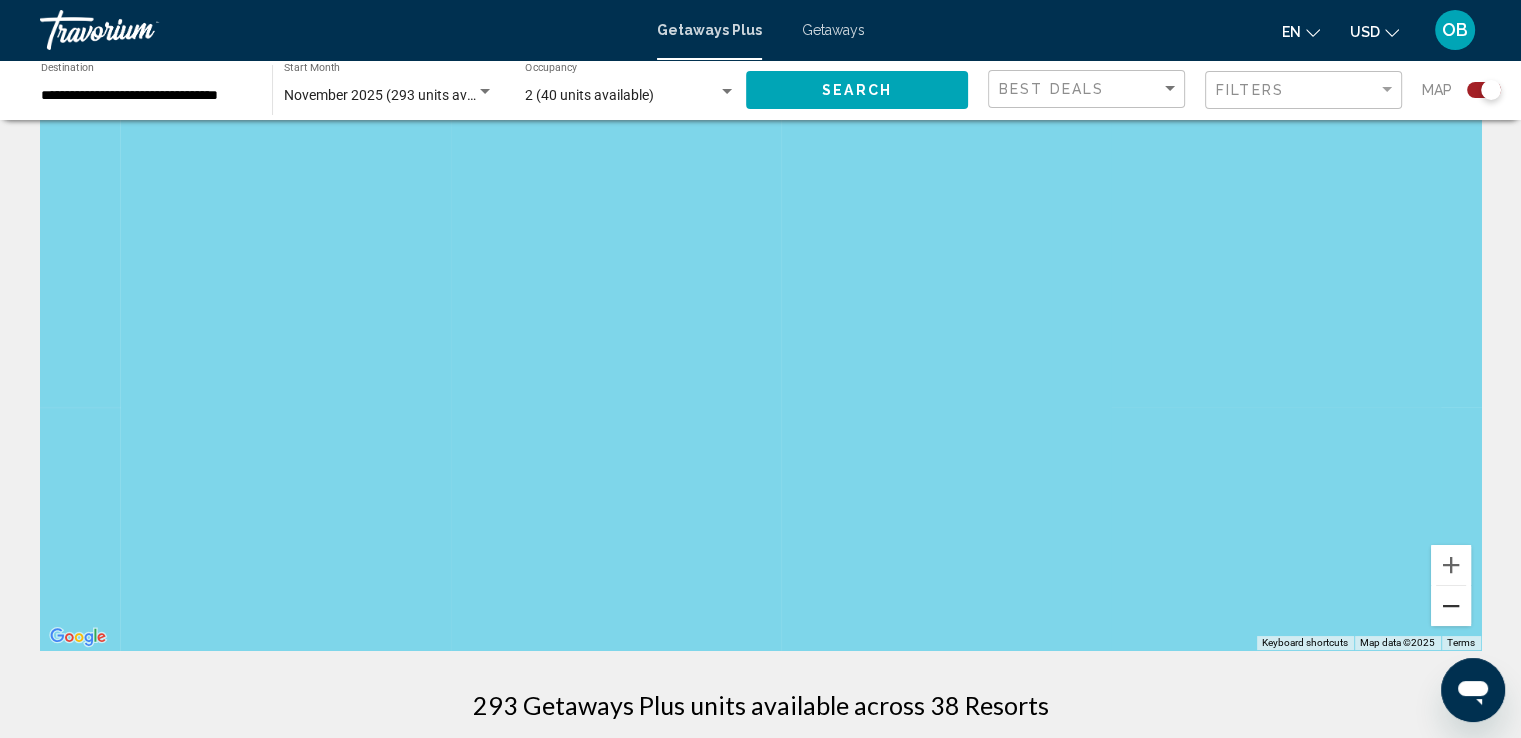 click at bounding box center (1451, 606) 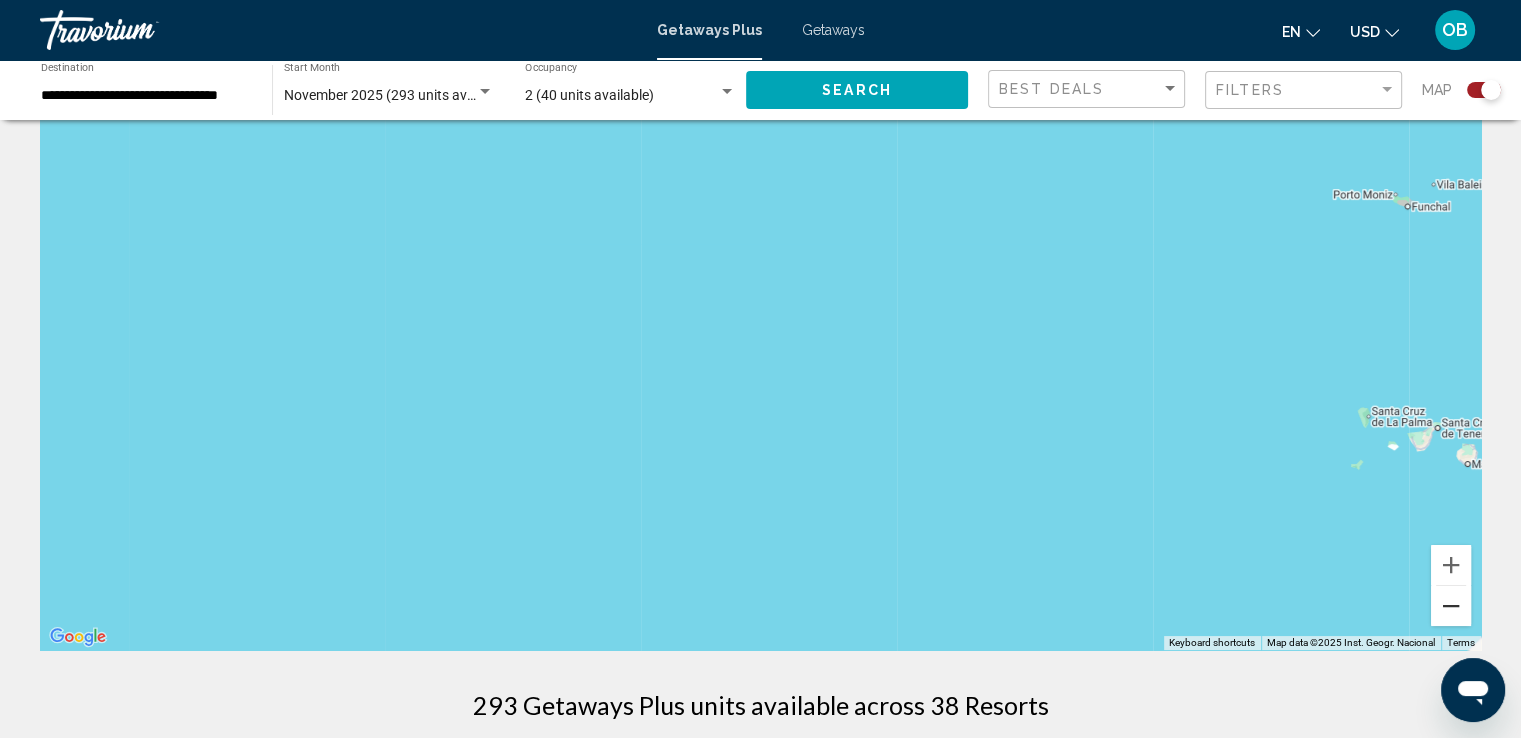 click at bounding box center [1451, 606] 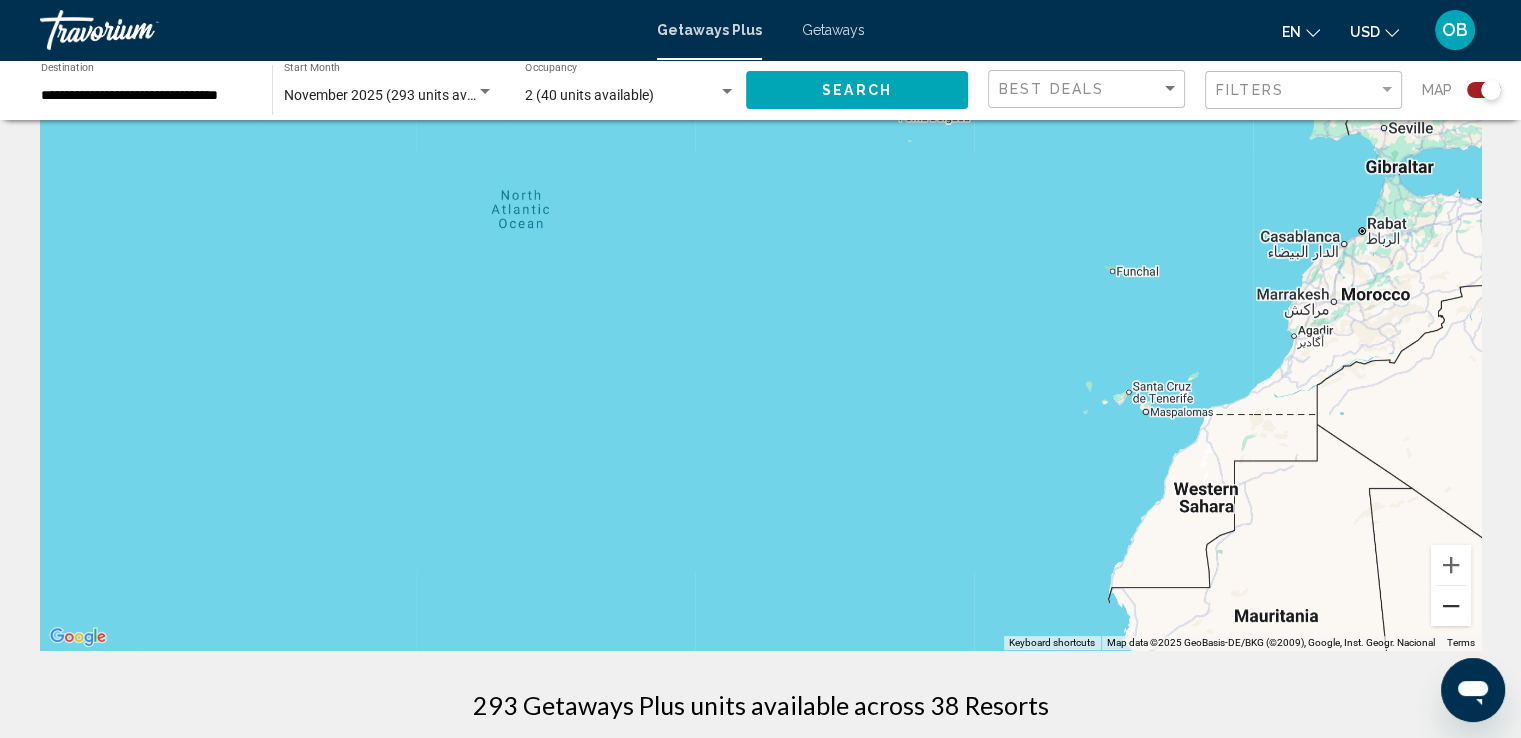 click at bounding box center [1451, 606] 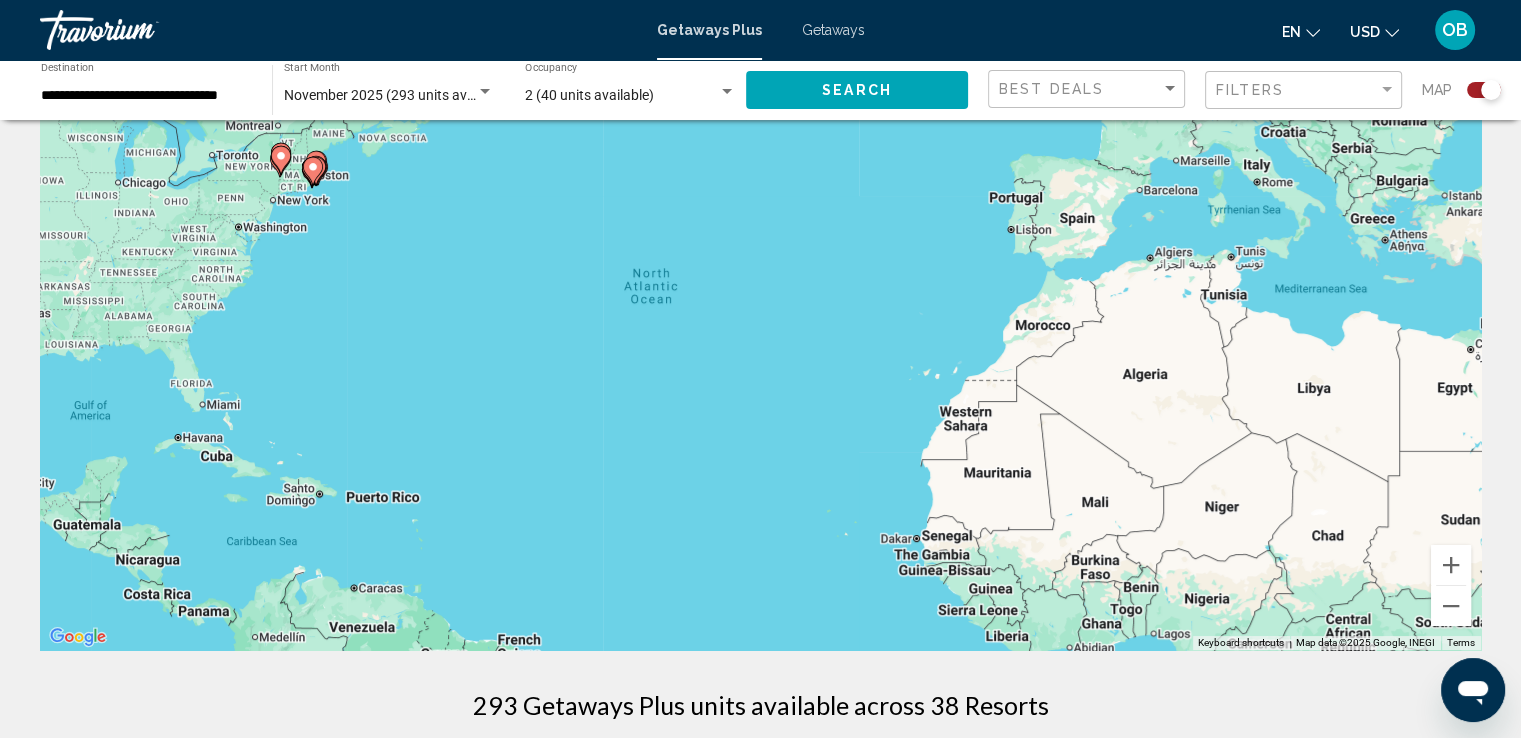 drag, startPoint x: 455, startPoint y: 179, endPoint x: 467, endPoint y: 189, distance: 15.6205 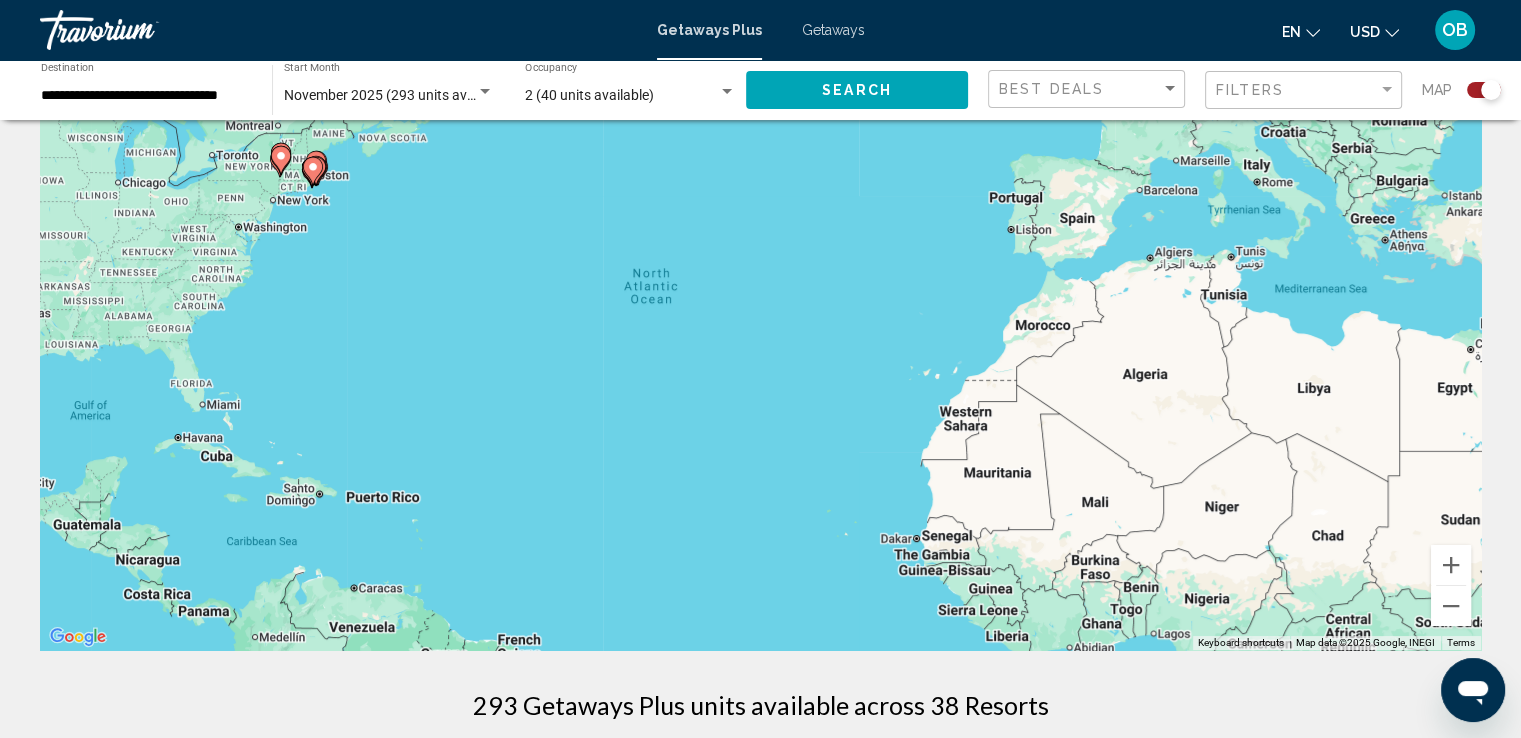 drag, startPoint x: 516, startPoint y: 210, endPoint x: 592, endPoint y: 276, distance: 100.65784 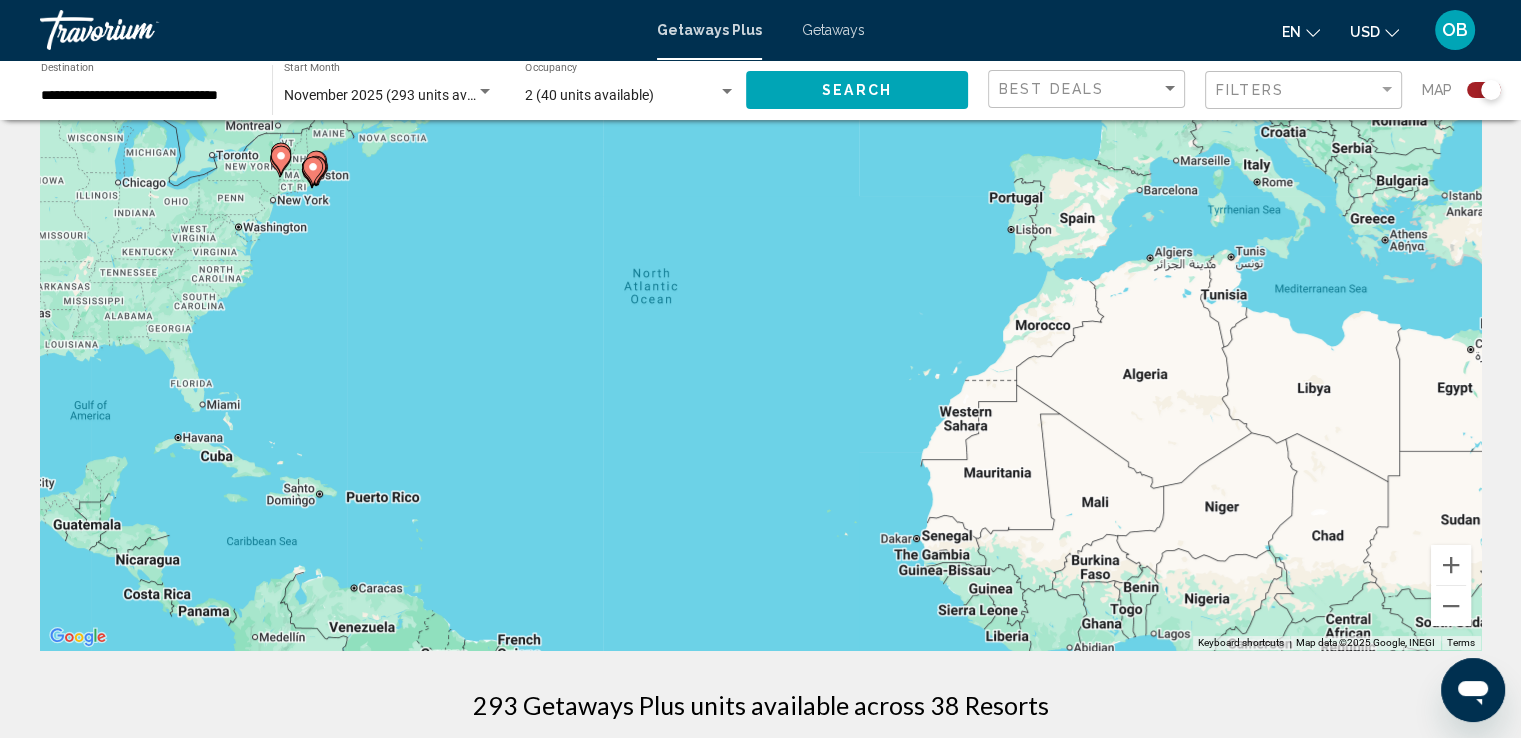 click on "To activate drag with keyboard, press Alt + Enter. Once in keyboard drag state, use the arrow keys to move the marker. To complete the drag, press the Enter key. To cancel, press Escape." at bounding box center (760, 350) 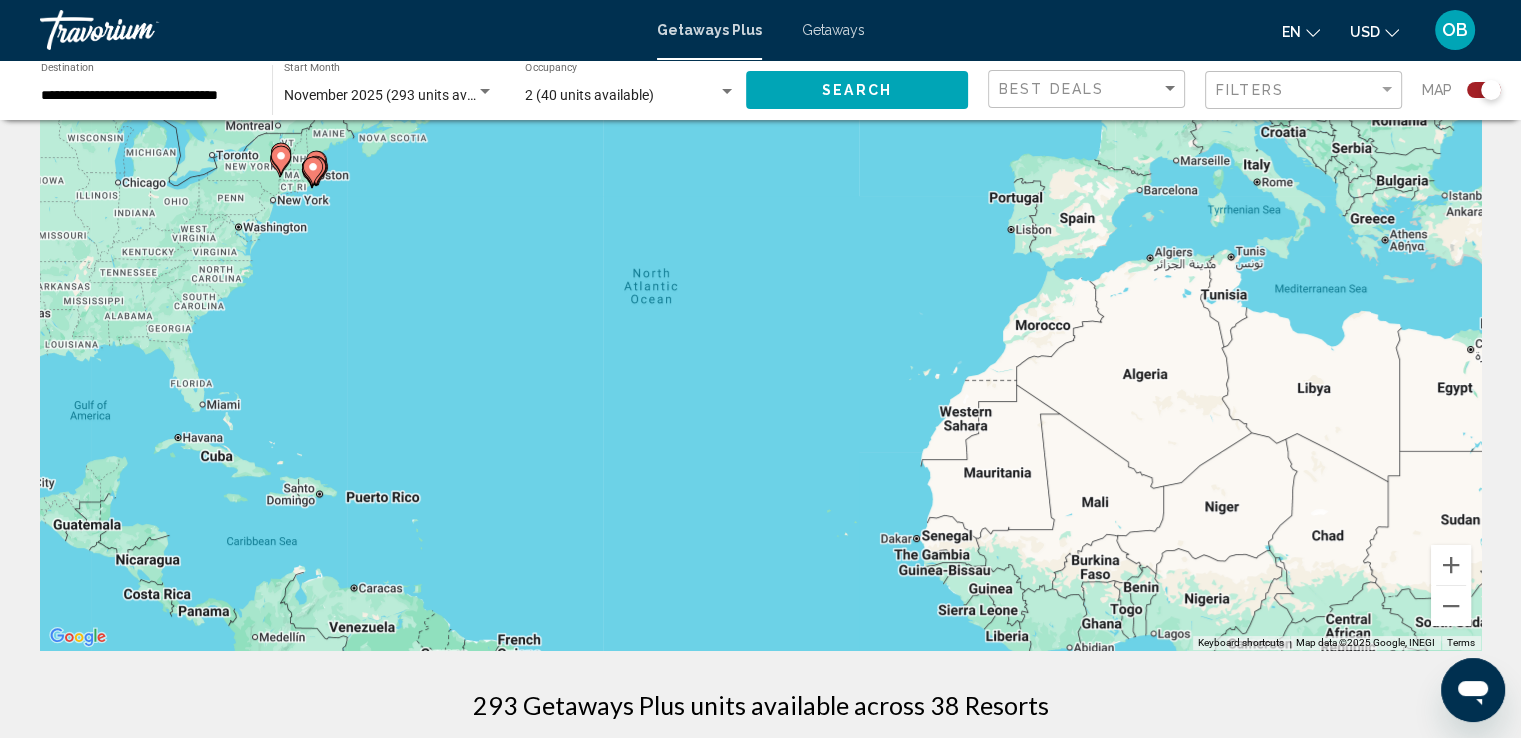 drag, startPoint x: 351, startPoint y: 248, endPoint x: 447, endPoint y: 461, distance: 233.63432 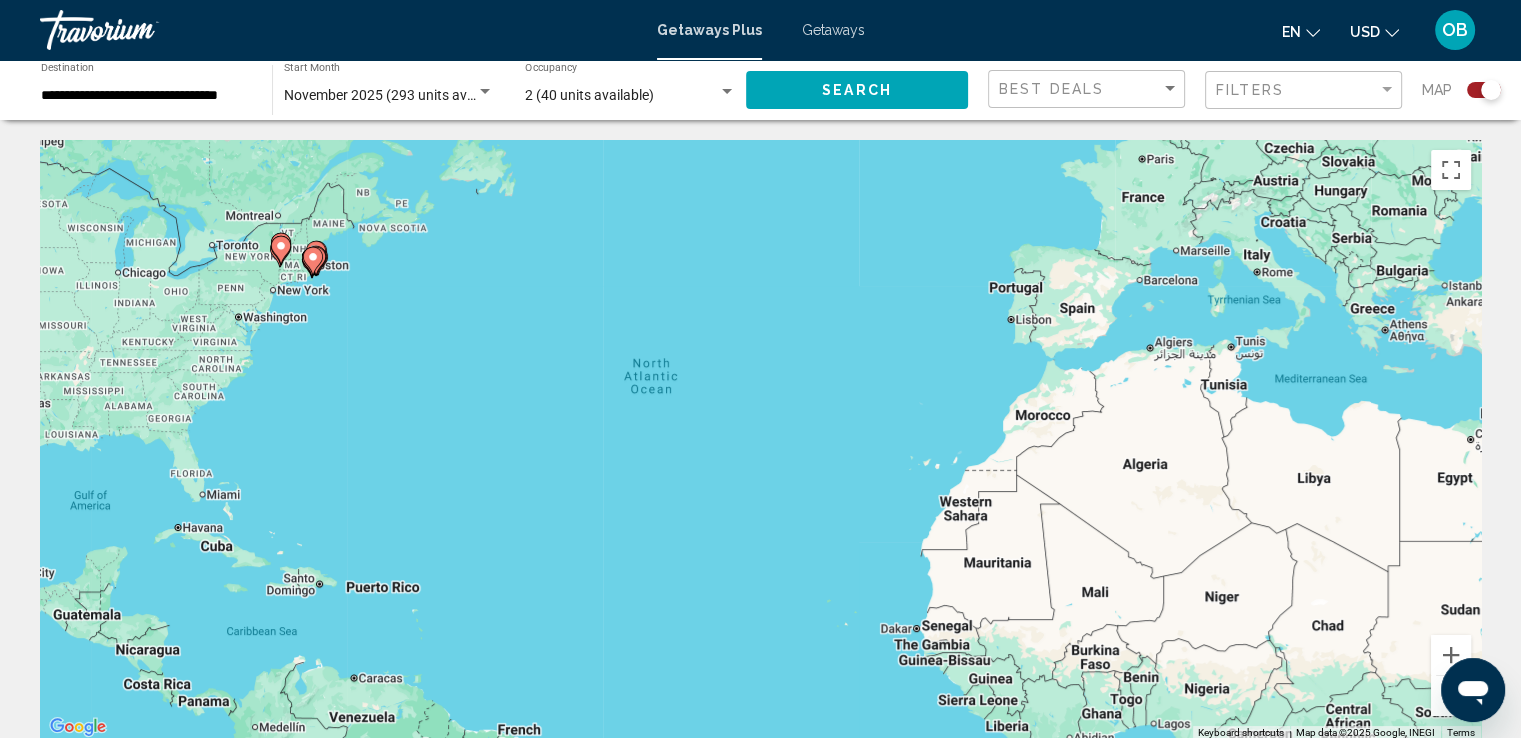 click on "To activate drag with keyboard, press Alt + Enter. Once in keyboard drag state, use the arrow keys to move the marker. To complete the drag, press the Enter key. To cancel, press Escape." at bounding box center (760, 440) 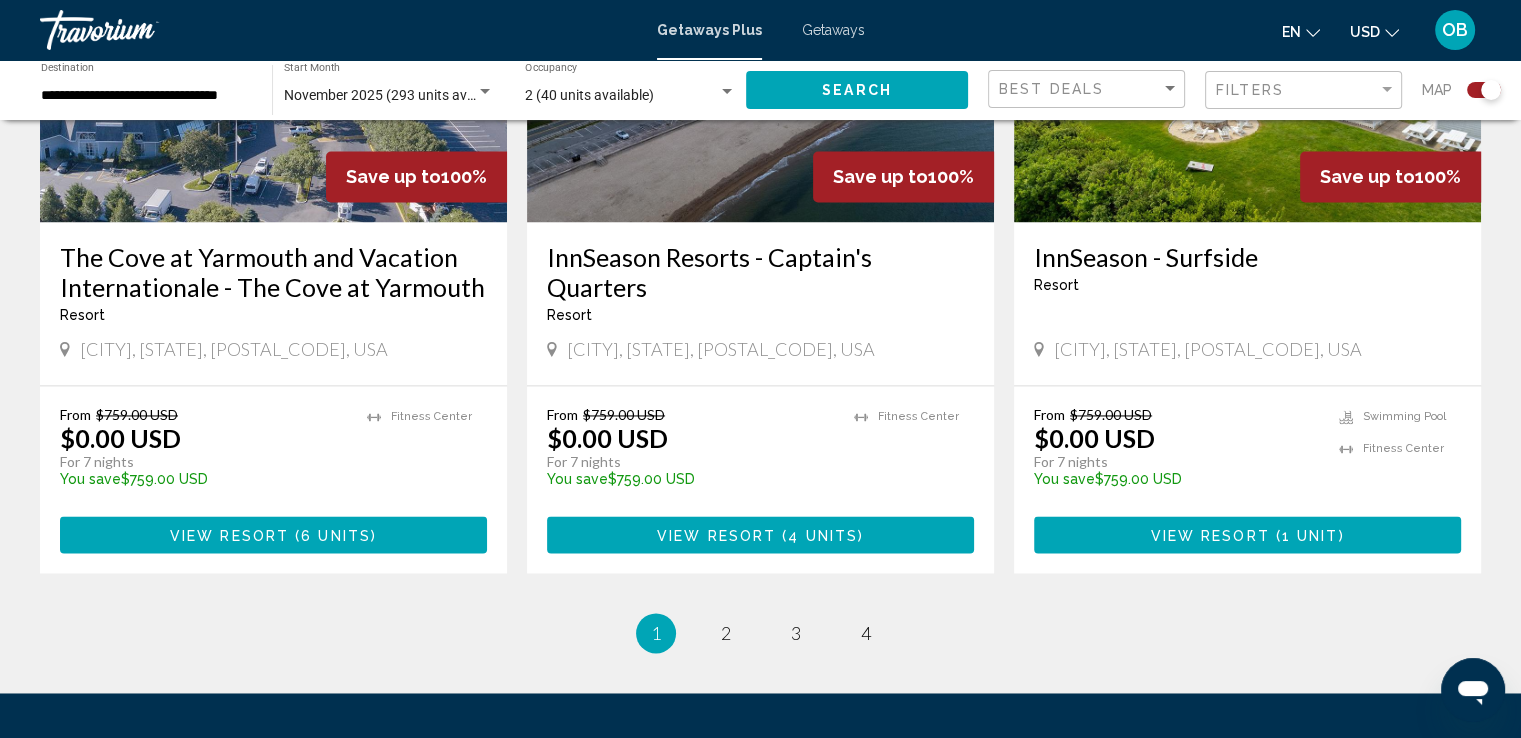 scroll, scrollTop: 3169, scrollLeft: 0, axis: vertical 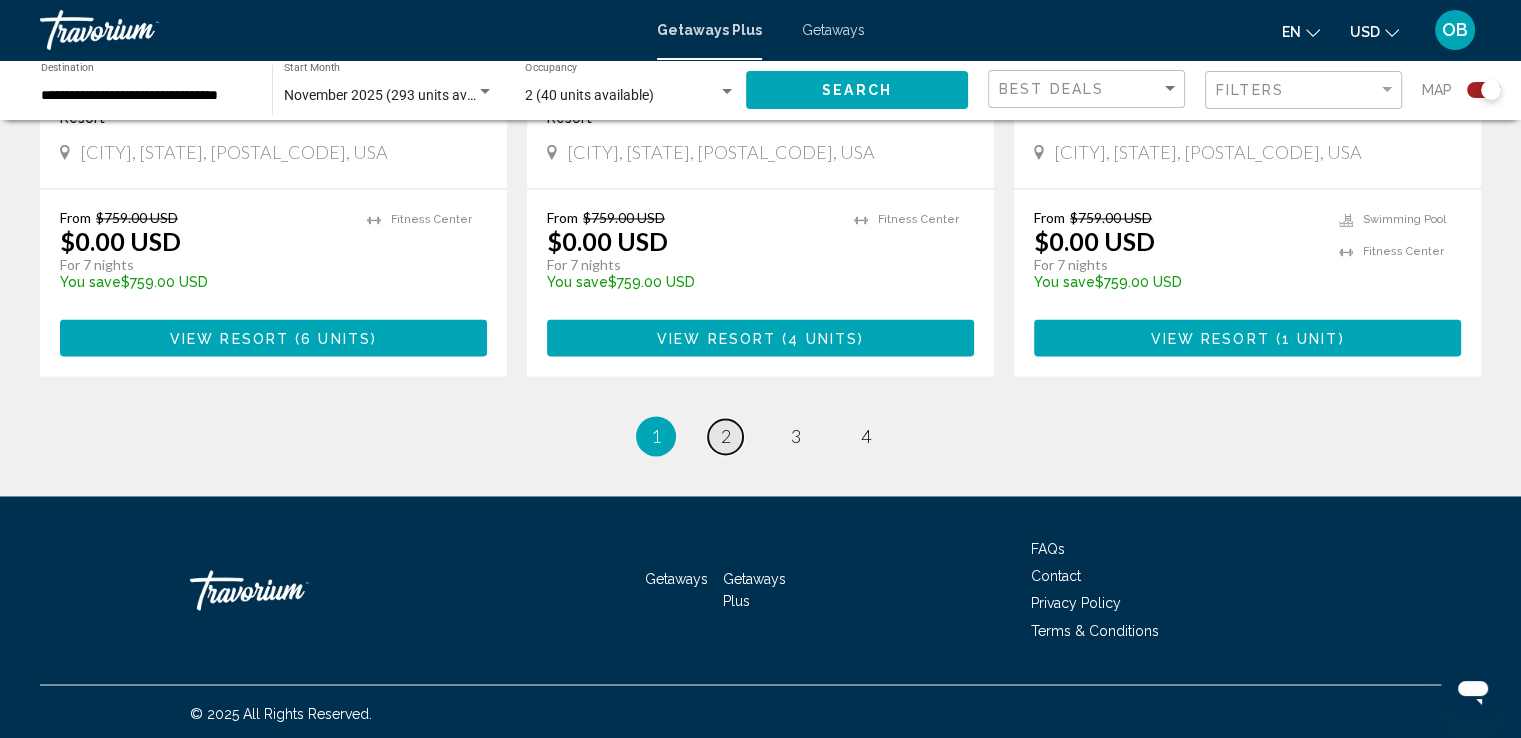 click on "2" at bounding box center (726, 436) 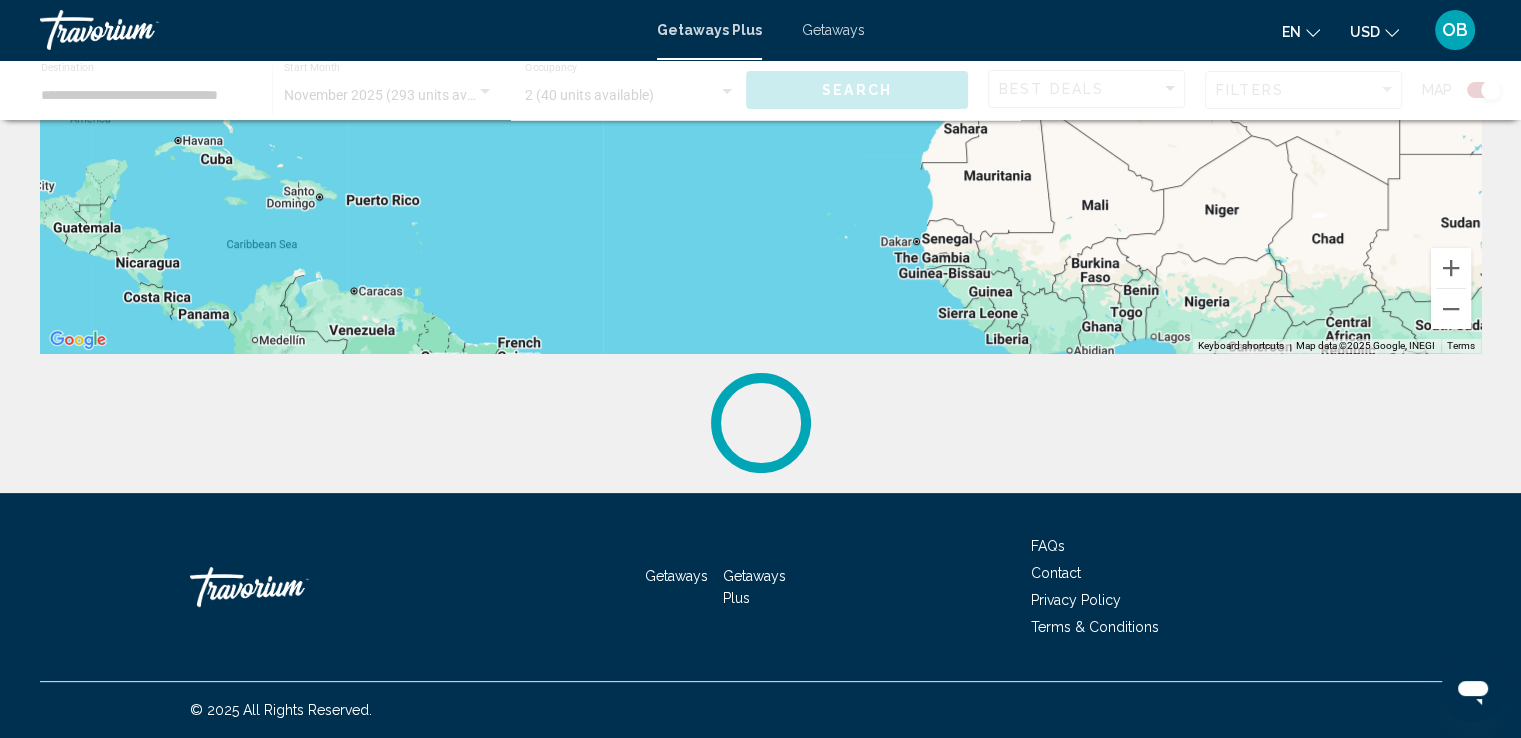 scroll, scrollTop: 0, scrollLeft: 0, axis: both 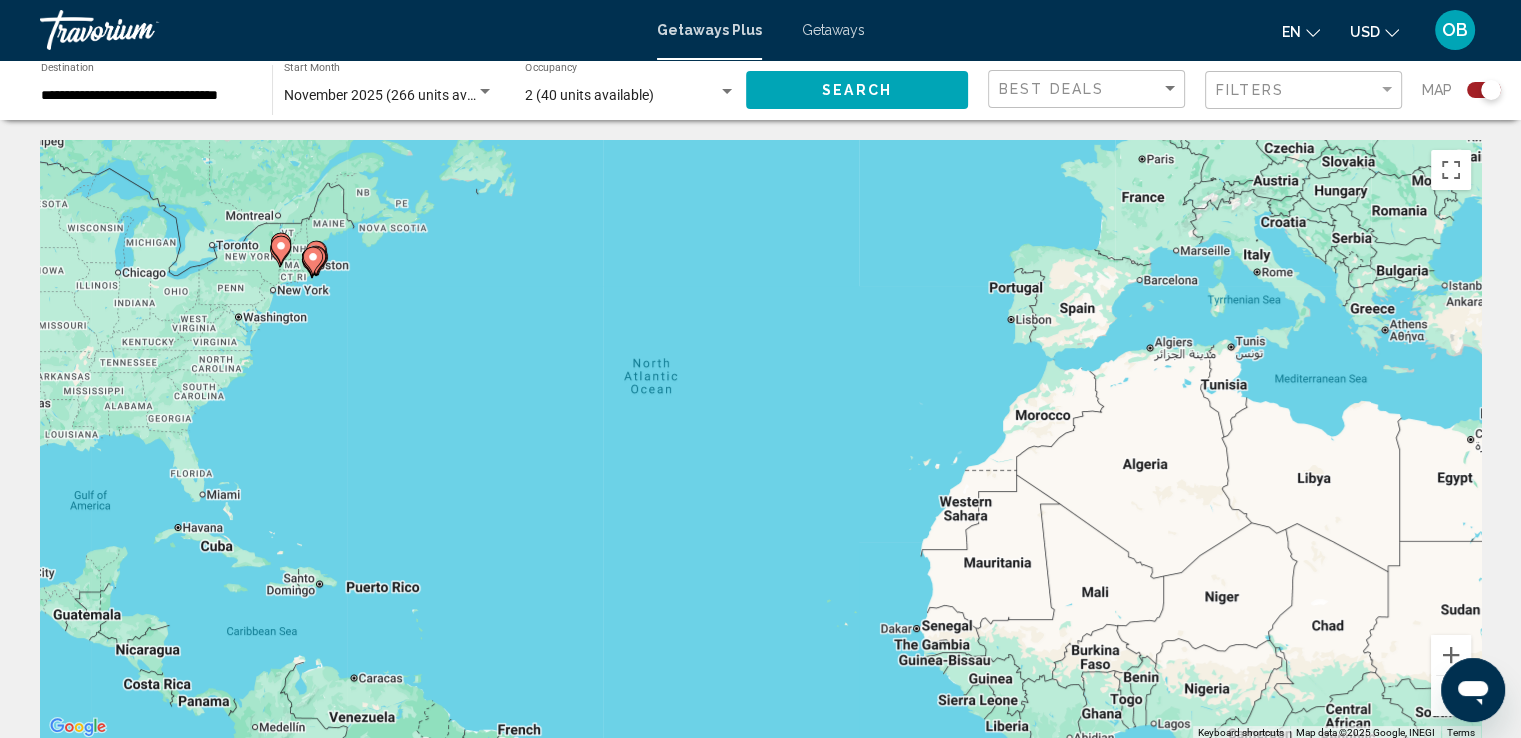 click on "**********" 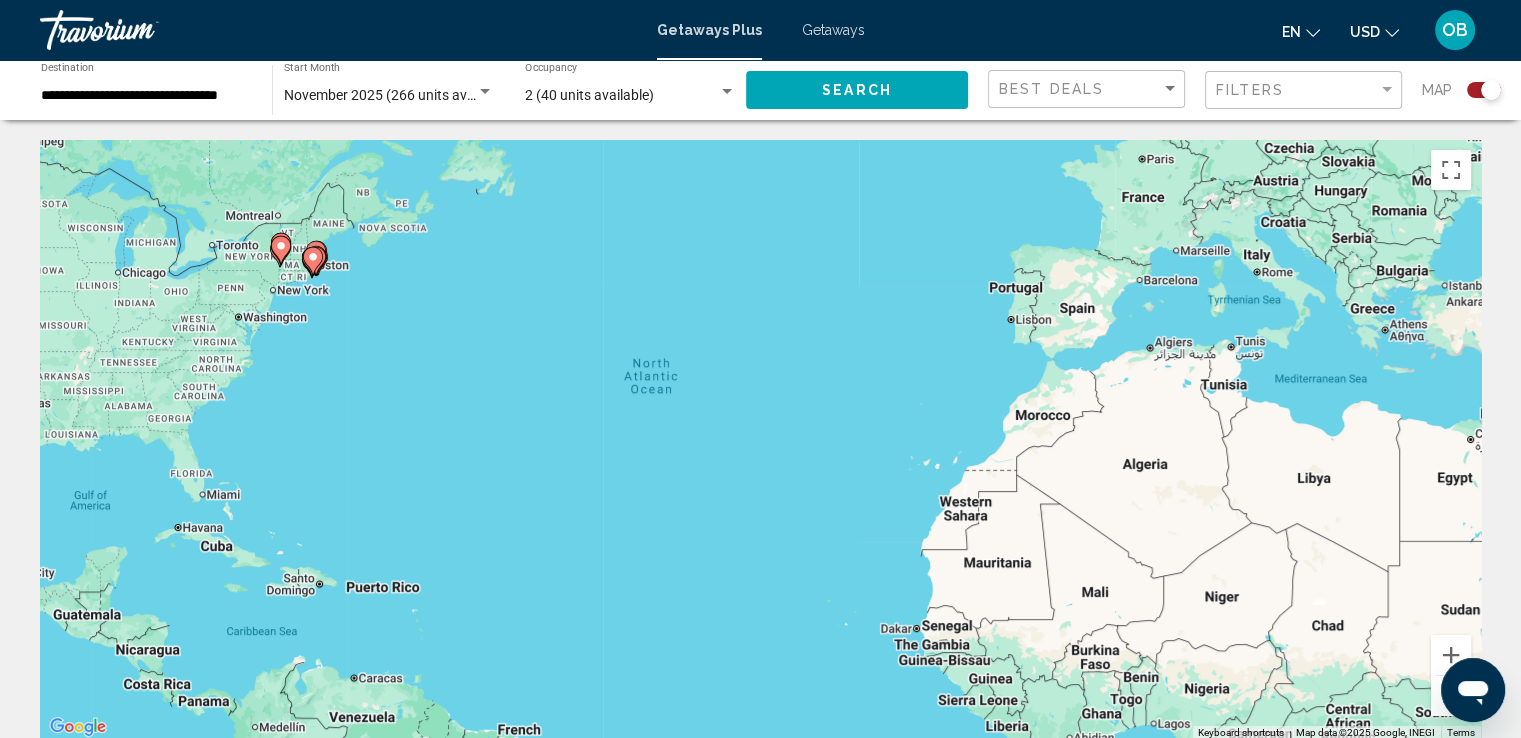 scroll, scrollTop: 0, scrollLeft: 13, axis: horizontal 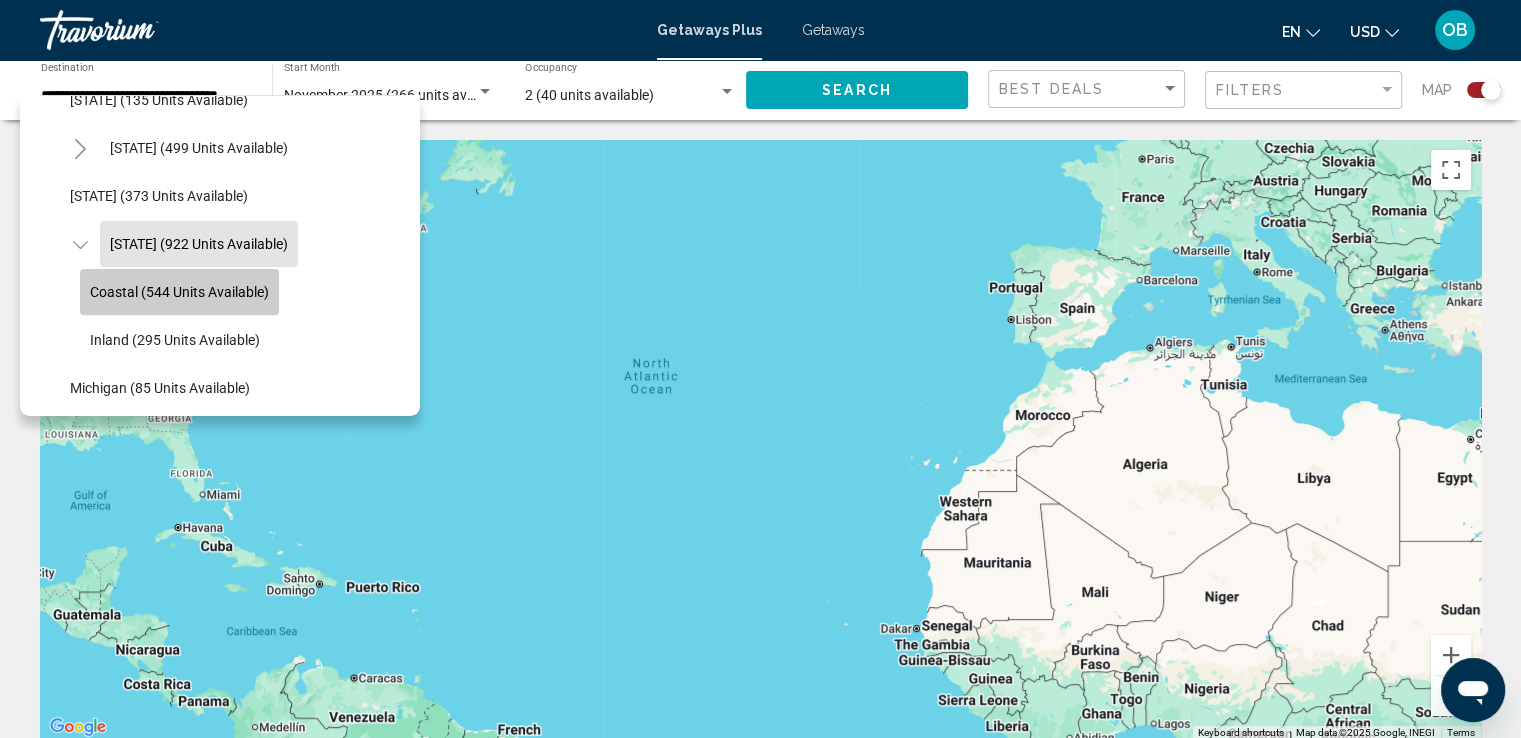 click on "Coastal (544 units available)" 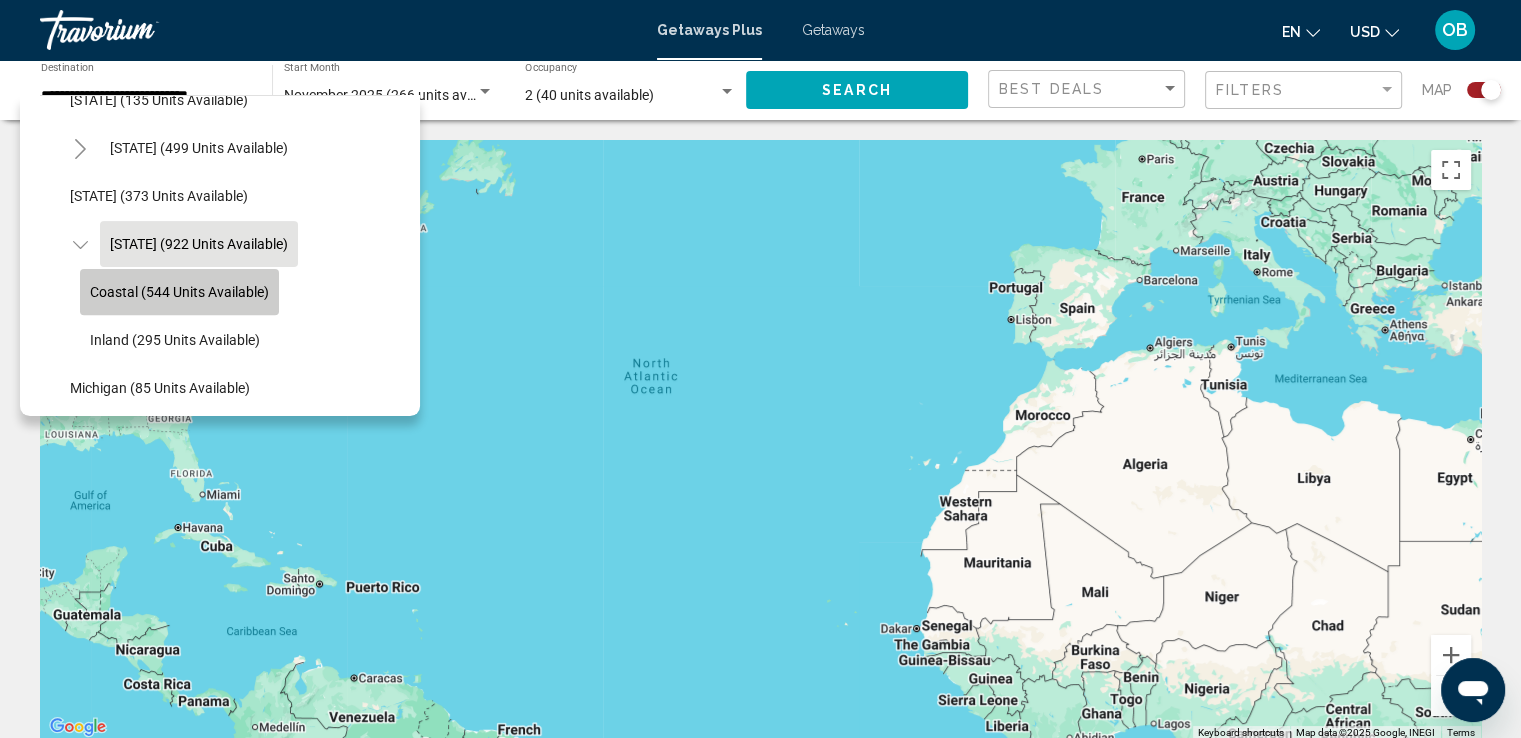 scroll, scrollTop: 0, scrollLeft: 0, axis: both 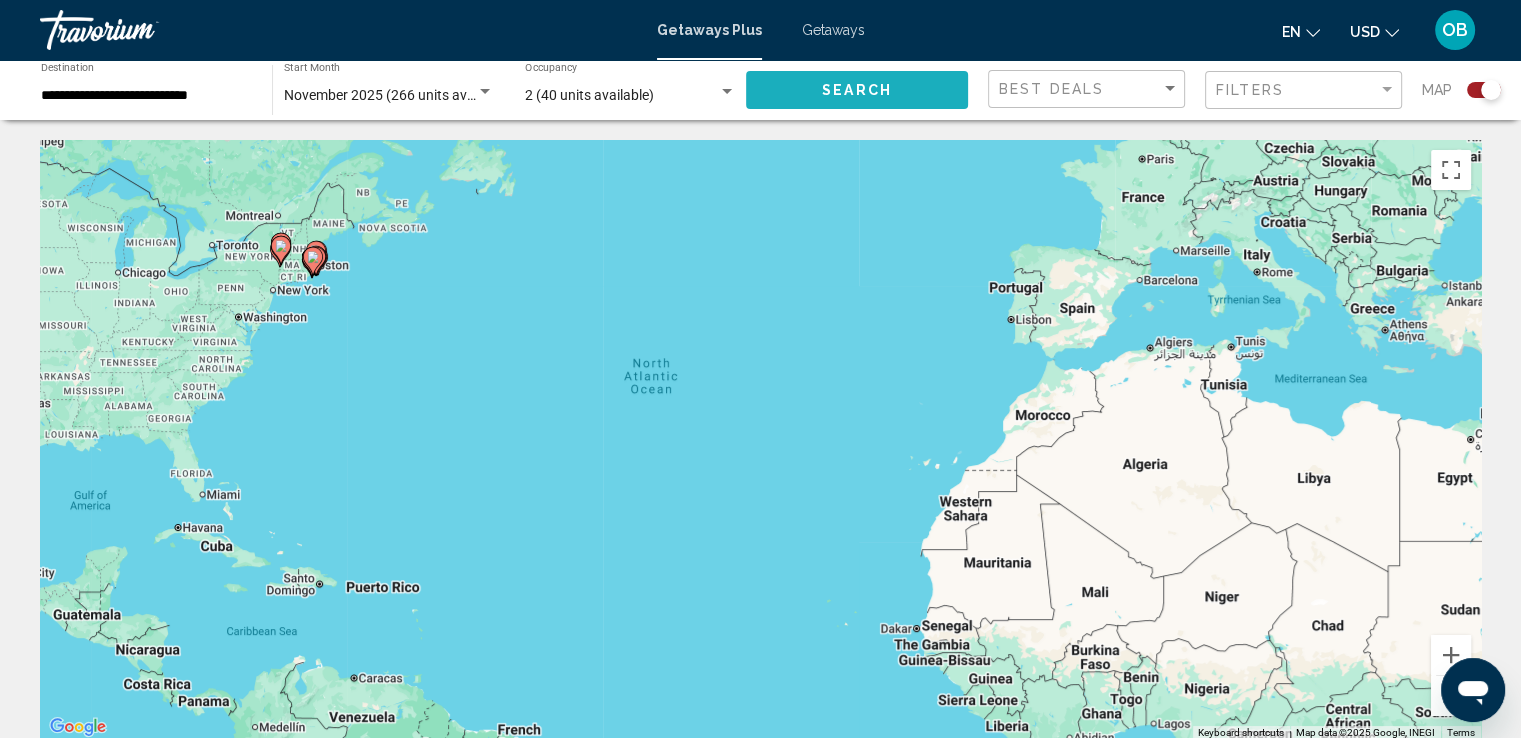 click on "Search" 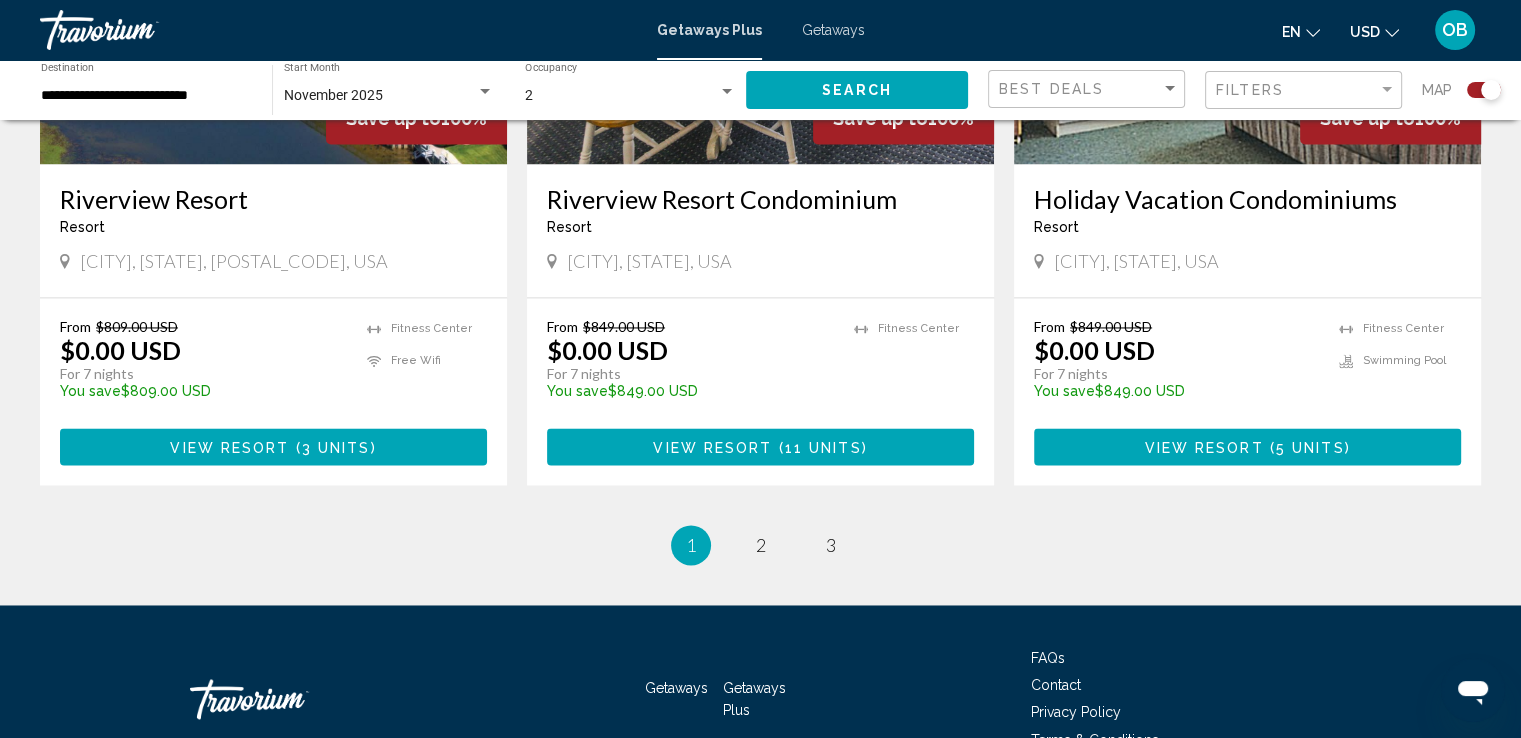 scroll, scrollTop: 3084, scrollLeft: 0, axis: vertical 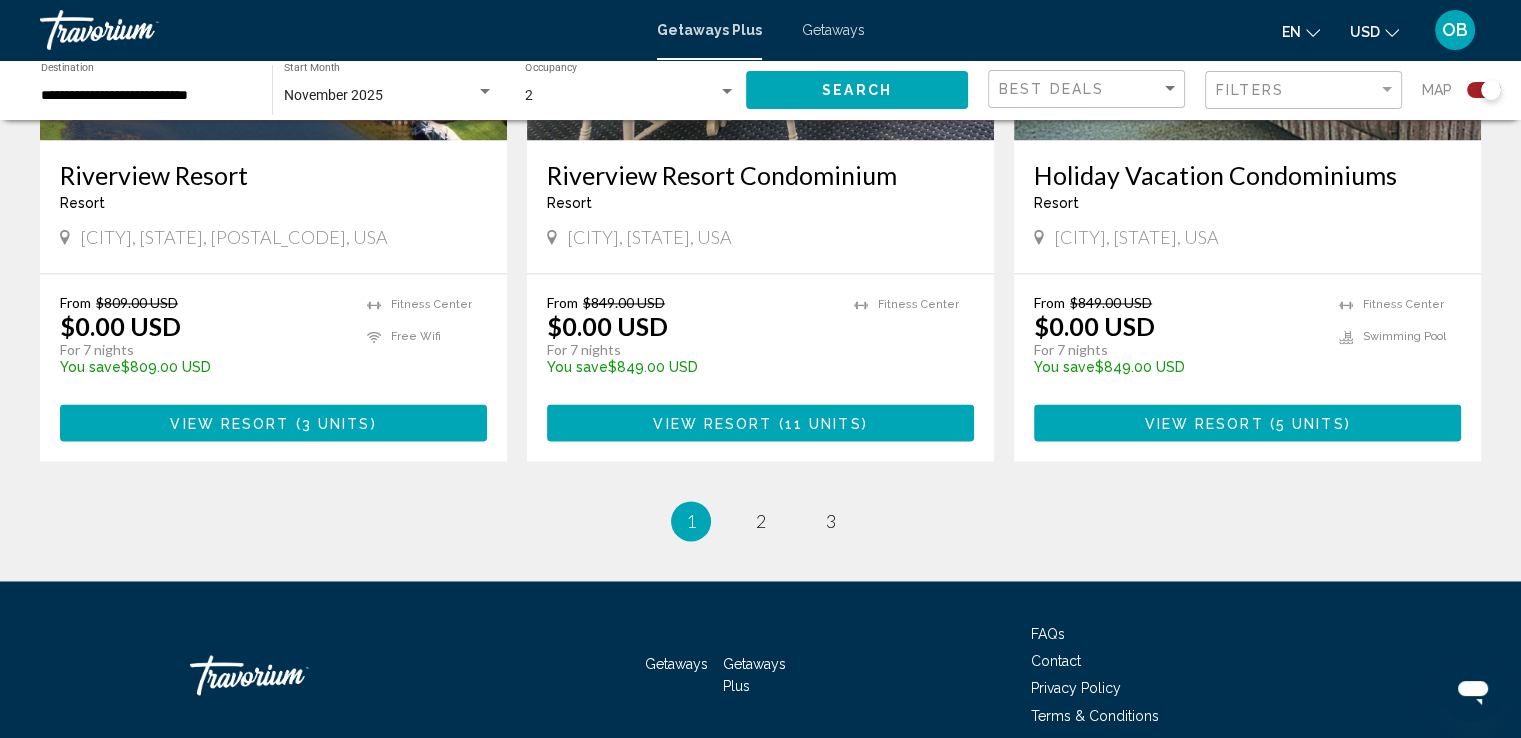 click on "1 / 3  You're on page  1 page  2 page  3" at bounding box center [760, 521] 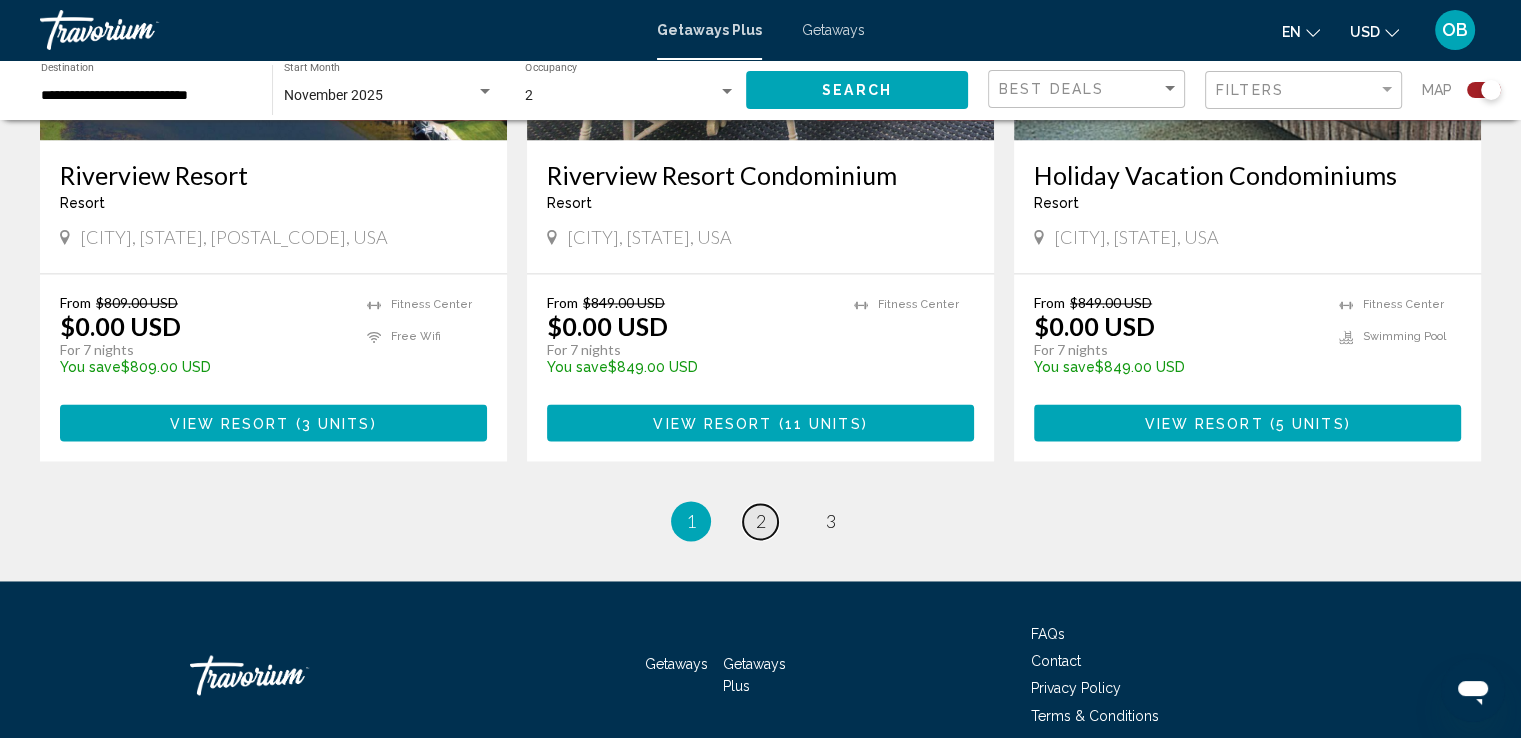 click on "2" at bounding box center (761, 521) 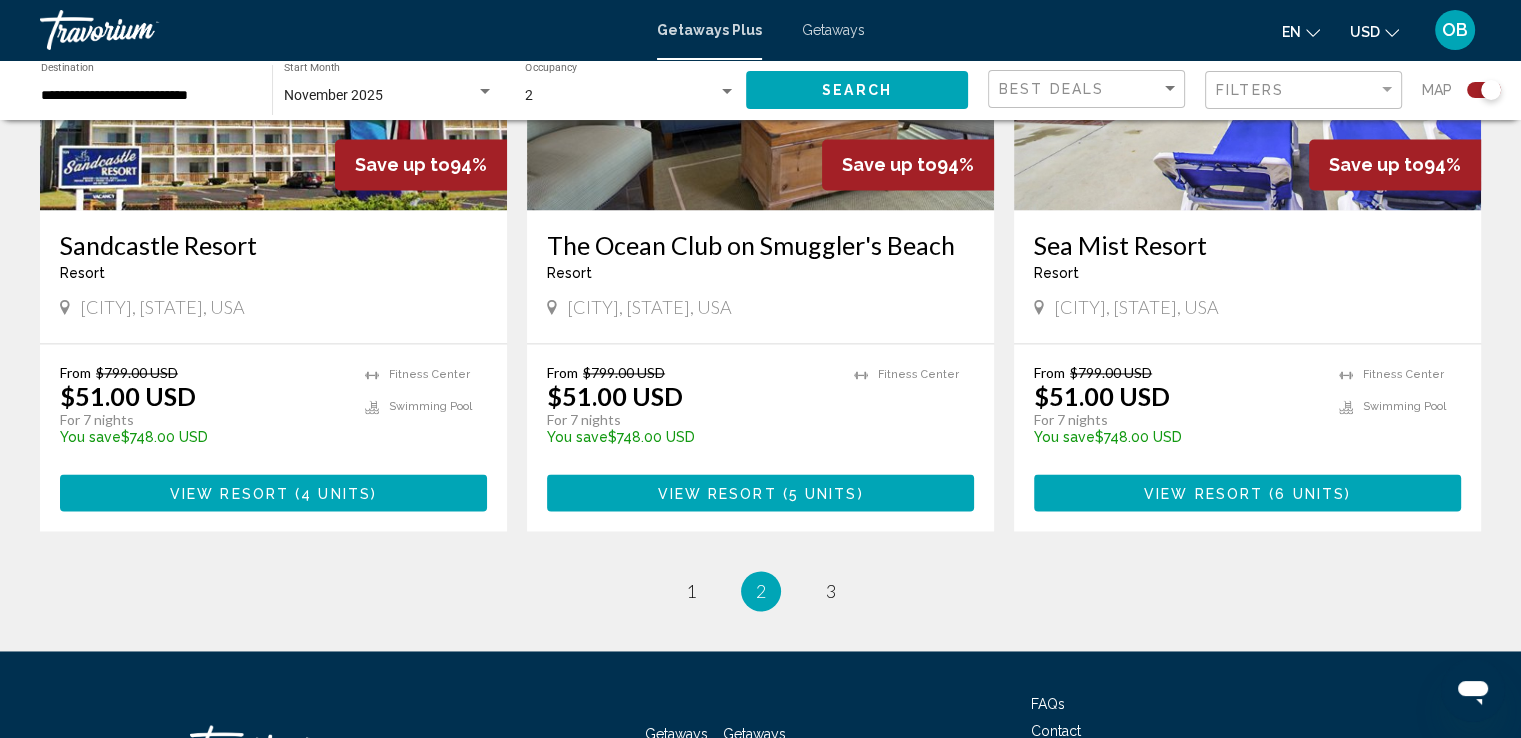 scroll, scrollTop: 2986, scrollLeft: 0, axis: vertical 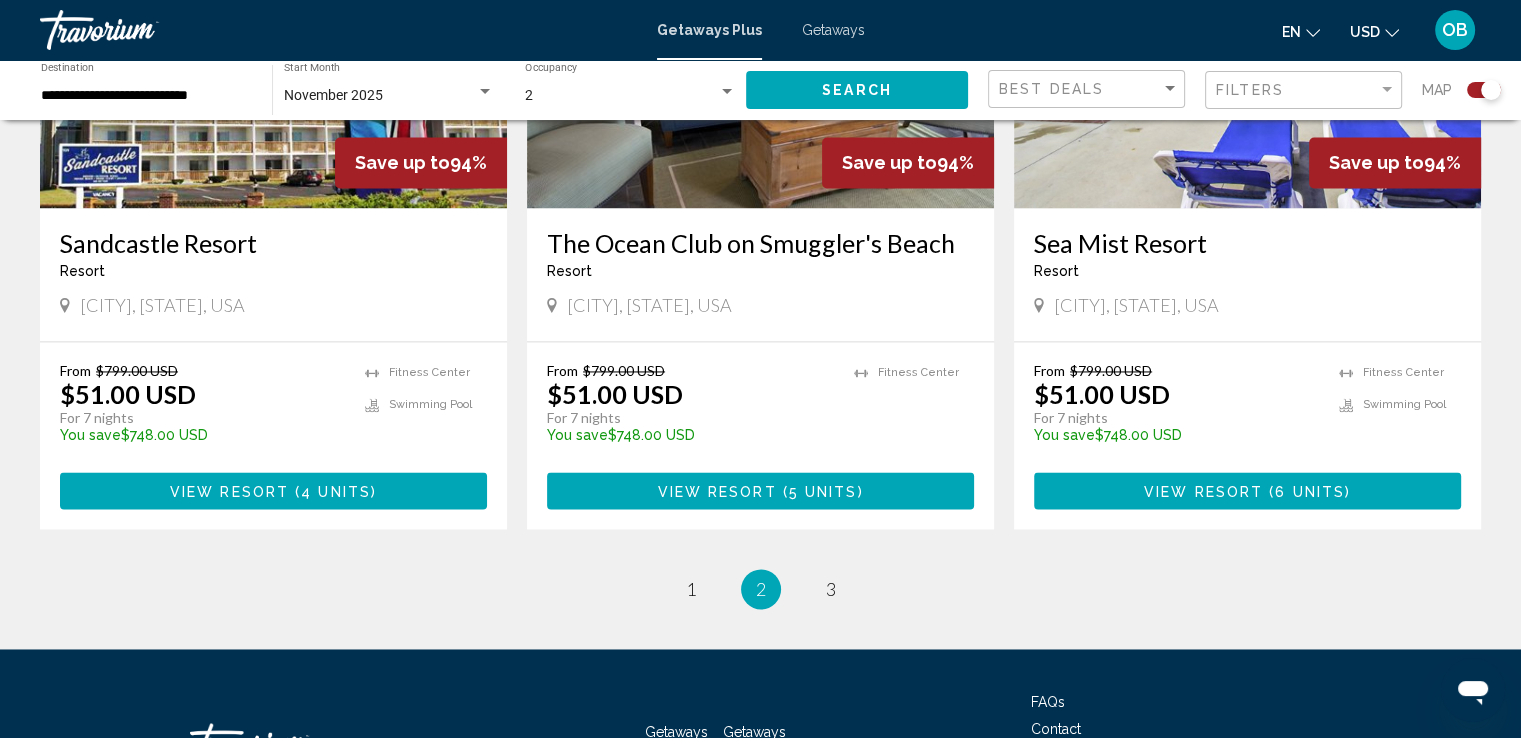 click on "**********" 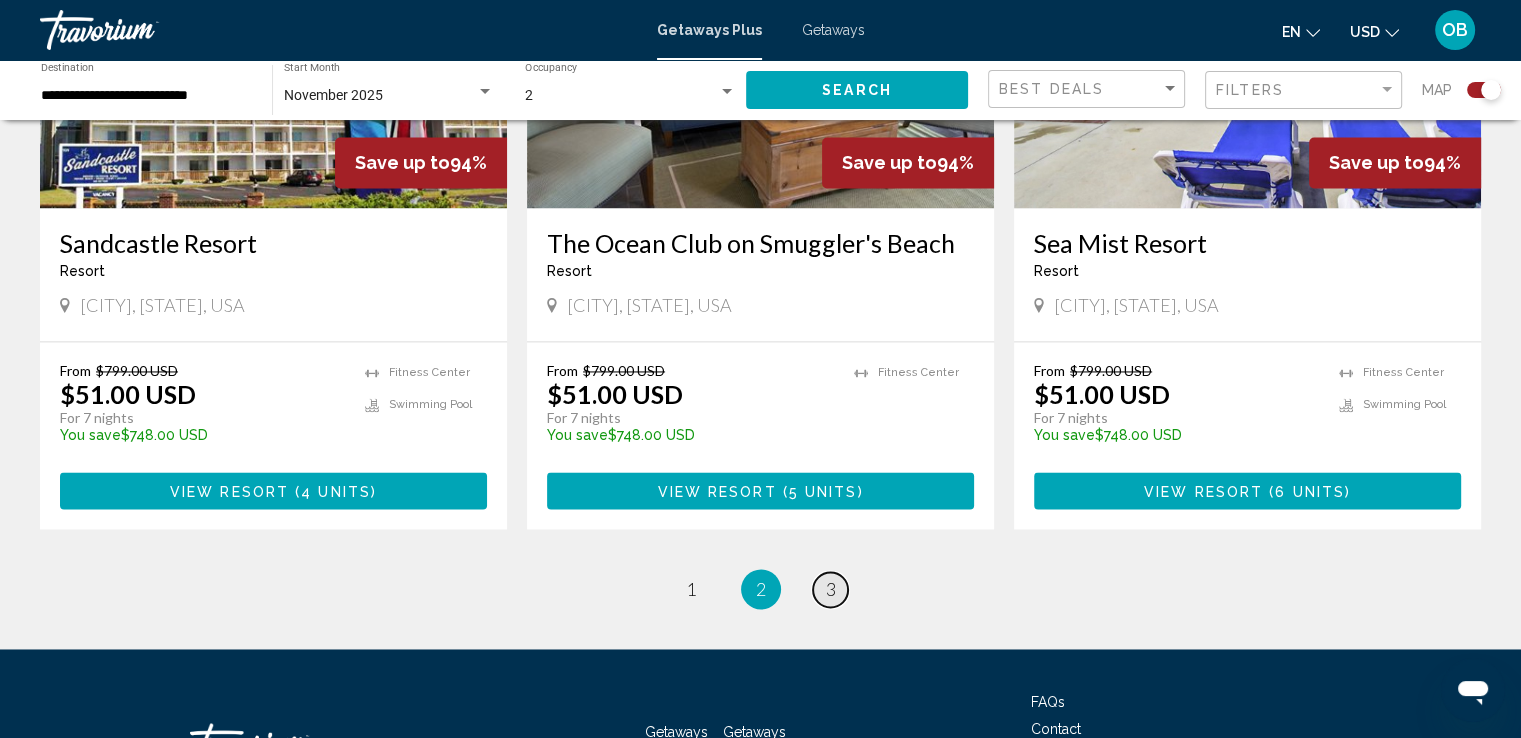 click on "3" at bounding box center (831, 589) 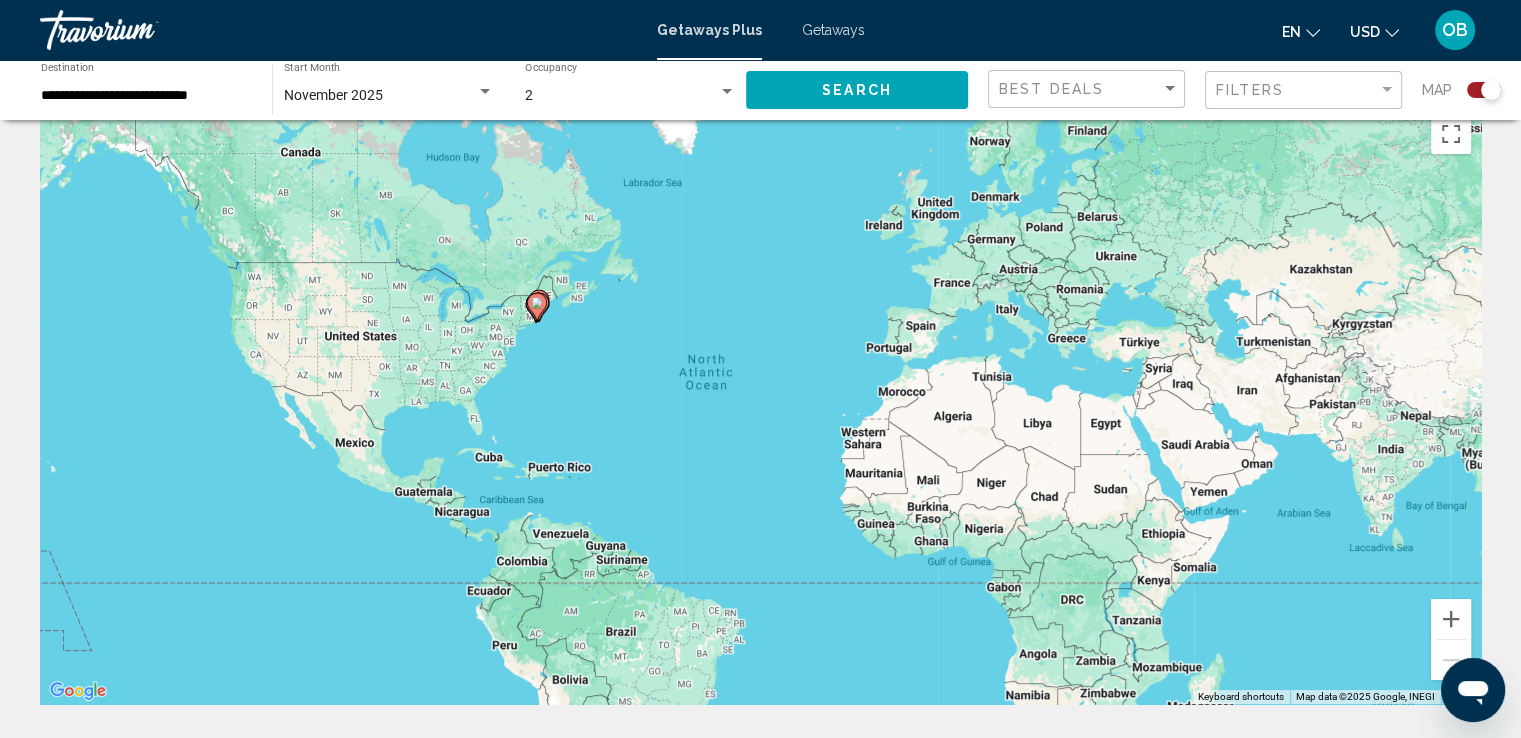 scroll, scrollTop: 232, scrollLeft: 0, axis: vertical 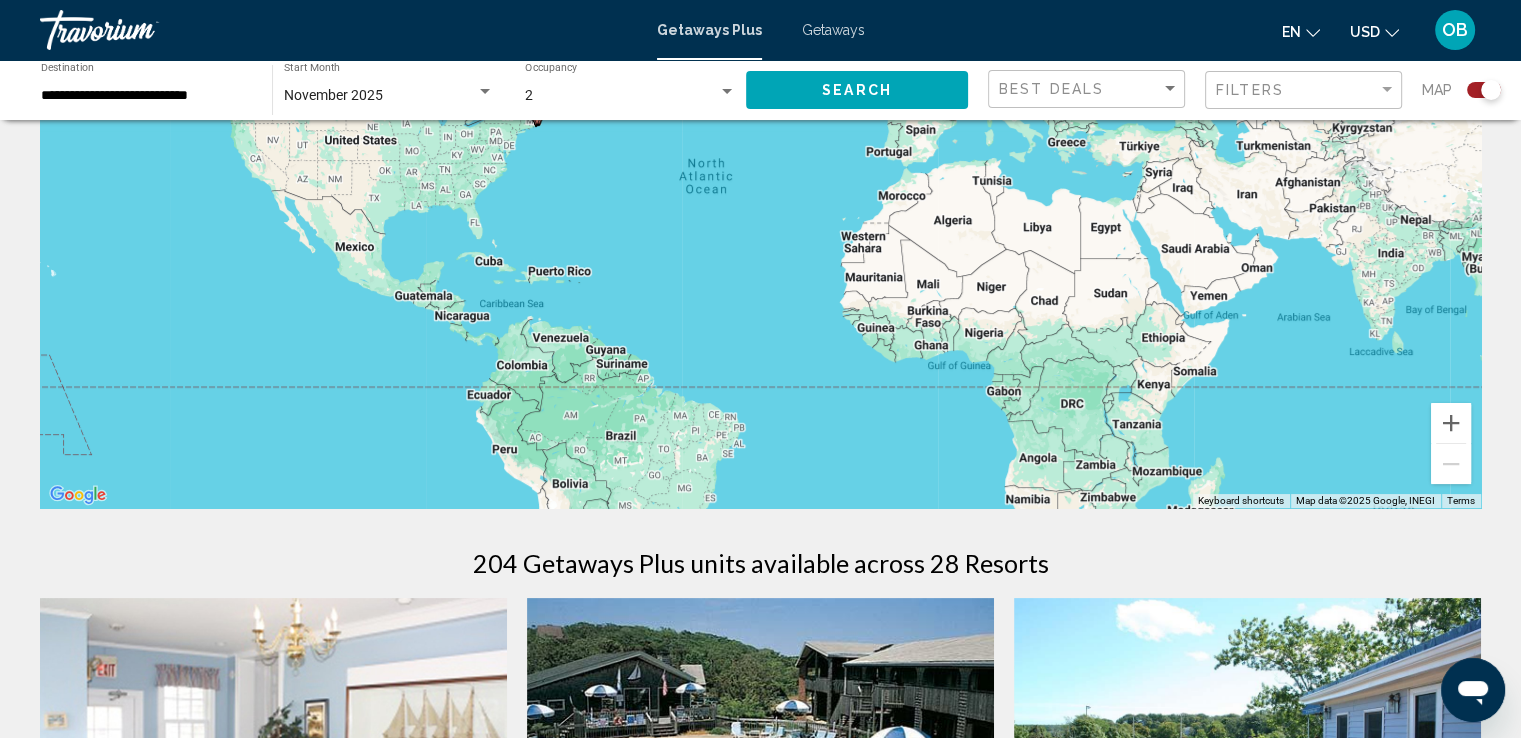 click on "To activate drag with keyboard, press Alt + Enter. Once in keyboard drag state, use the arrow keys to move the marker. To complete the drag, press the Enter key. To cancel, press Escape." at bounding box center (760, 208) 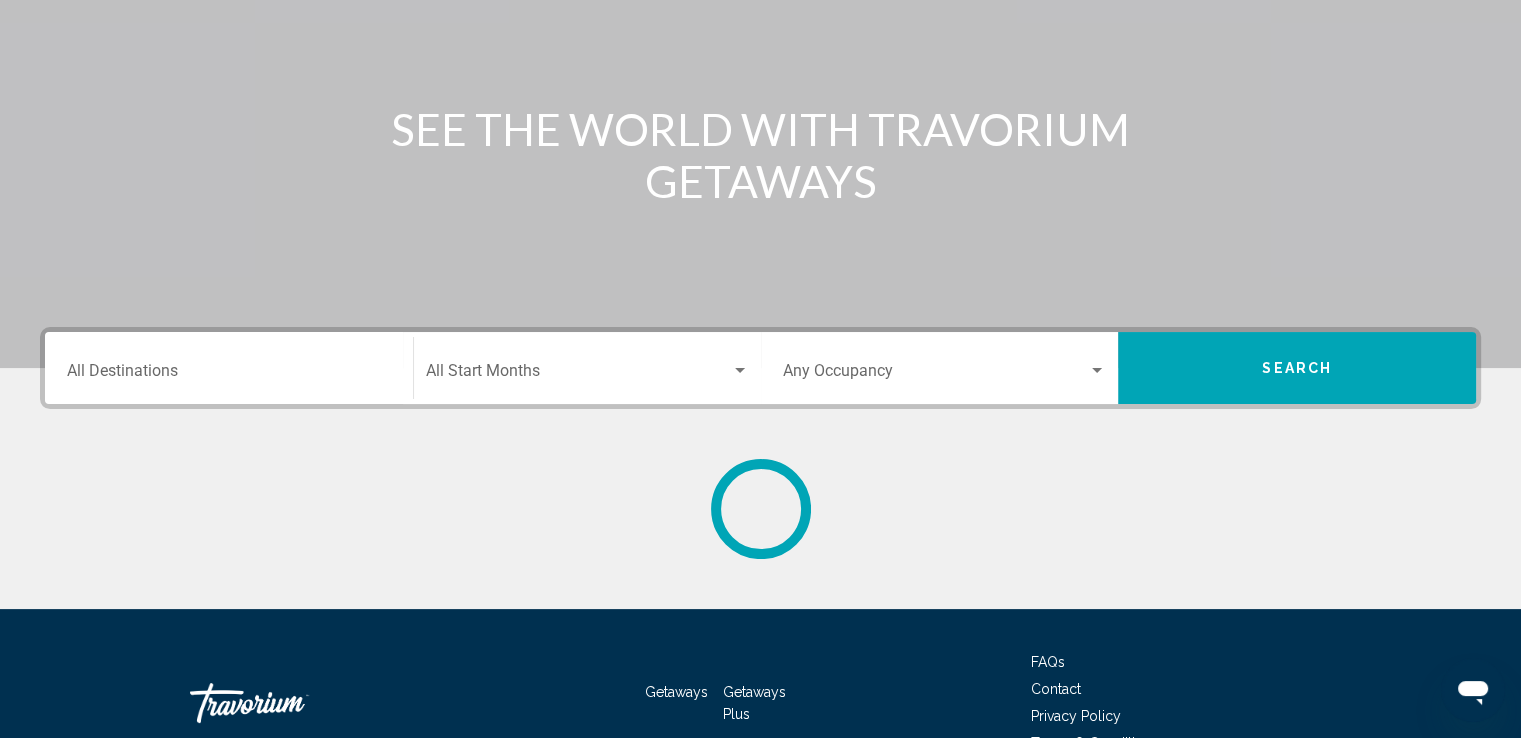 scroll, scrollTop: 0, scrollLeft: 0, axis: both 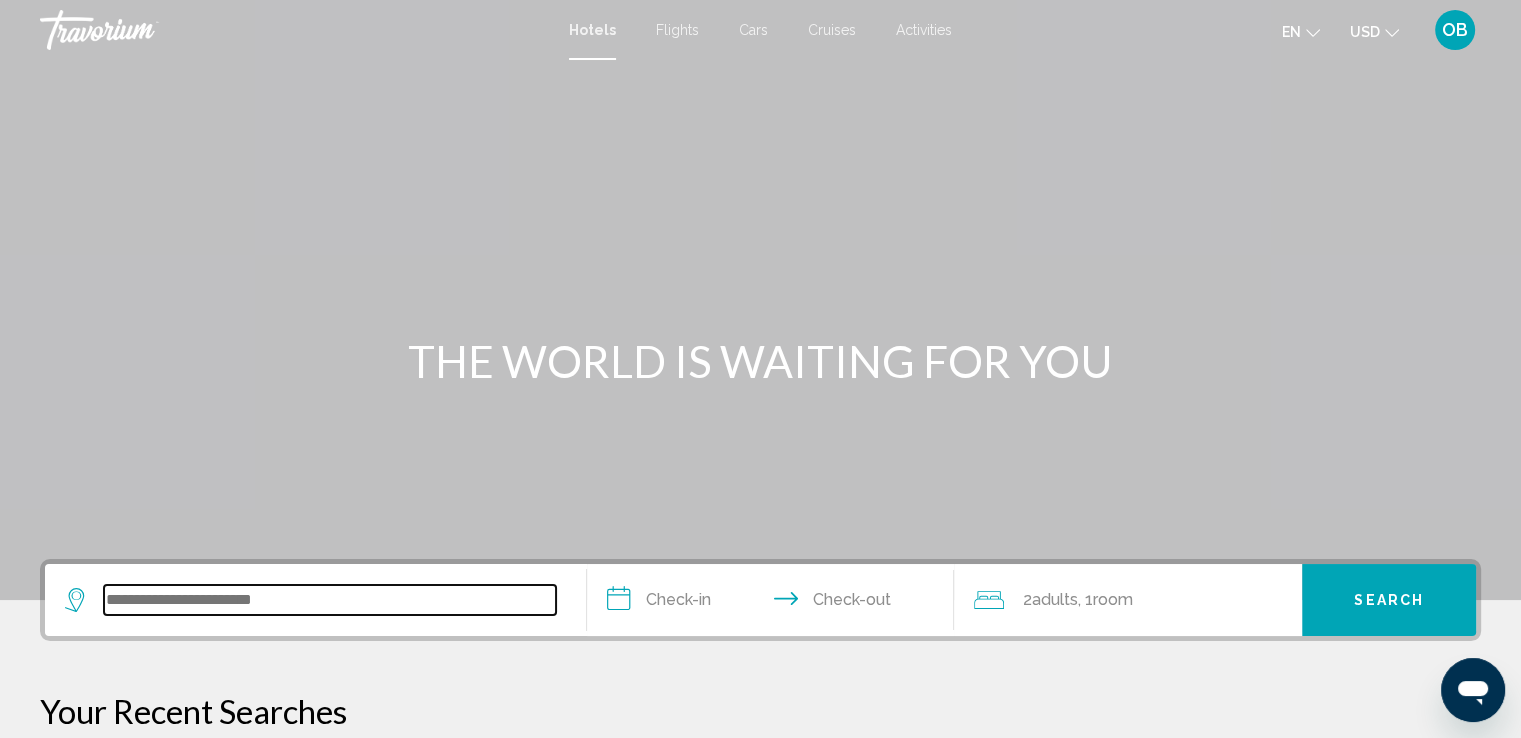 click at bounding box center [330, 600] 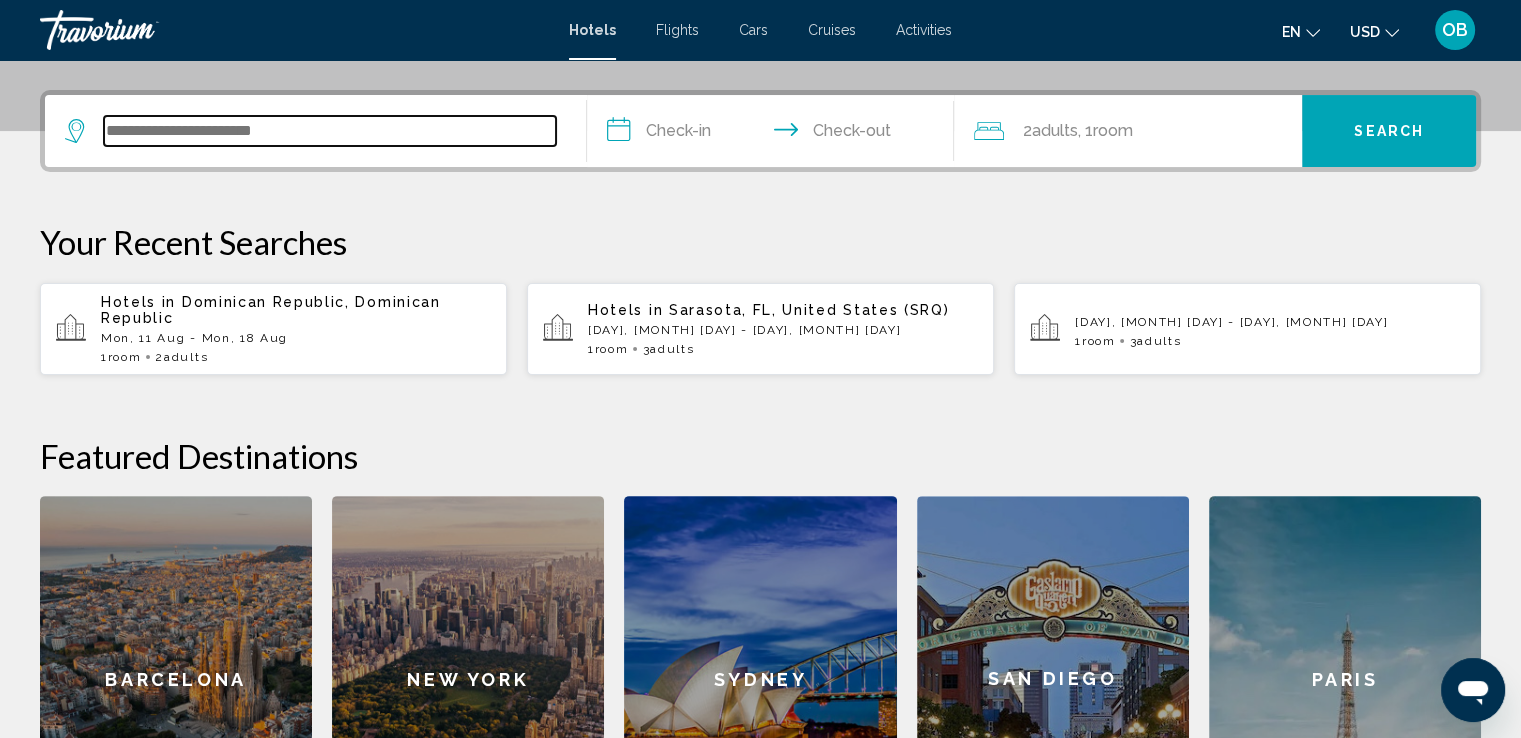 scroll, scrollTop: 493, scrollLeft: 0, axis: vertical 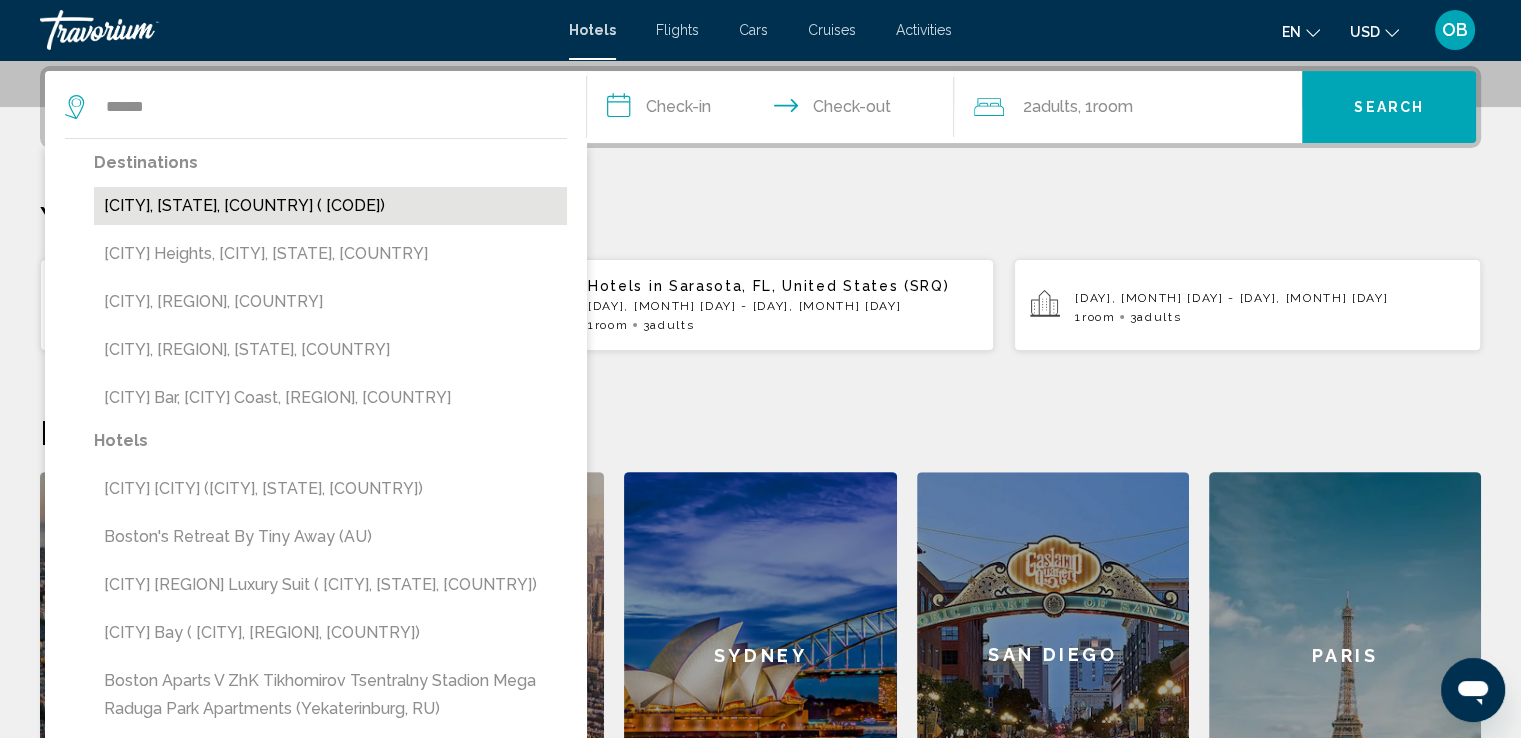 click on "[CITY], [STATE], [COUNTRY] ( [CODE])" at bounding box center (330, 206) 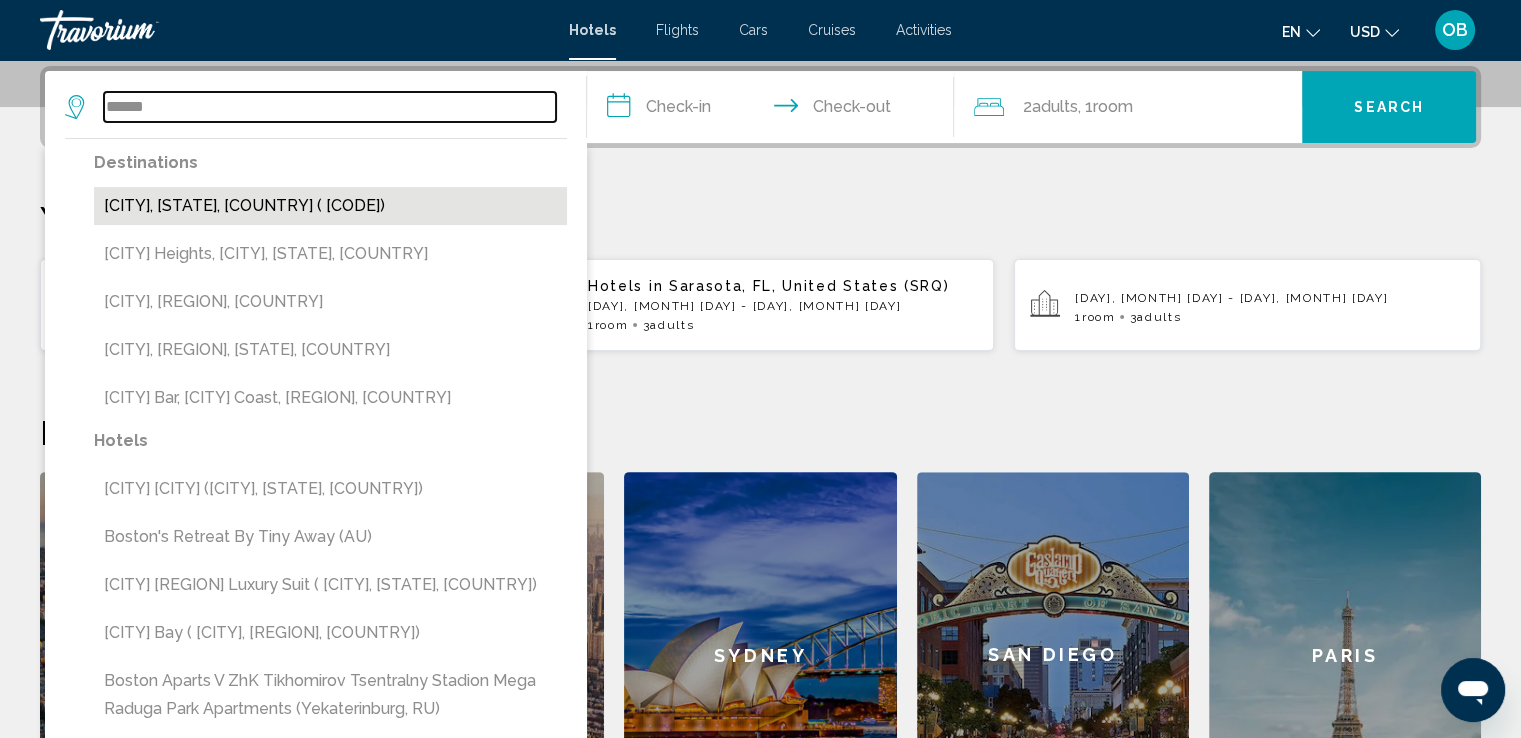 type on "**********" 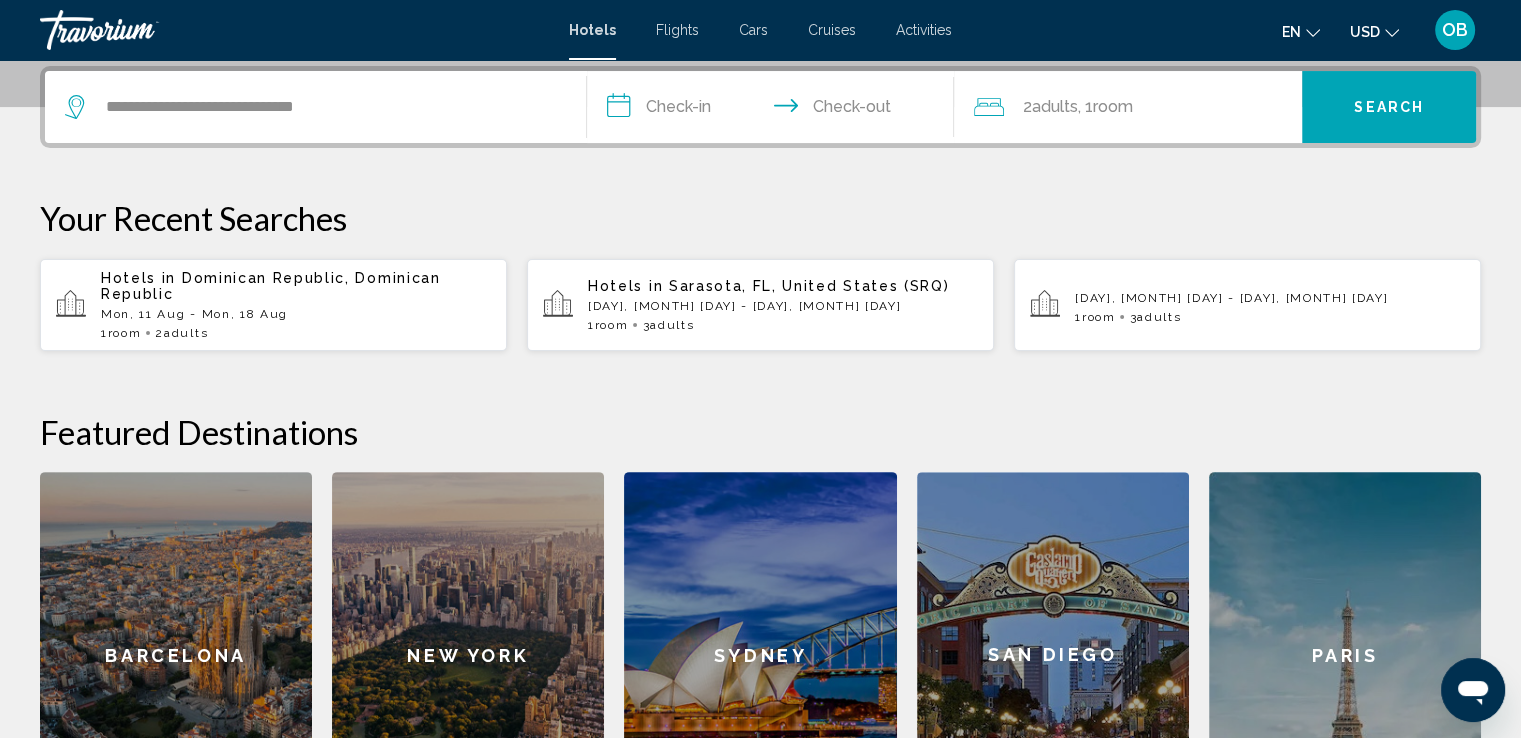 click on "**********" at bounding box center (775, 110) 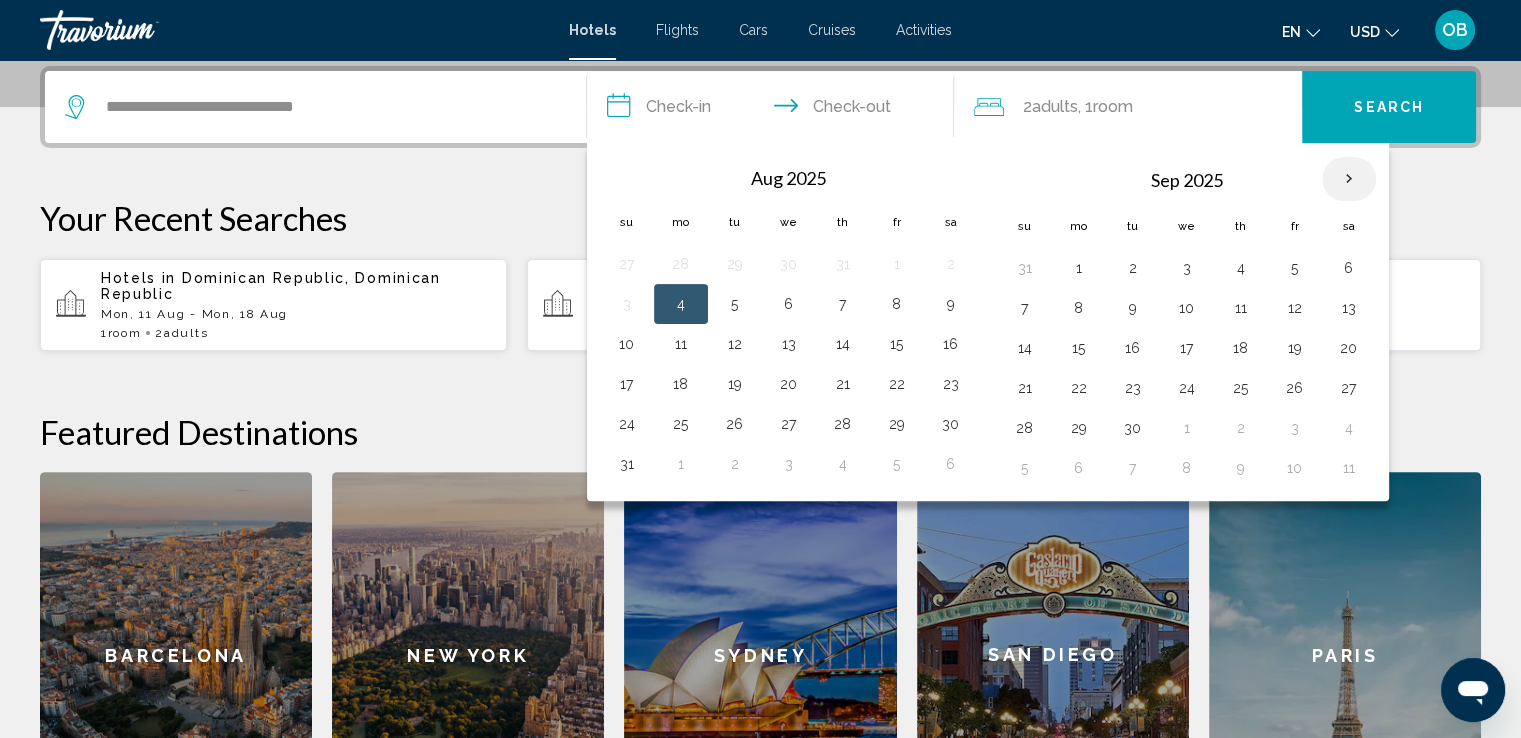 click at bounding box center [1349, 179] 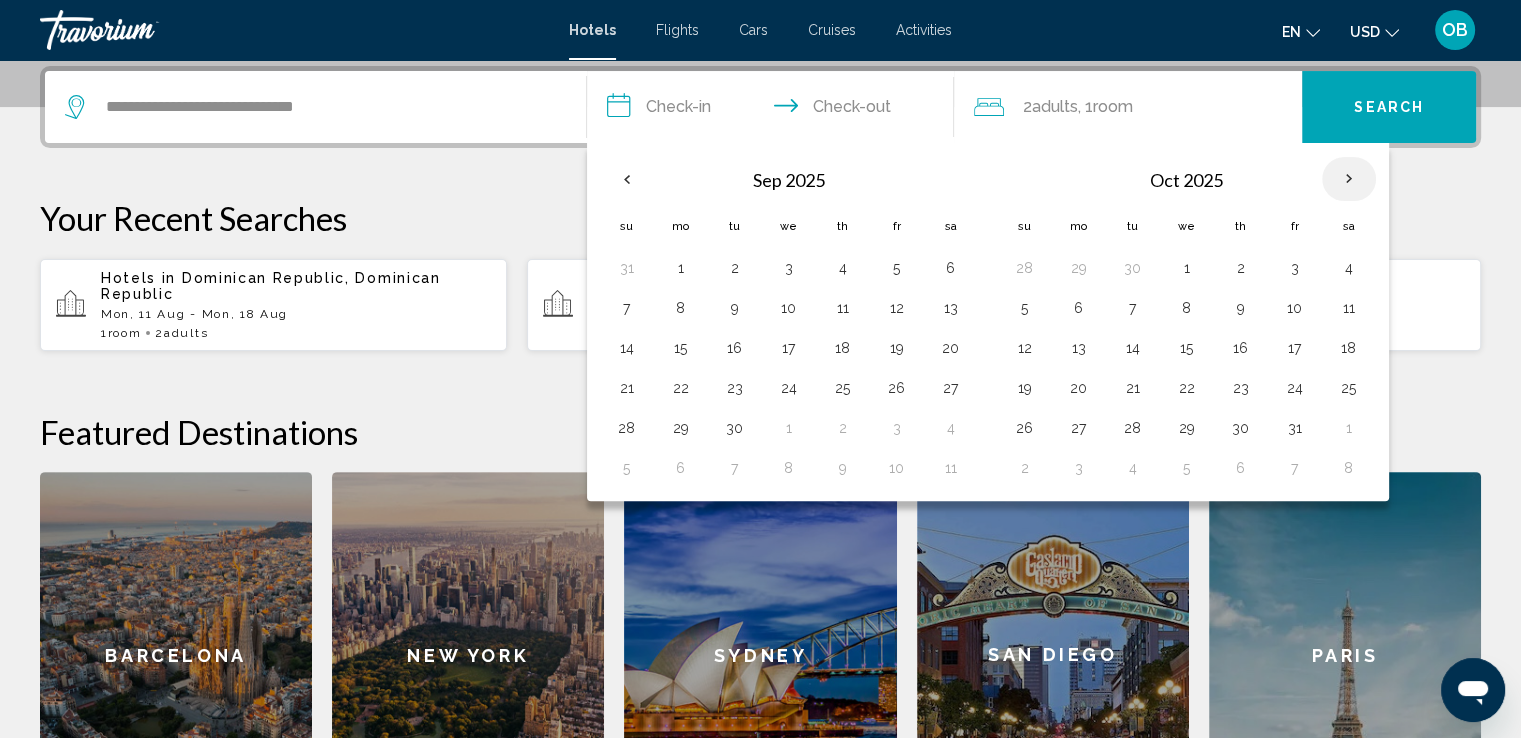 click at bounding box center (1349, 179) 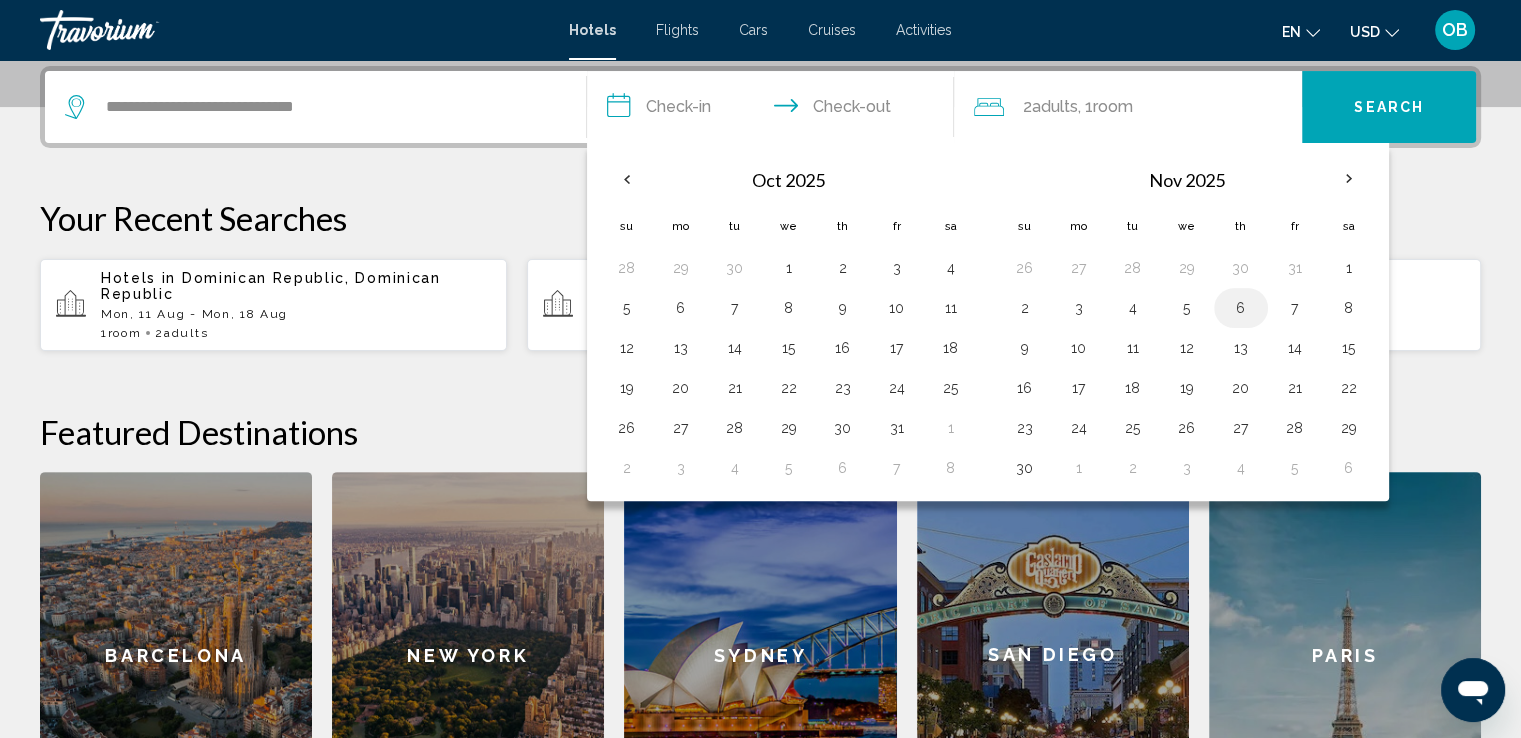 click on "6" at bounding box center [1241, 308] 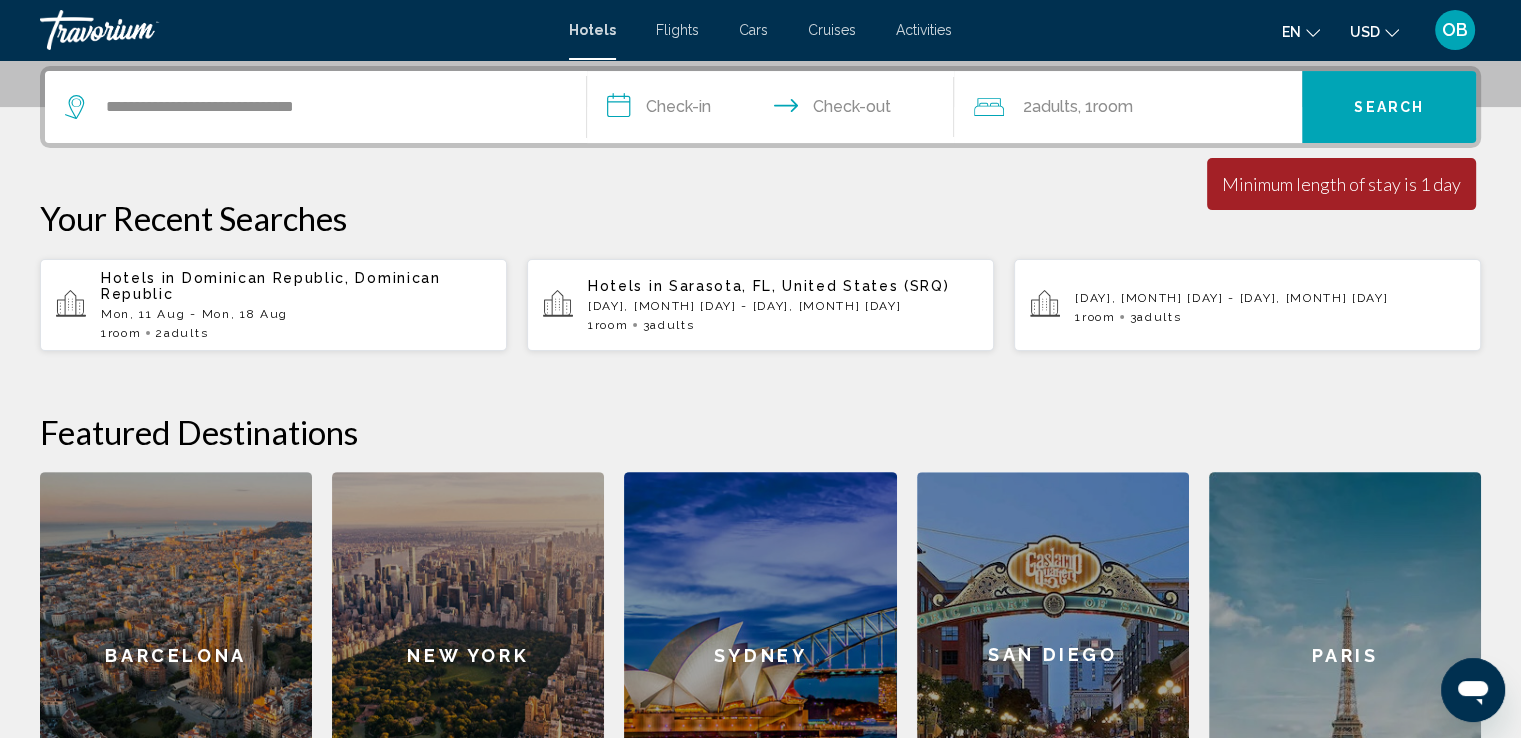 click on "**********" at bounding box center (775, 110) 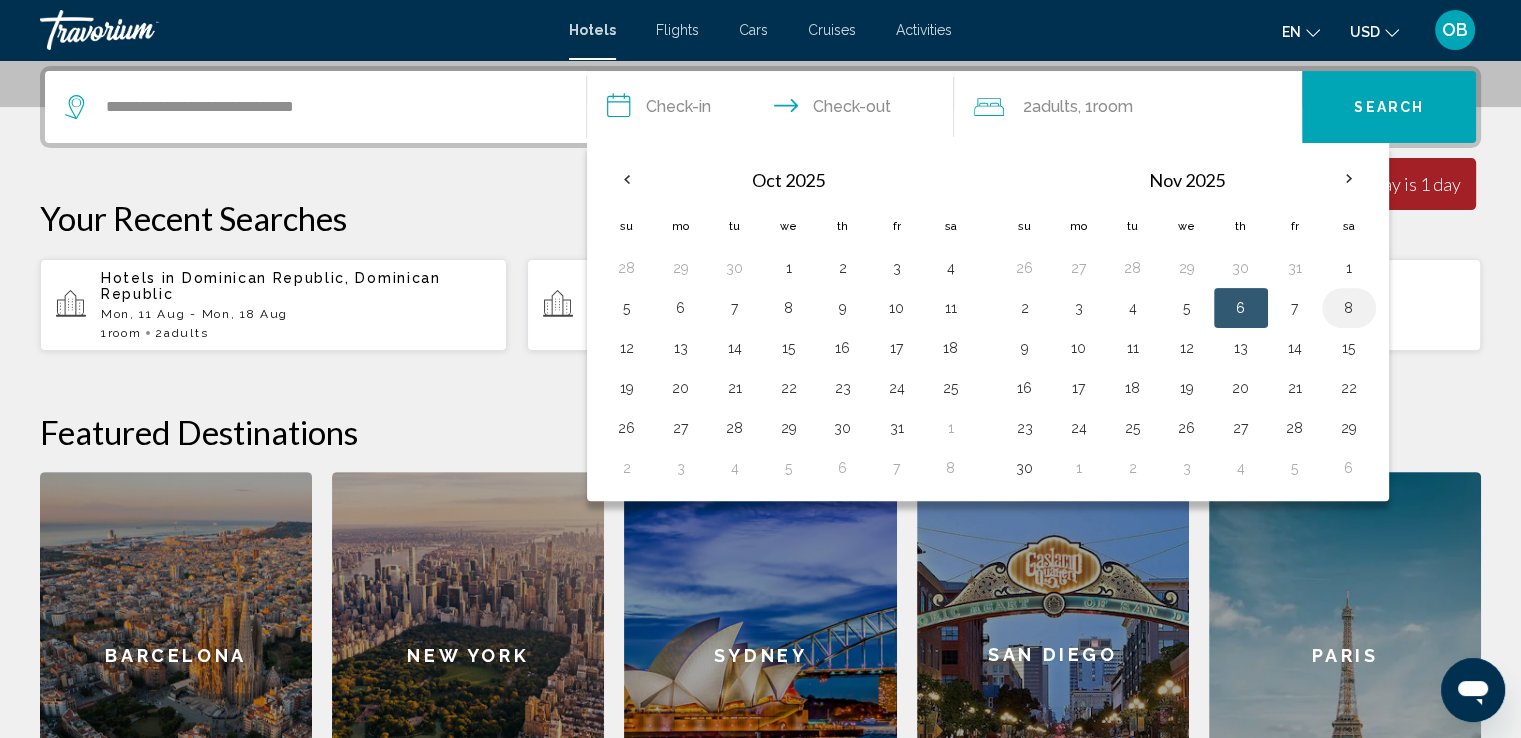 click on "8" at bounding box center [1349, 308] 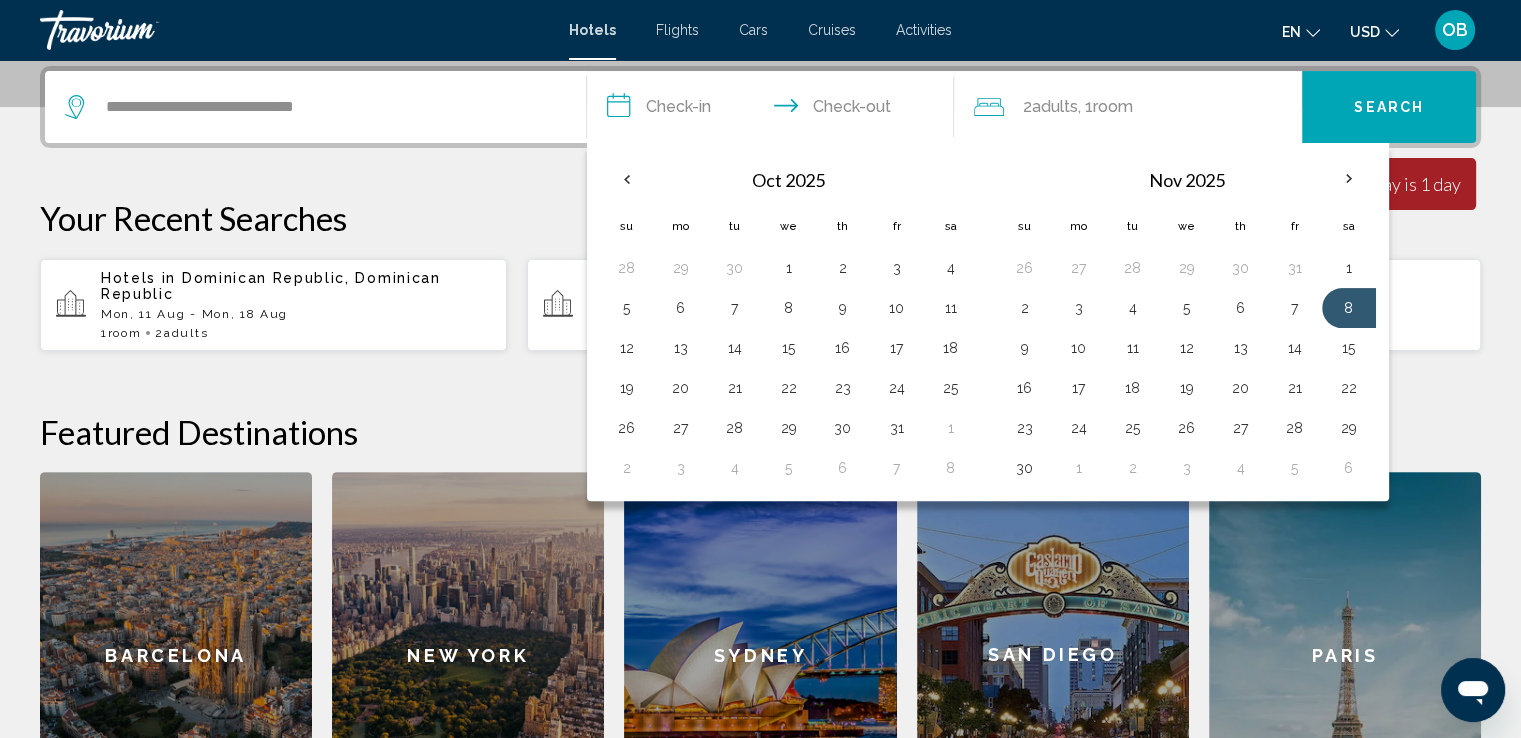 click on "**********" at bounding box center (760, 452) 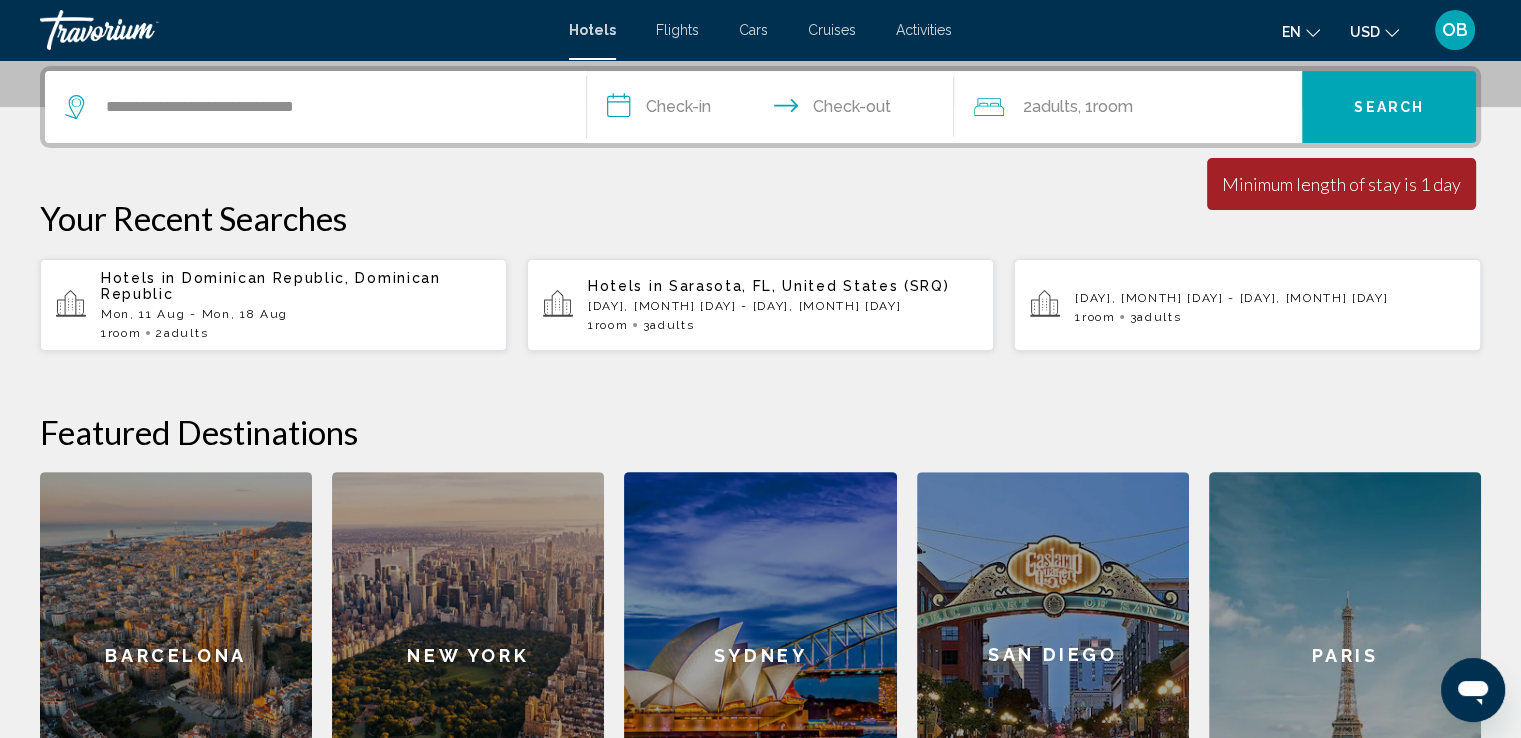 click on "**********" at bounding box center [775, 110] 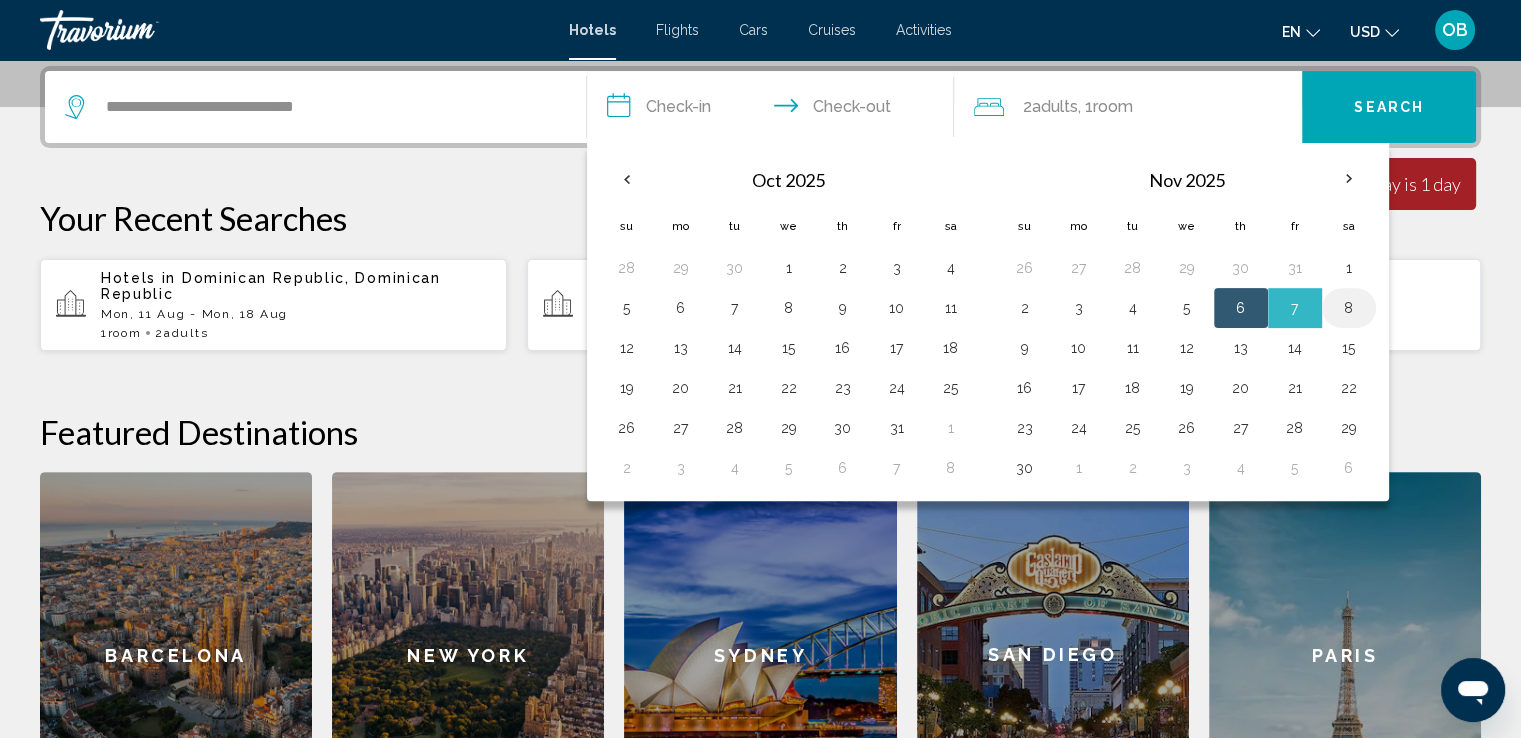 click on "8" at bounding box center (1349, 308) 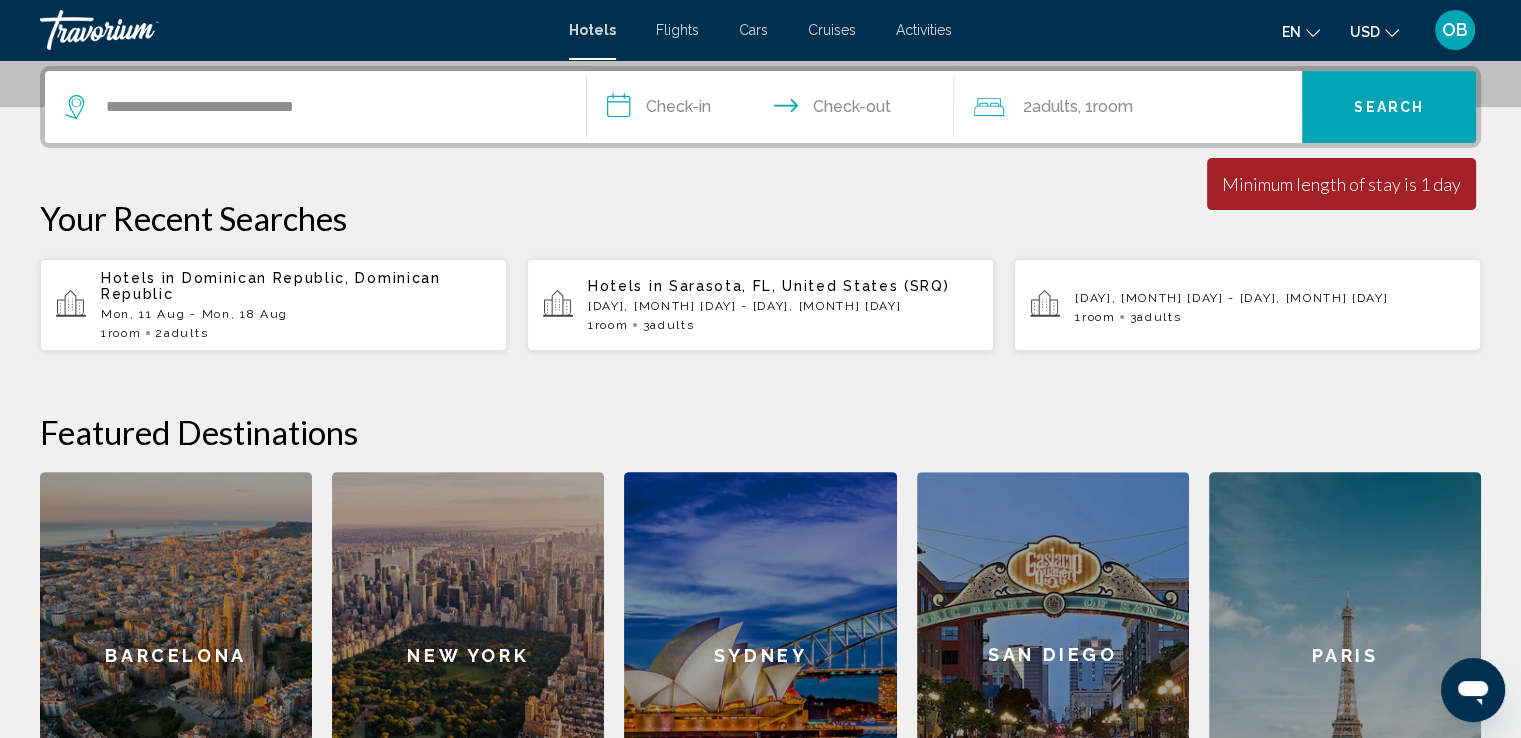 scroll, scrollTop: 411, scrollLeft: 0, axis: vertical 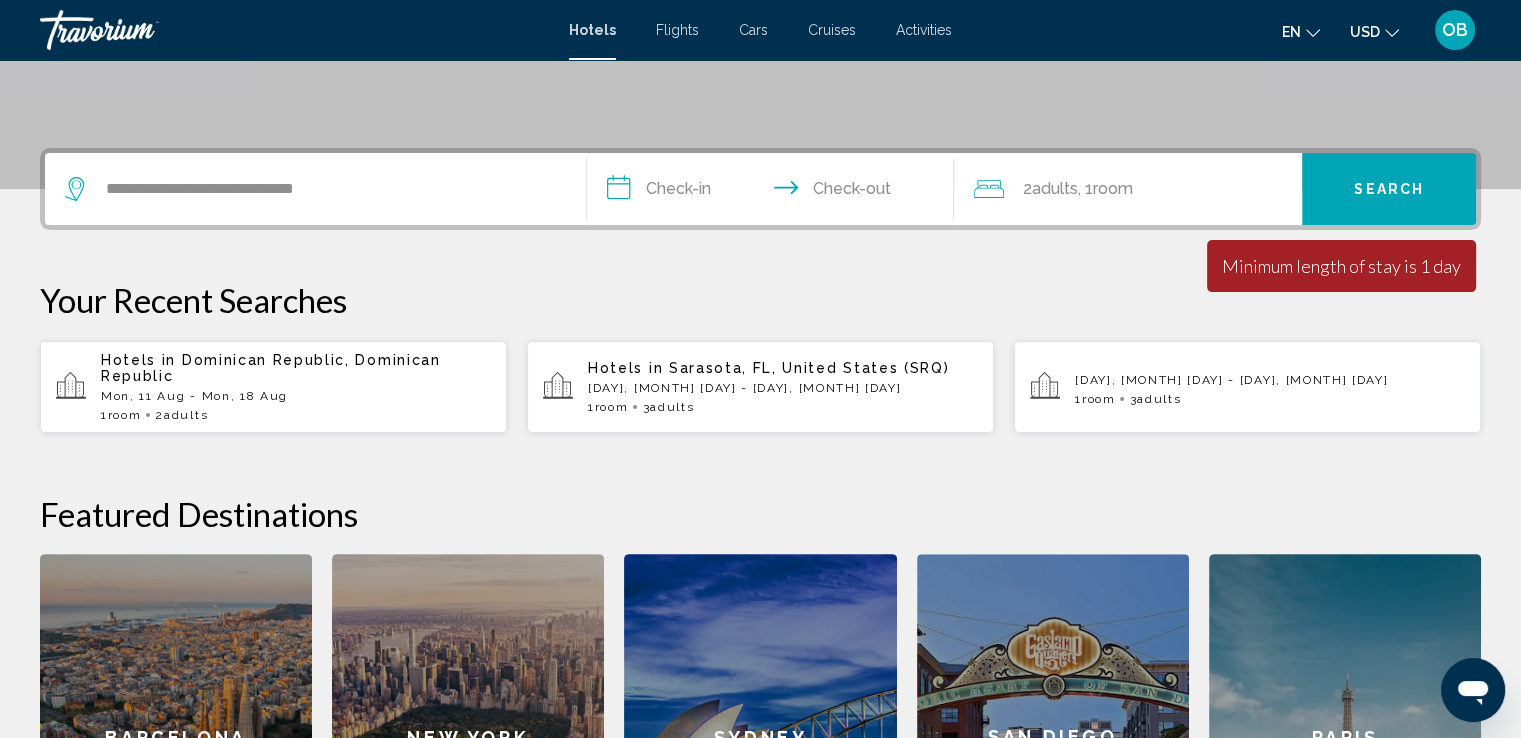click on "**********" at bounding box center [775, 192] 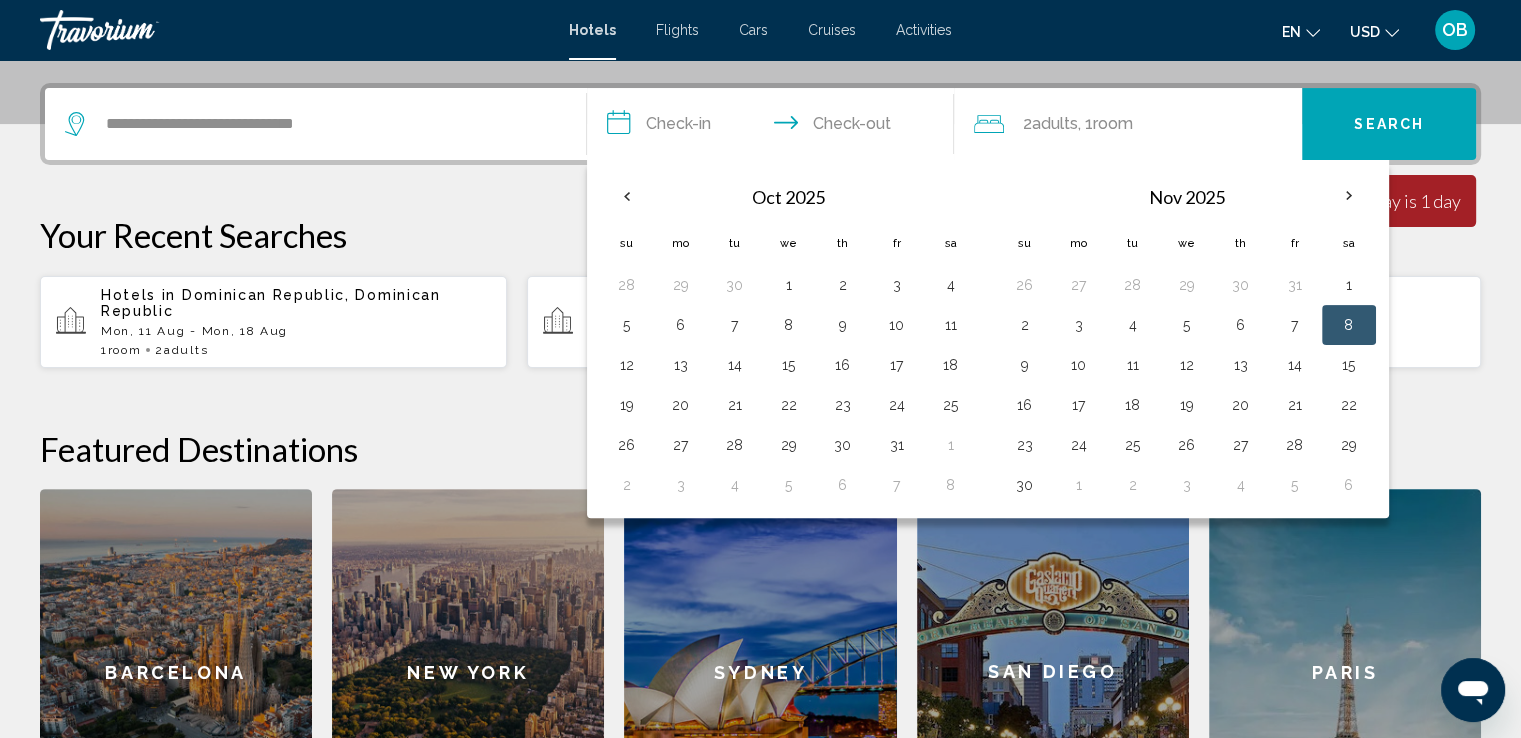 scroll, scrollTop: 493, scrollLeft: 0, axis: vertical 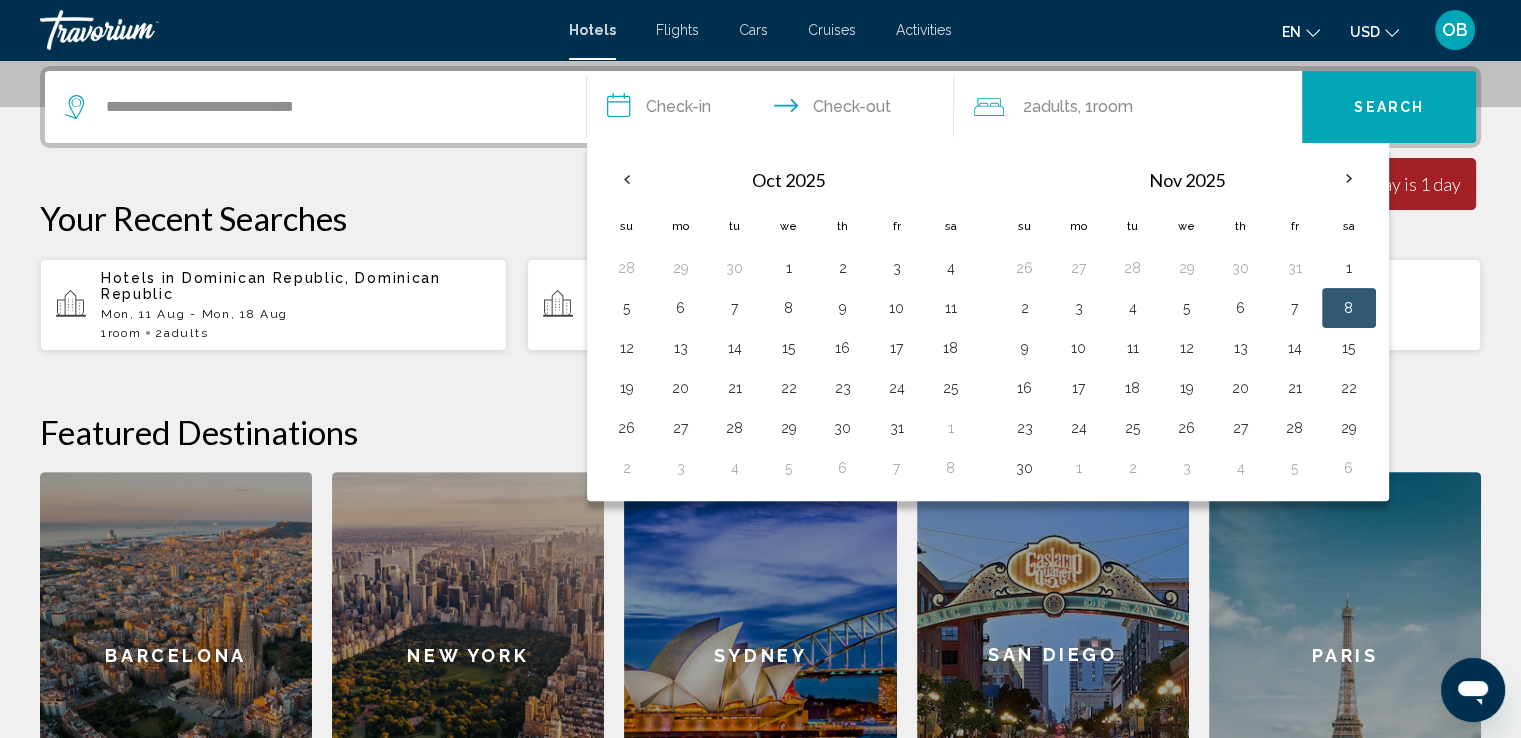click on "8" at bounding box center [1349, 308] 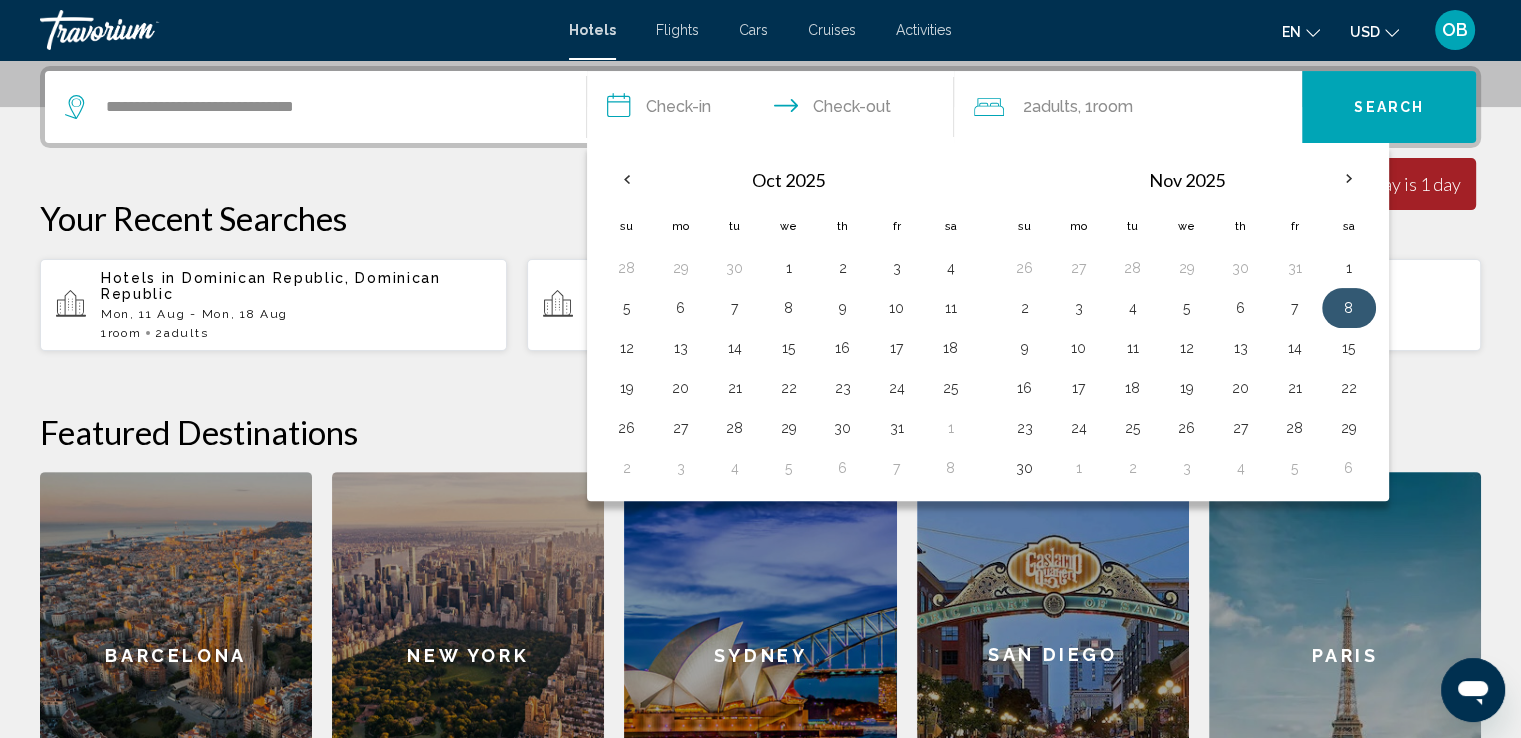 click on "8" at bounding box center [1349, 308] 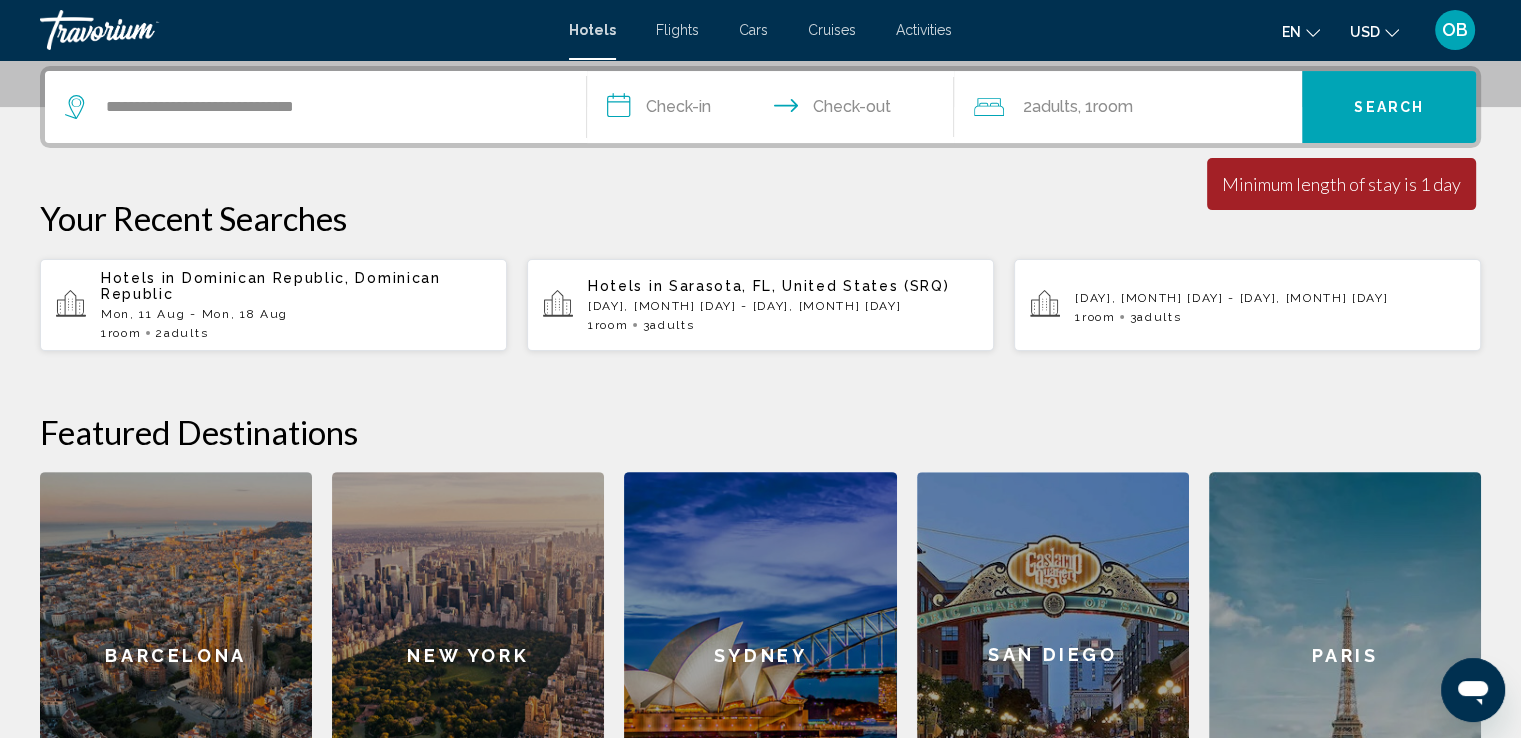 click on "[DAY], [MONTH] [DAY] - [DAY], [MONTH] [DAY]" at bounding box center (1270, 298) 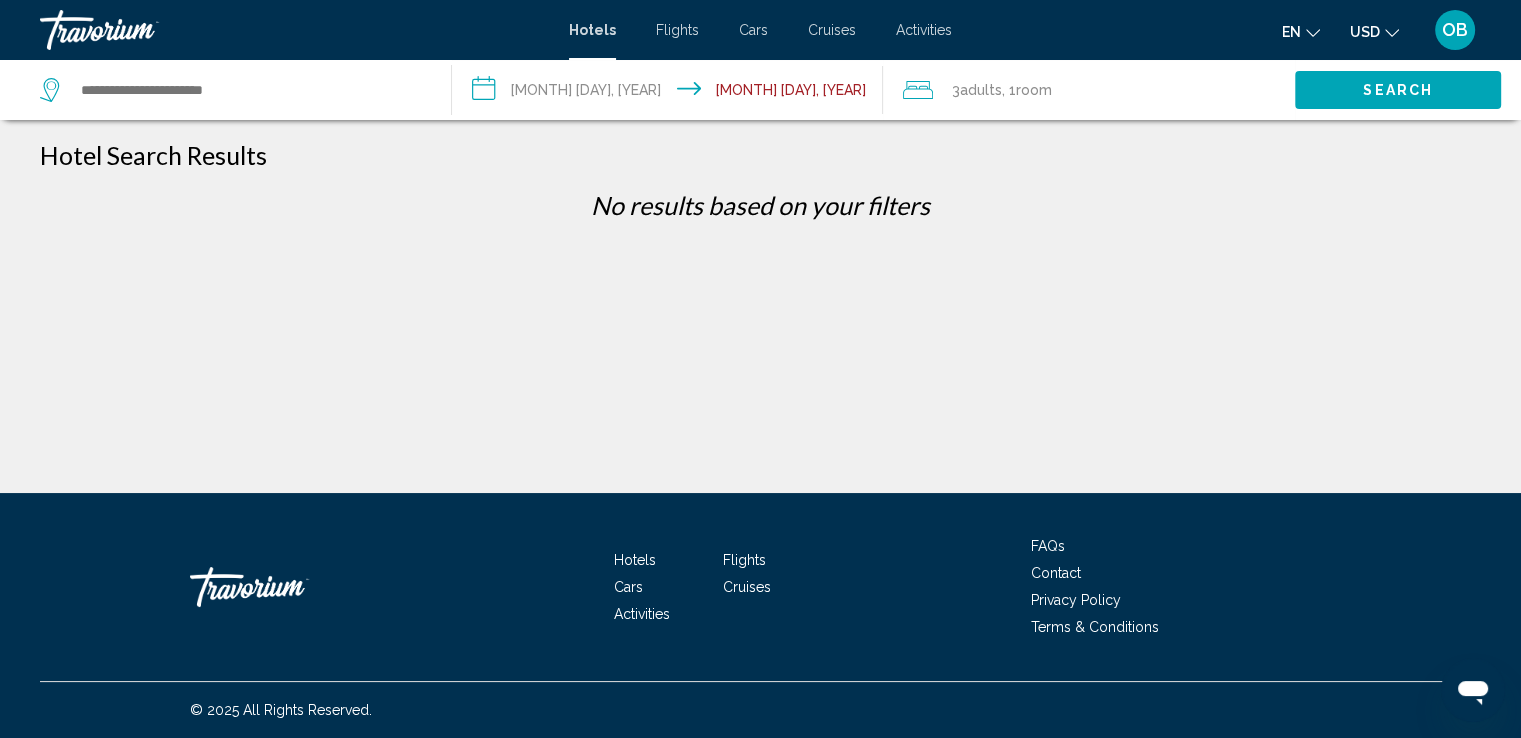 scroll, scrollTop: 0, scrollLeft: 0, axis: both 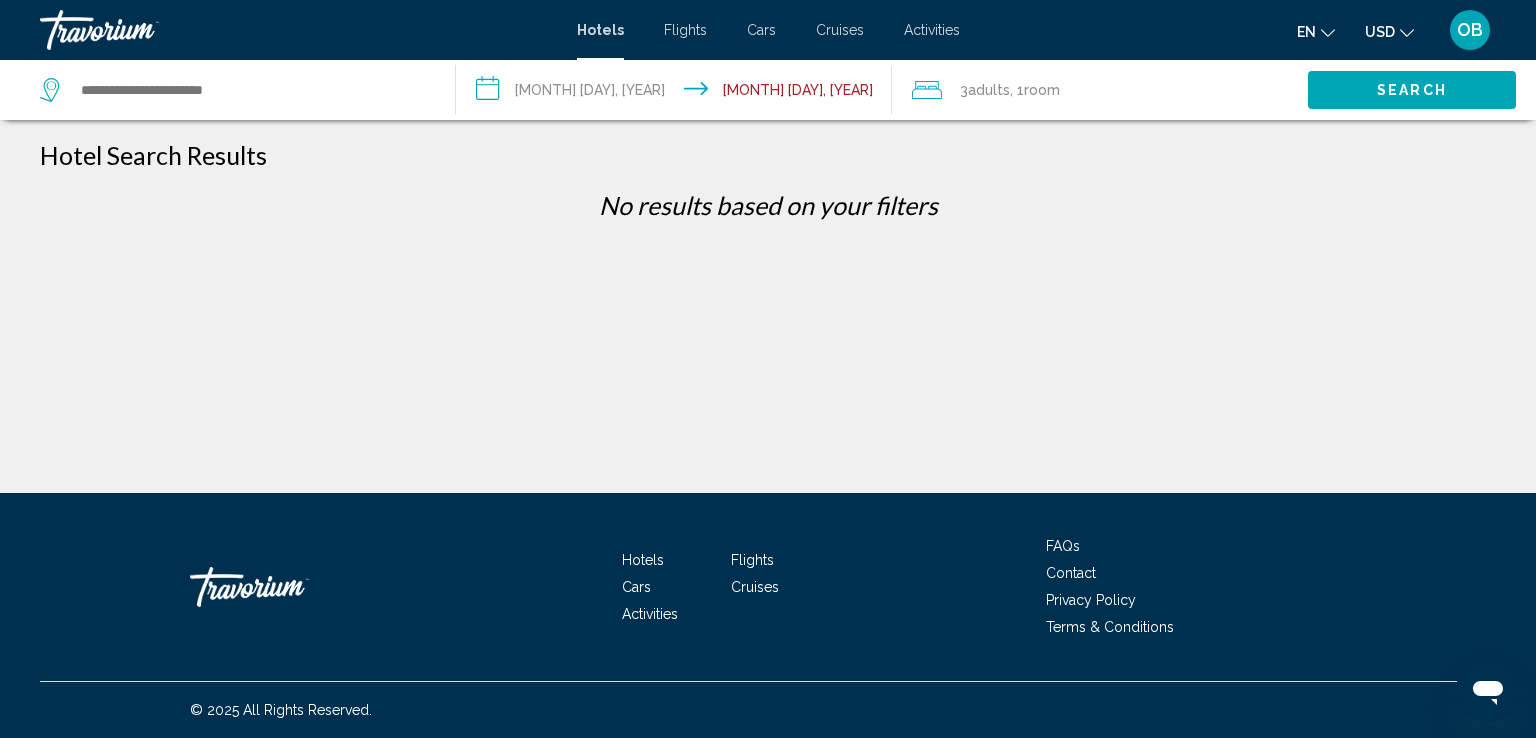 click on "**********" at bounding box center [678, 93] 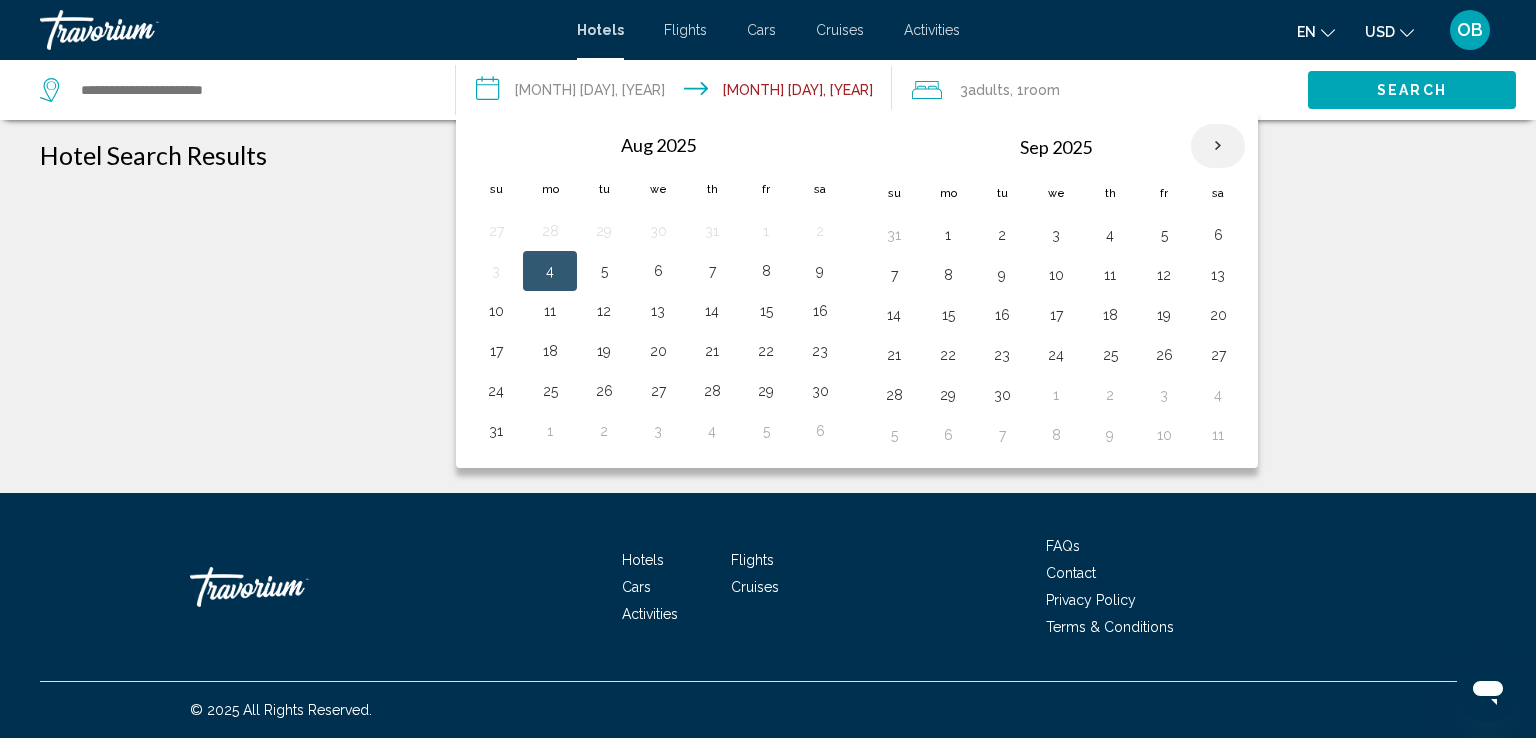 click at bounding box center (1218, 146) 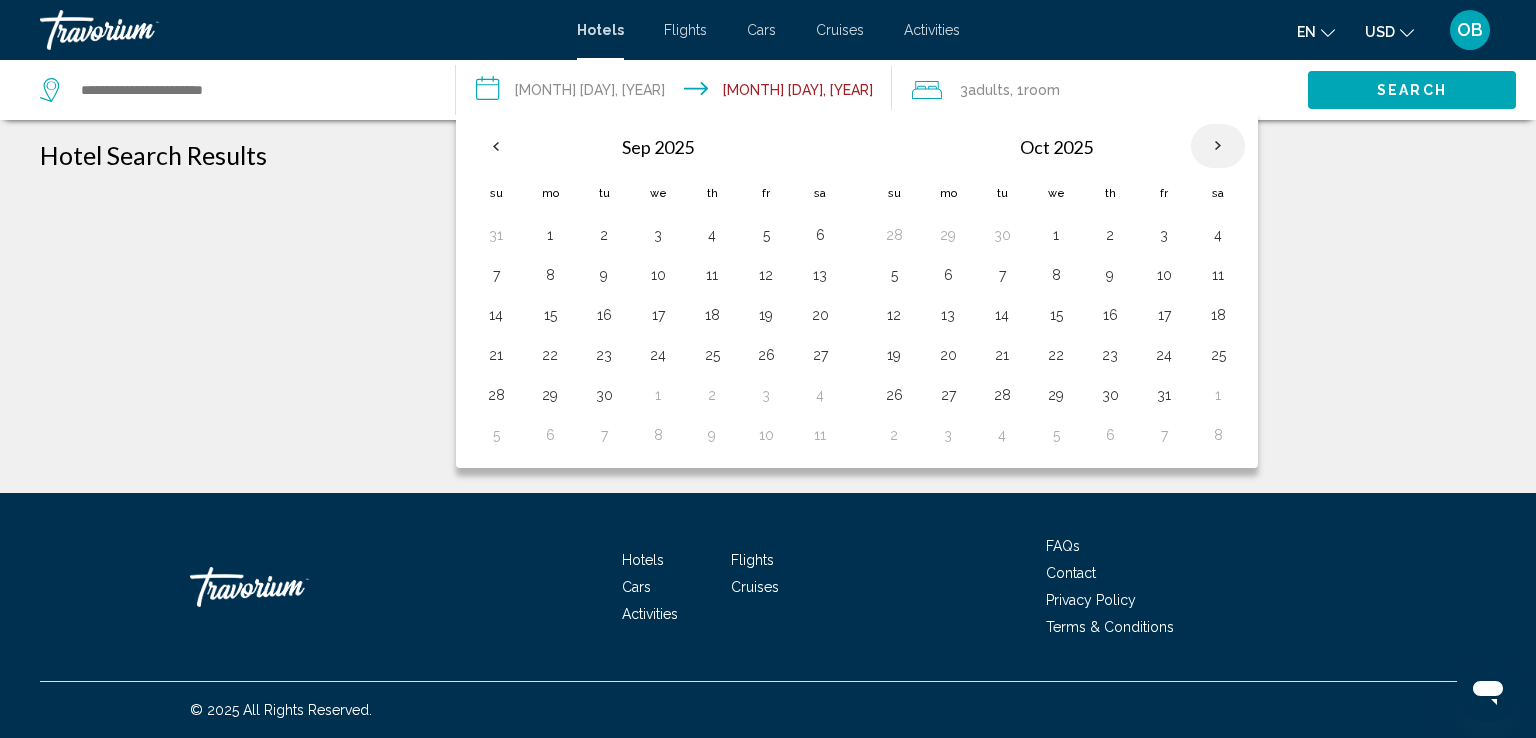 click at bounding box center (1218, 146) 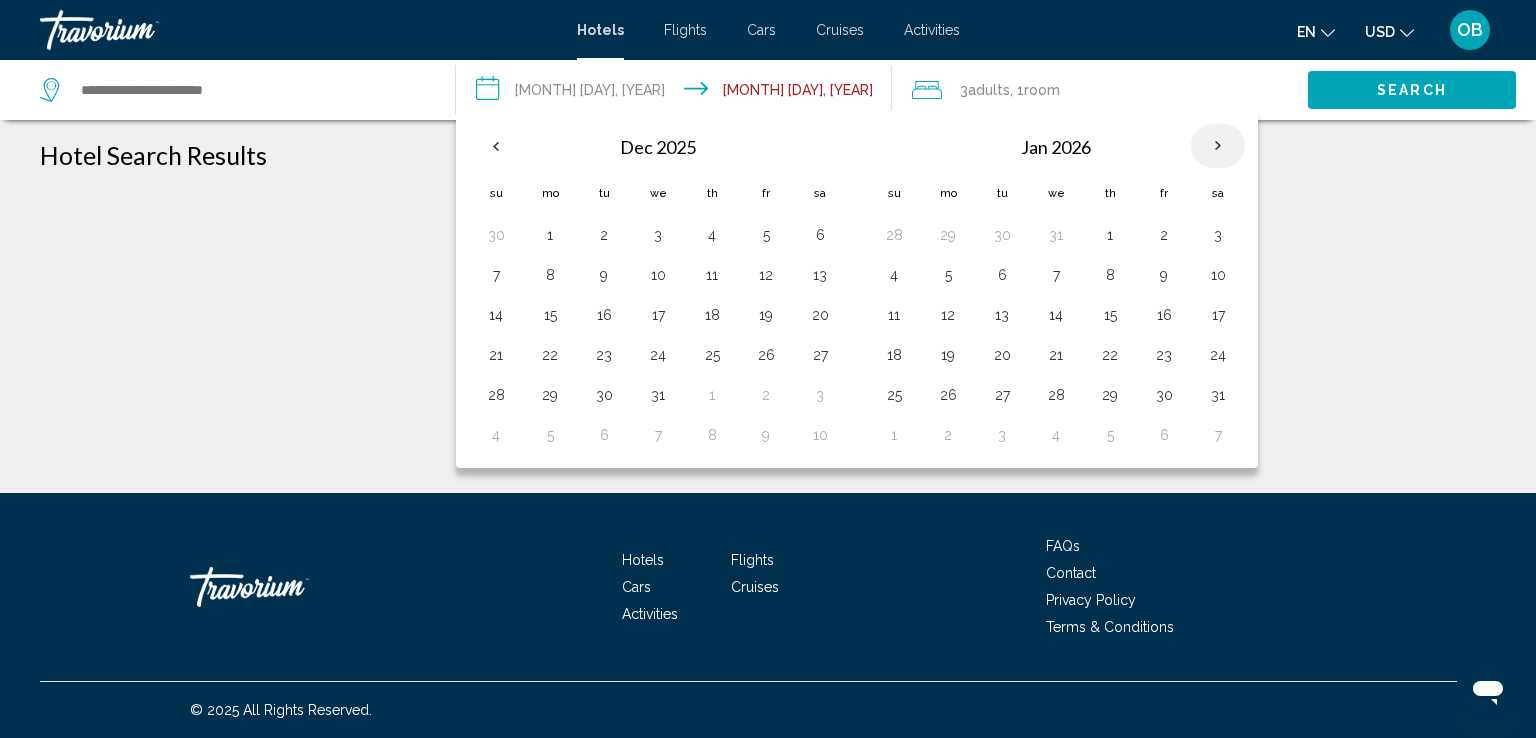 click at bounding box center (1218, 146) 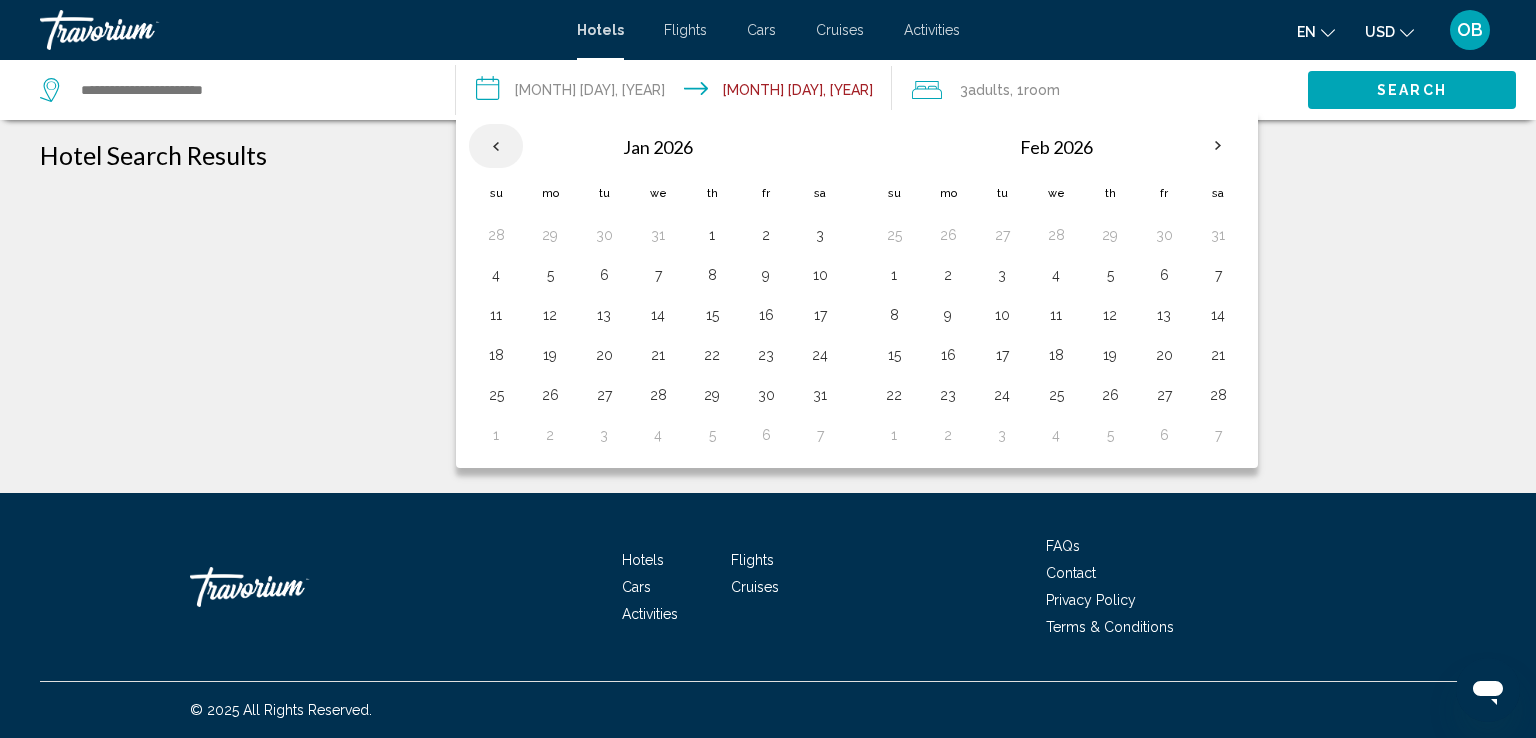 click at bounding box center (496, 146) 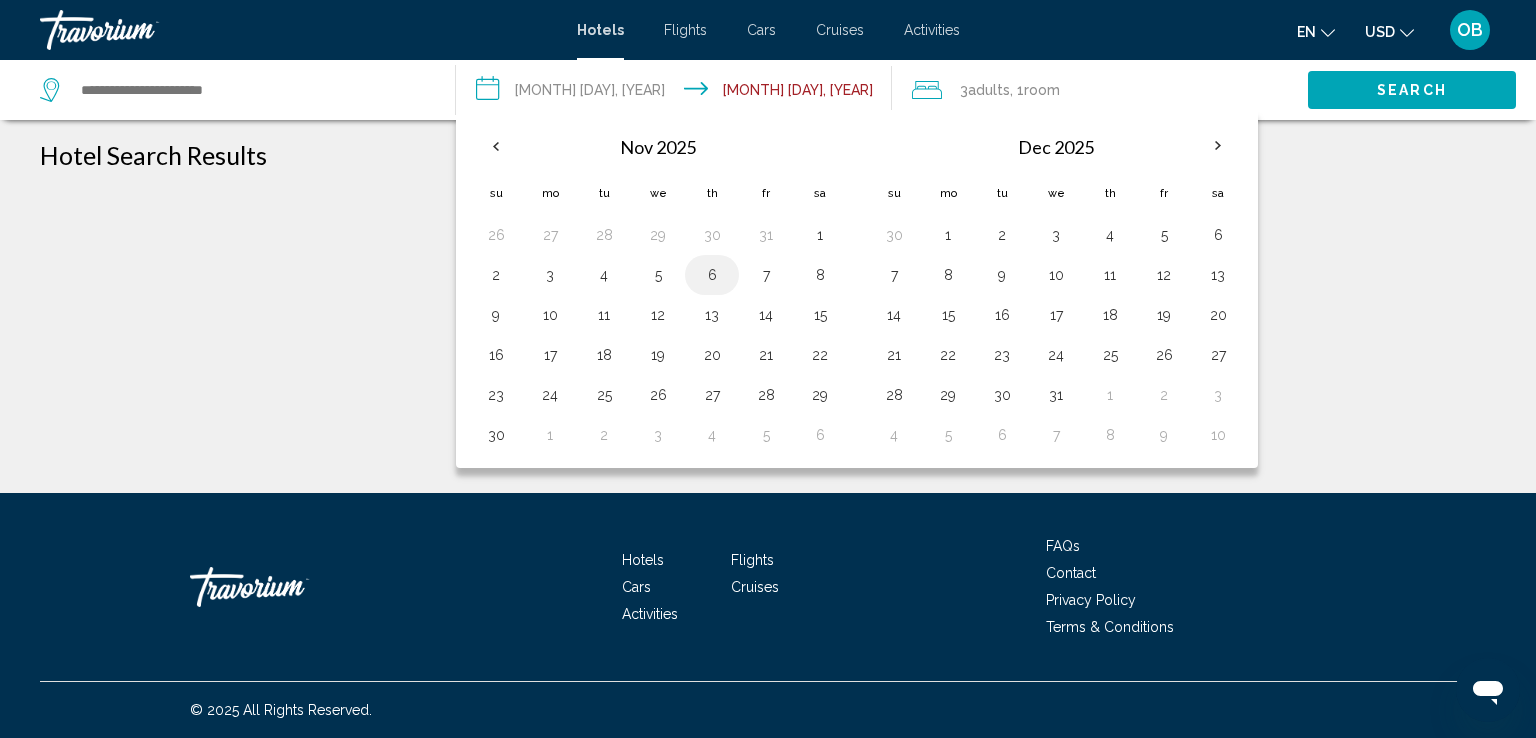 click on "6" at bounding box center (712, 275) 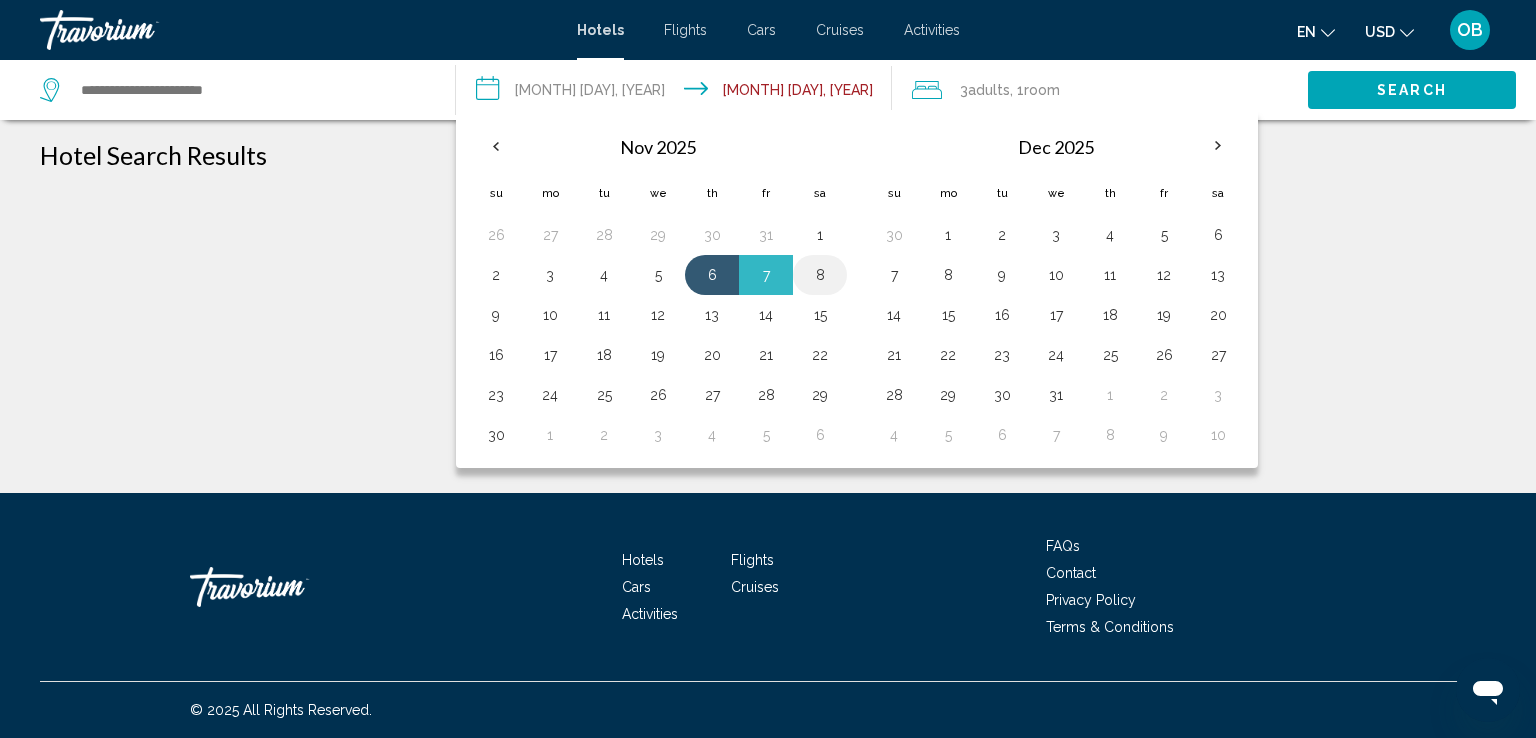 click on "8" at bounding box center (820, 275) 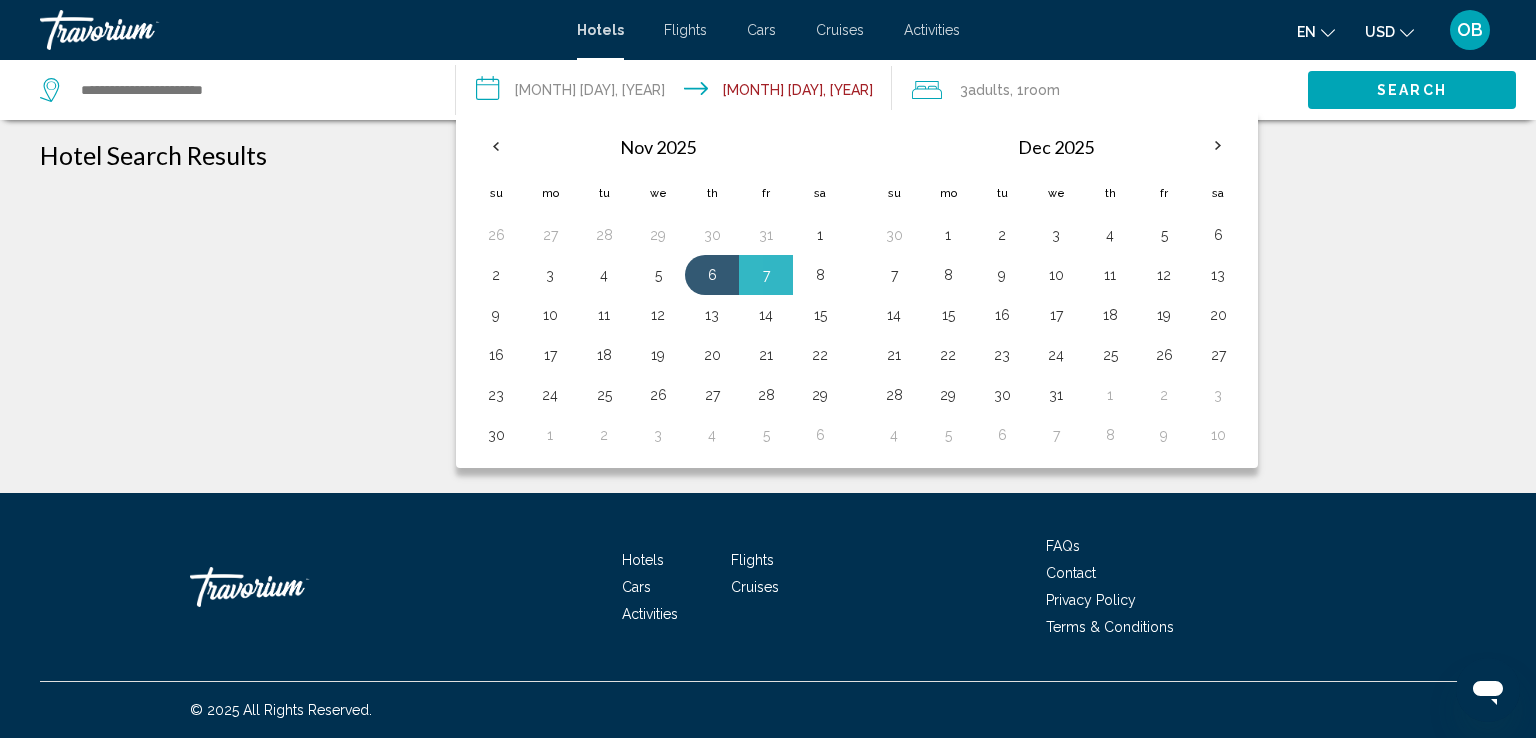 click on "**********" 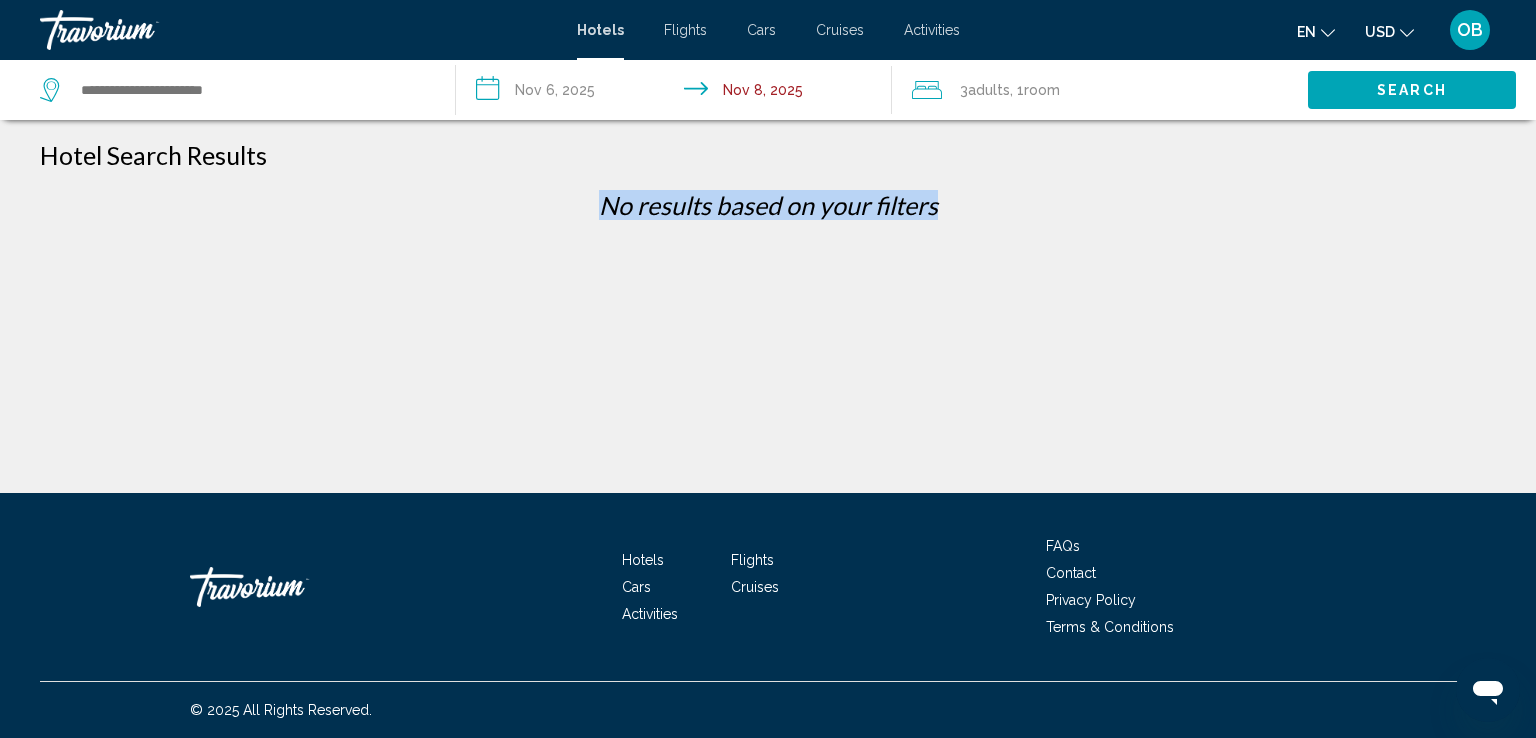 click on ", 1  Room rooms" 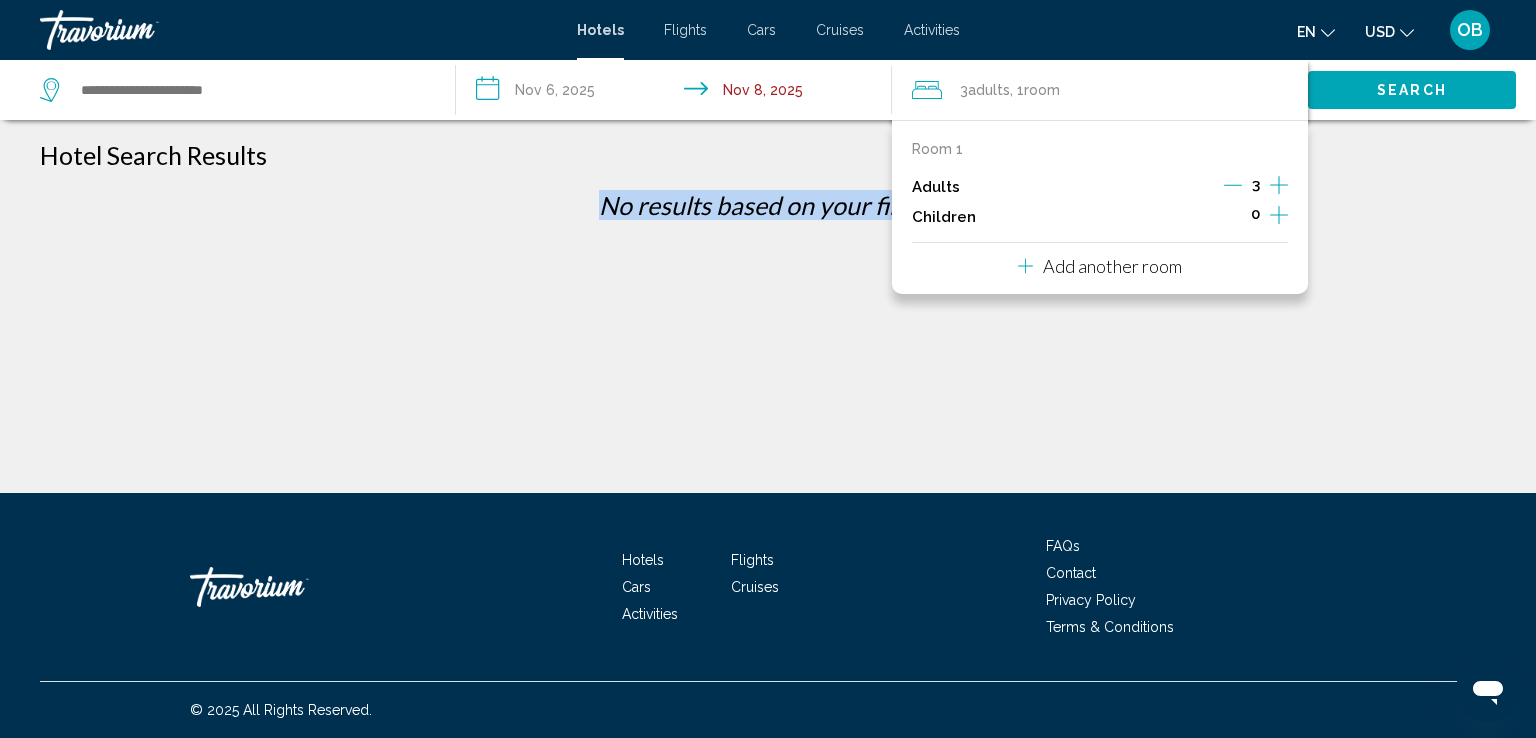 click 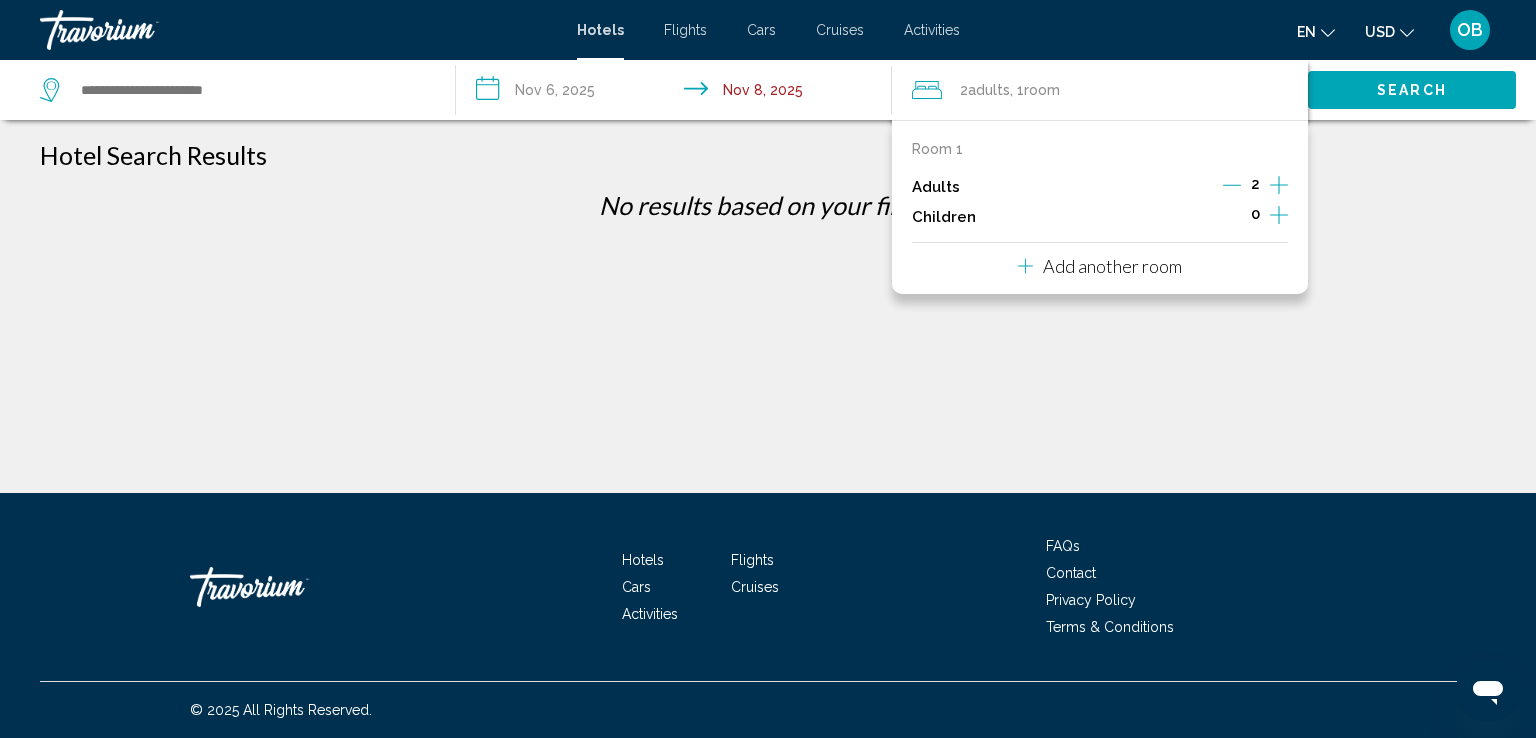 click on "Hotel Search Results" at bounding box center [768, 155] 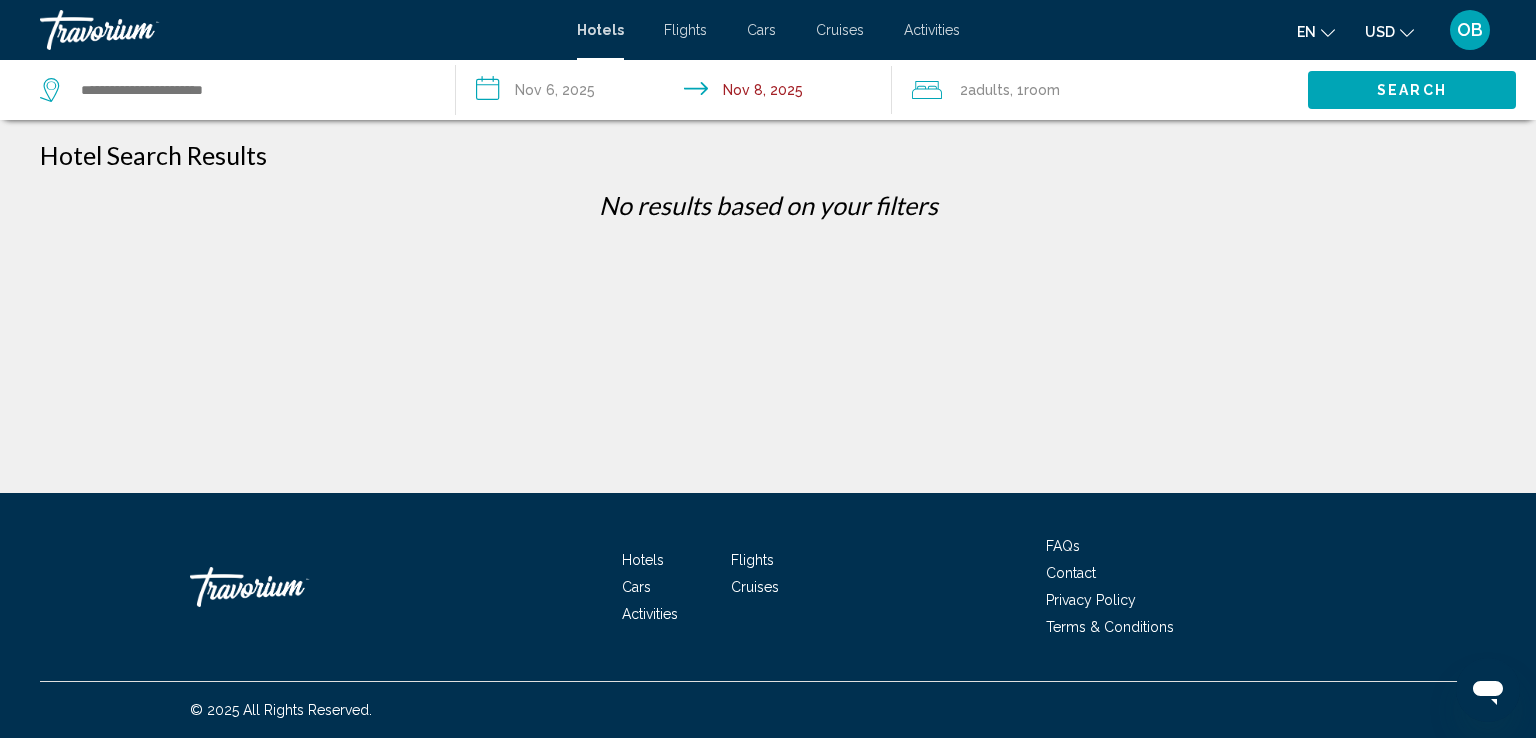 click on "Search" 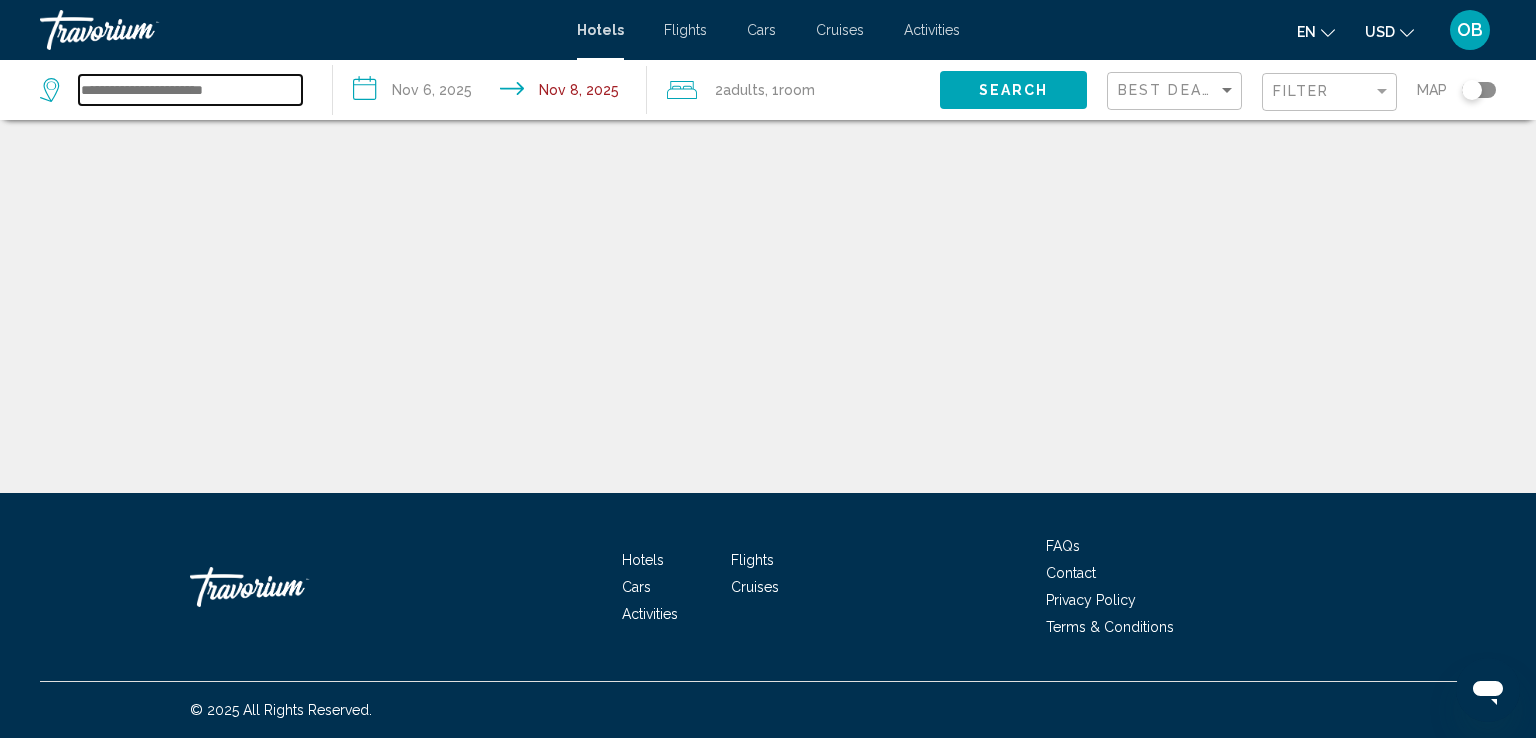 click at bounding box center (190, 90) 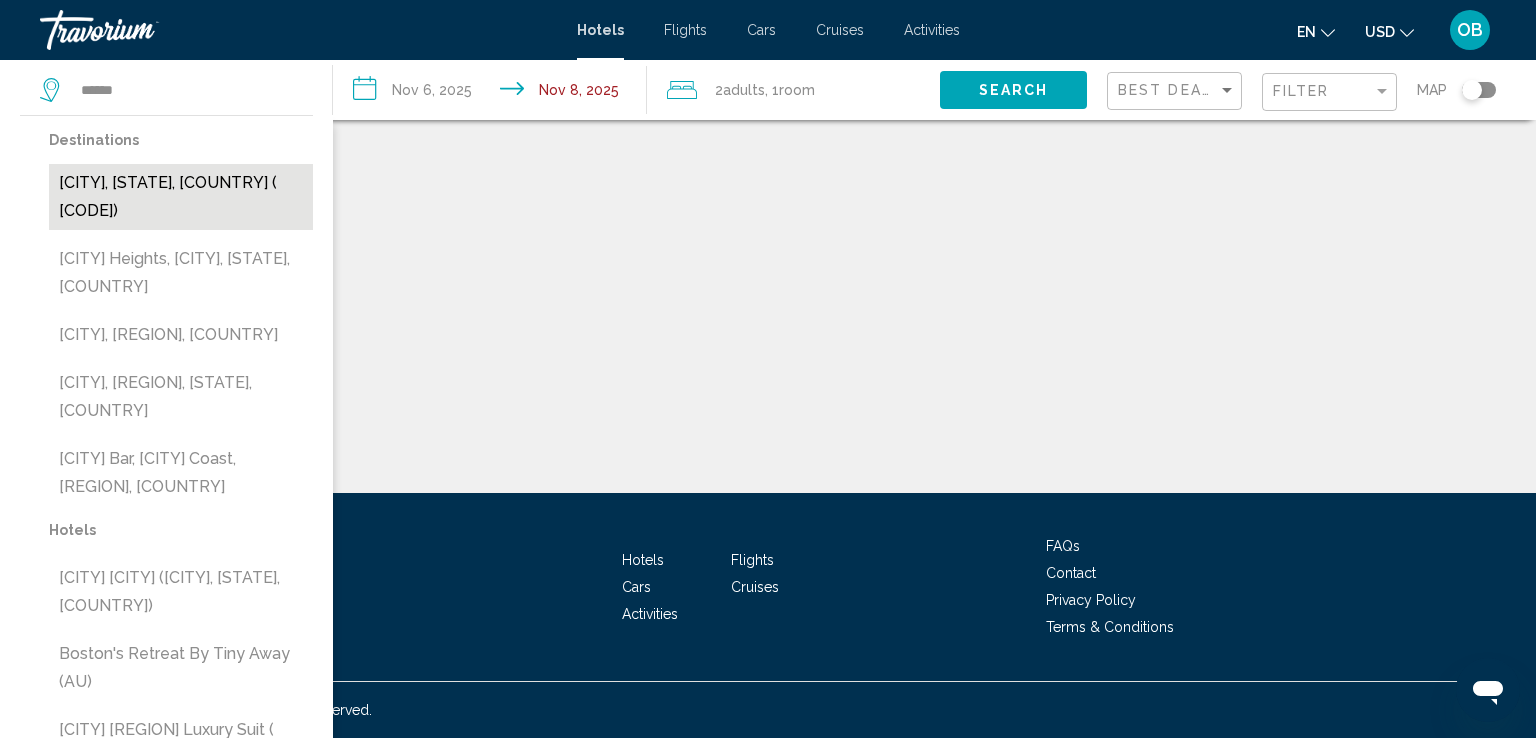 click on "[CITY], [STATE], [COUNTRY] ( [CODE])" at bounding box center (181, 197) 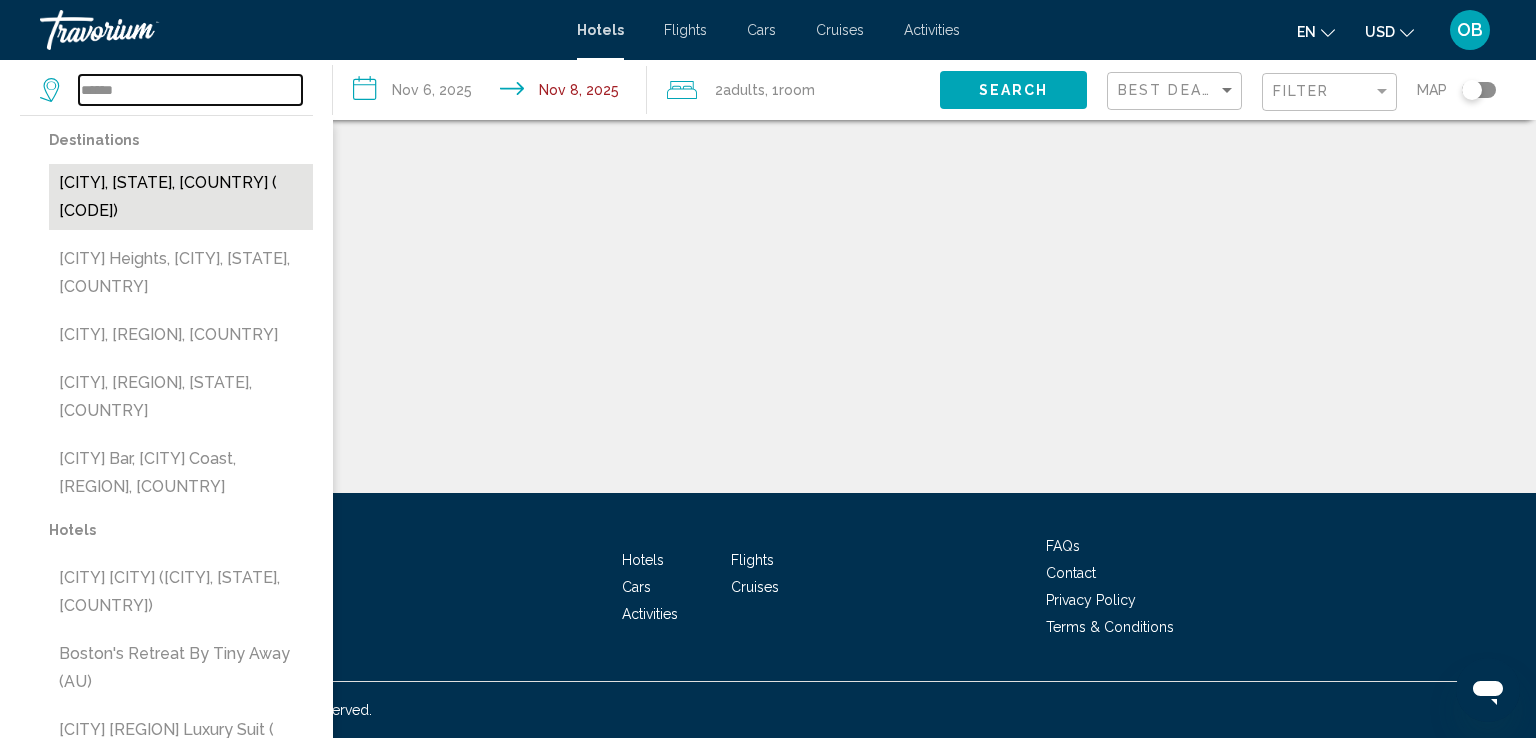type on "**********" 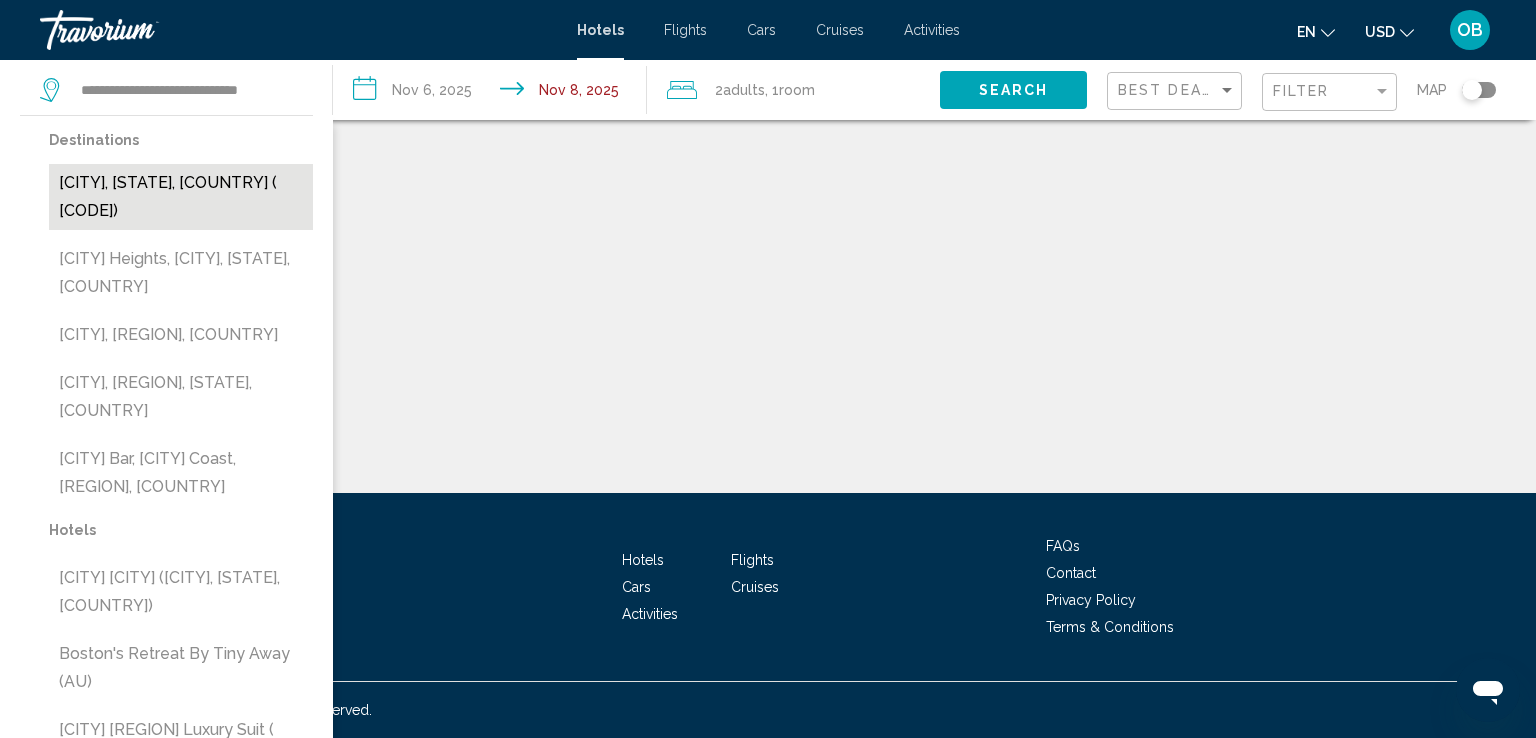click on "**********" 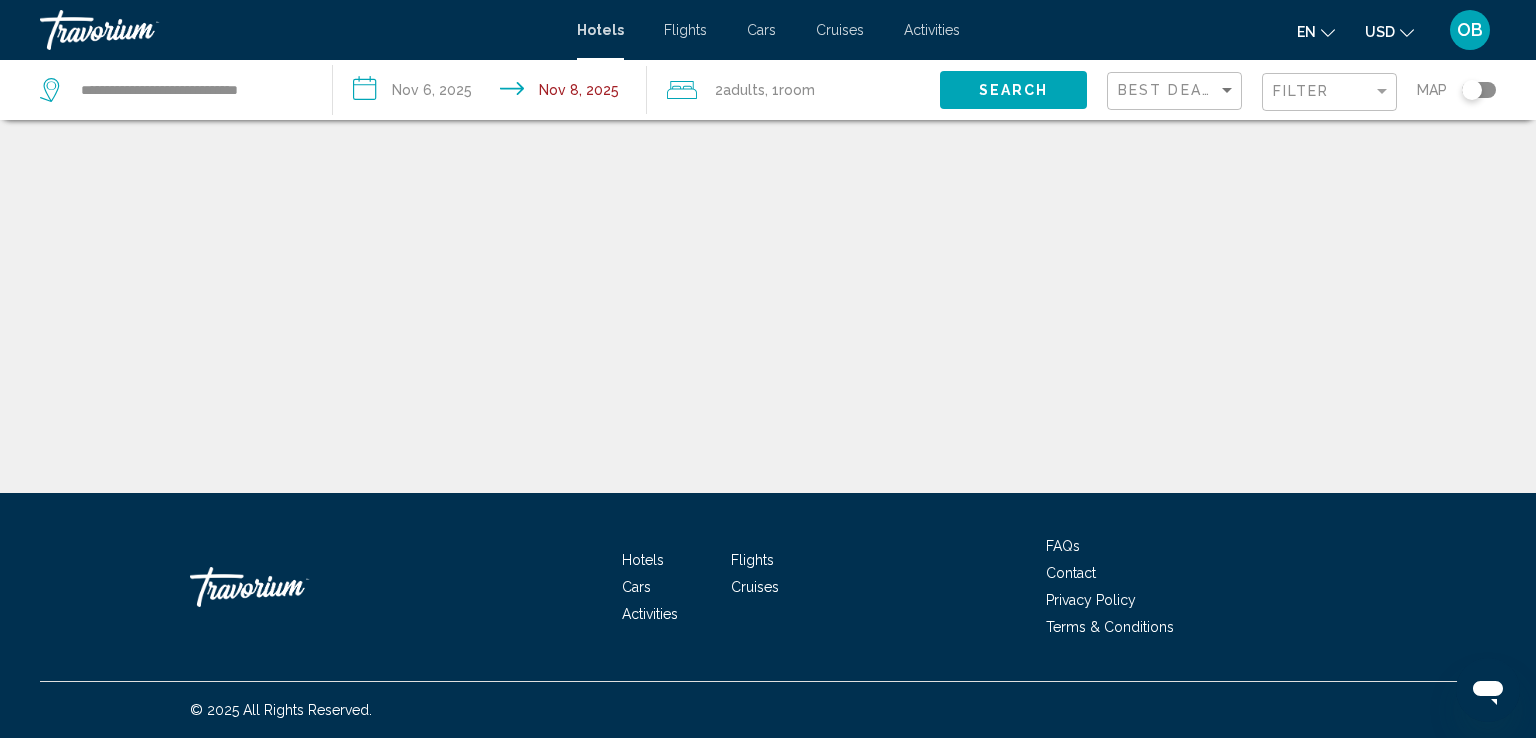 click on "Search" 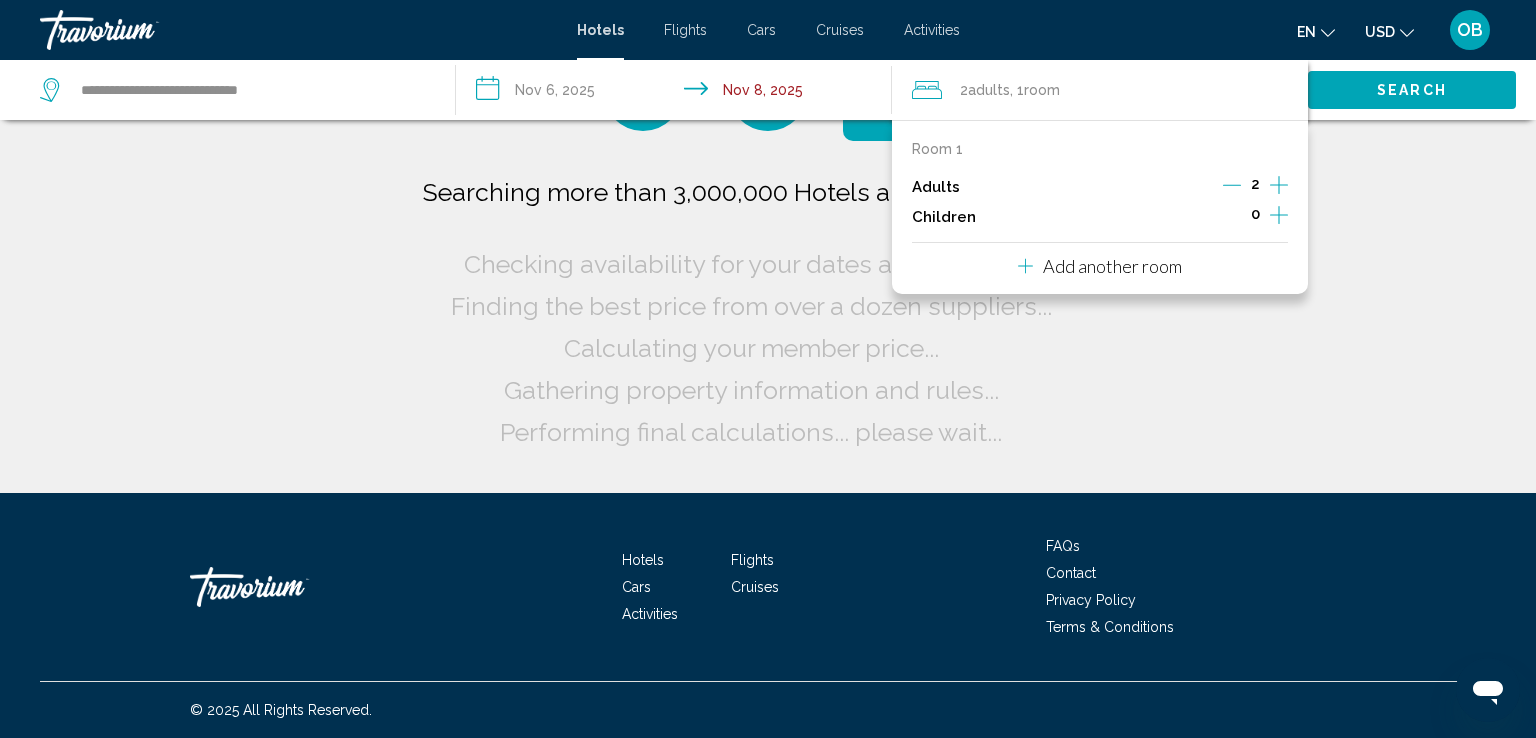 click on "Search" 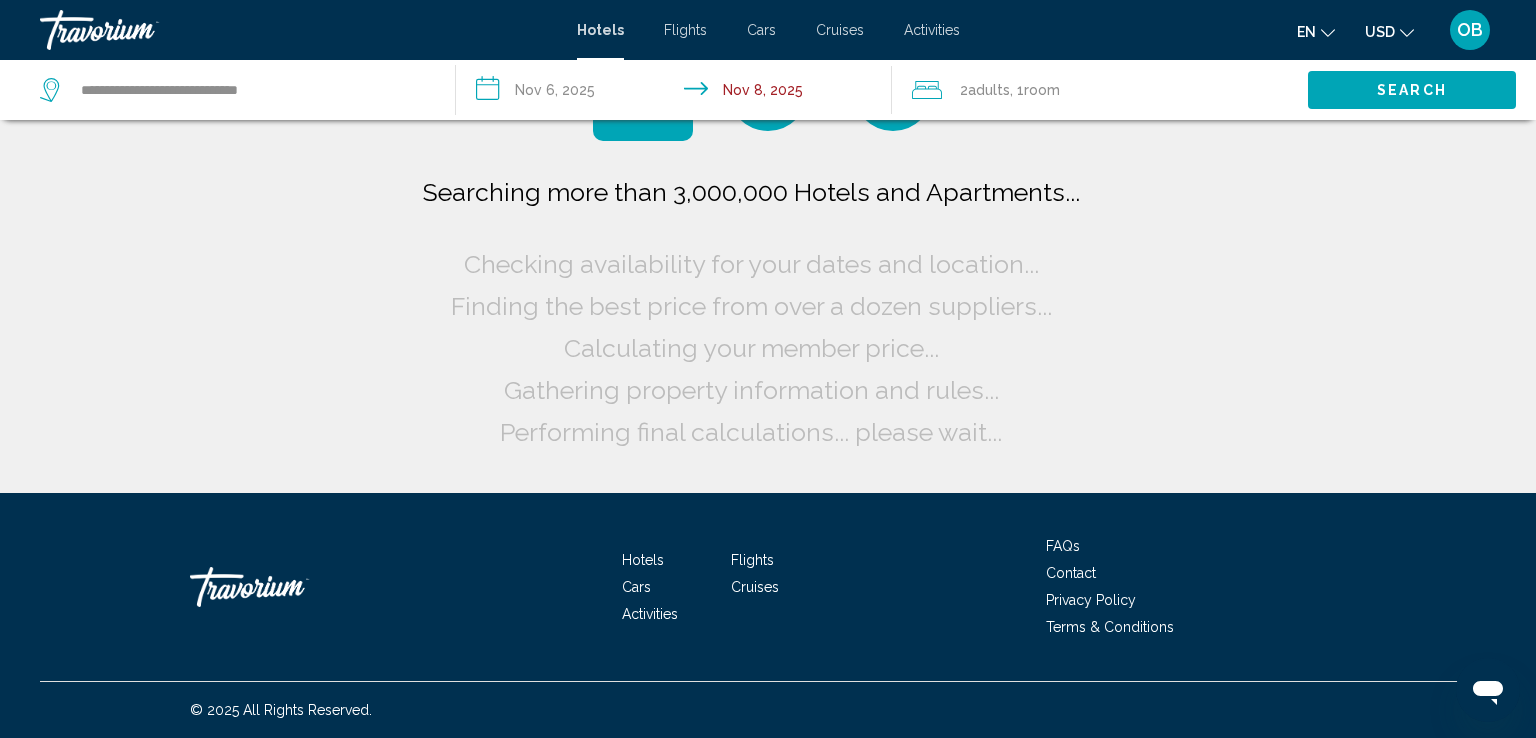 click on "Search" 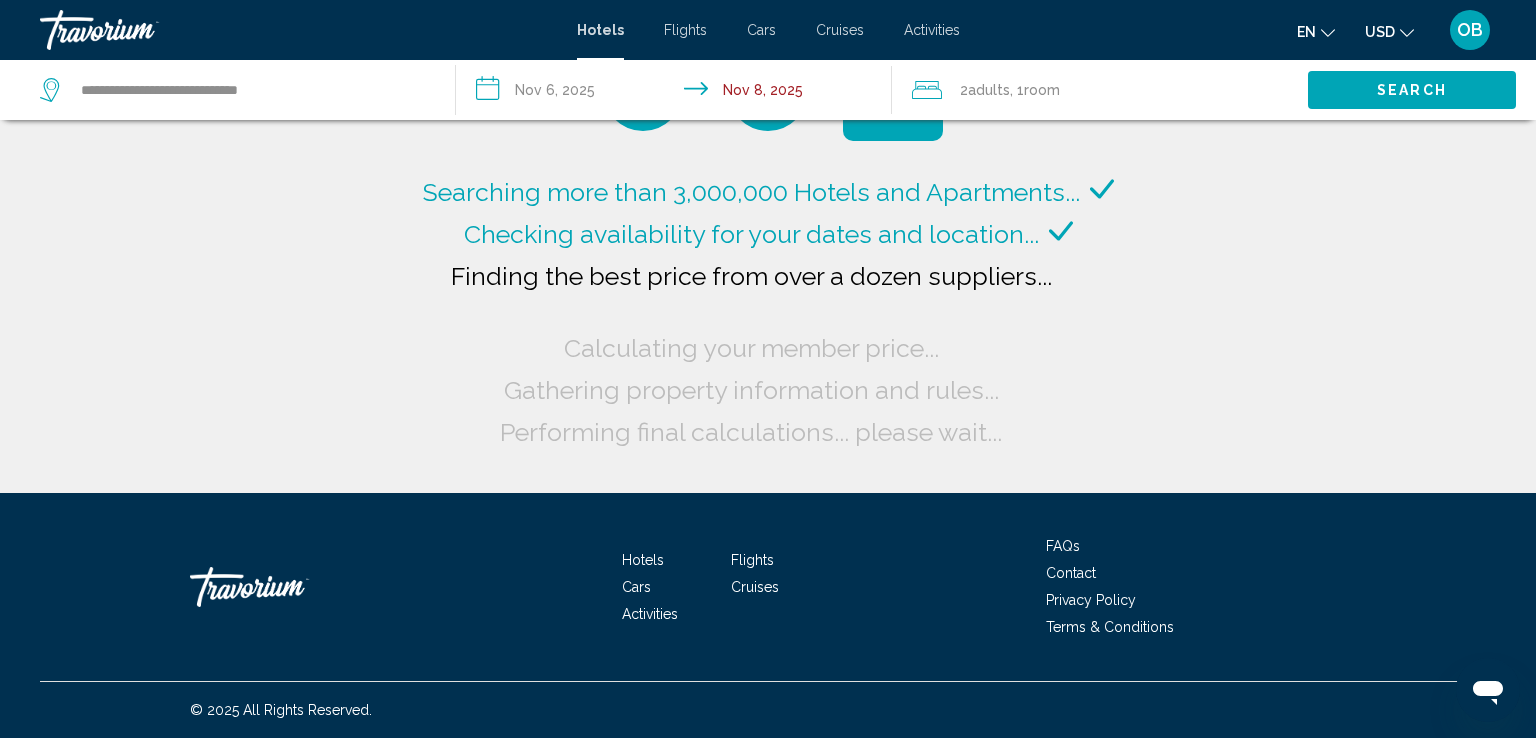 click on "Searching more than 3,000,000 Hotels and Apartments...
Checking availability for your dates and location..." 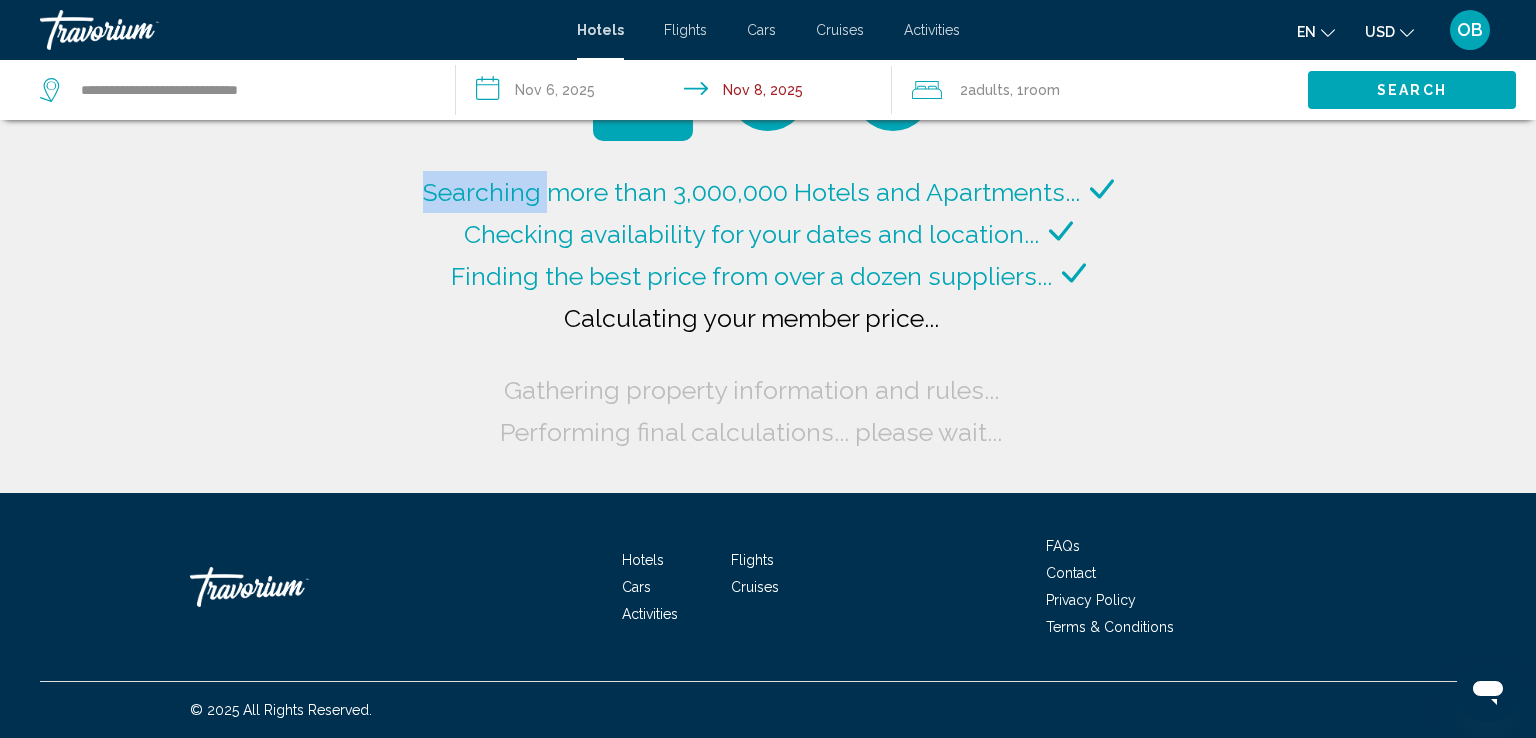 click on "Searching more than 3,000,000 Hotels and Apartments...
Checking availability for your dates and location..." 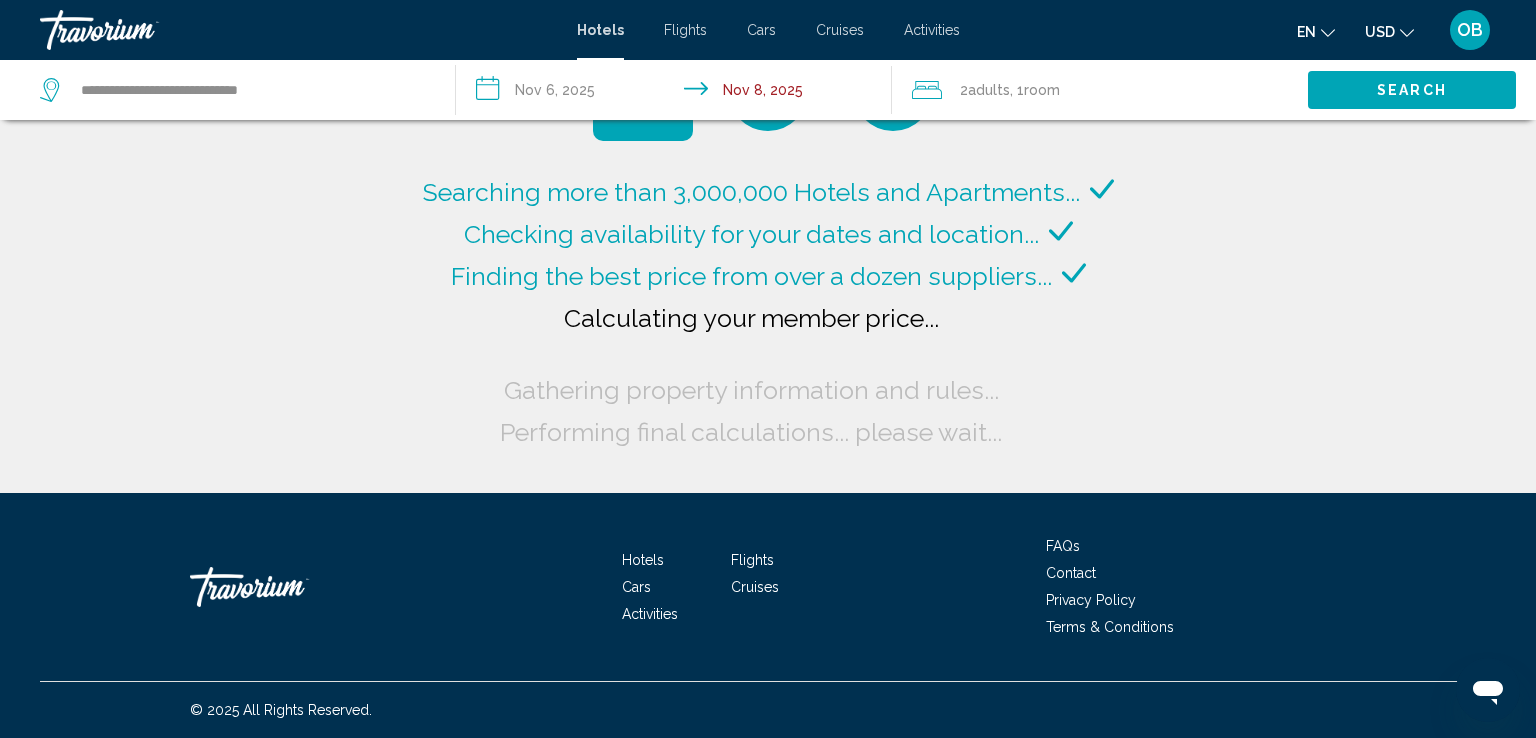 click on "Searching more than 3,000,000 Hotels and Apartments...
Checking availability for your dates and location..." 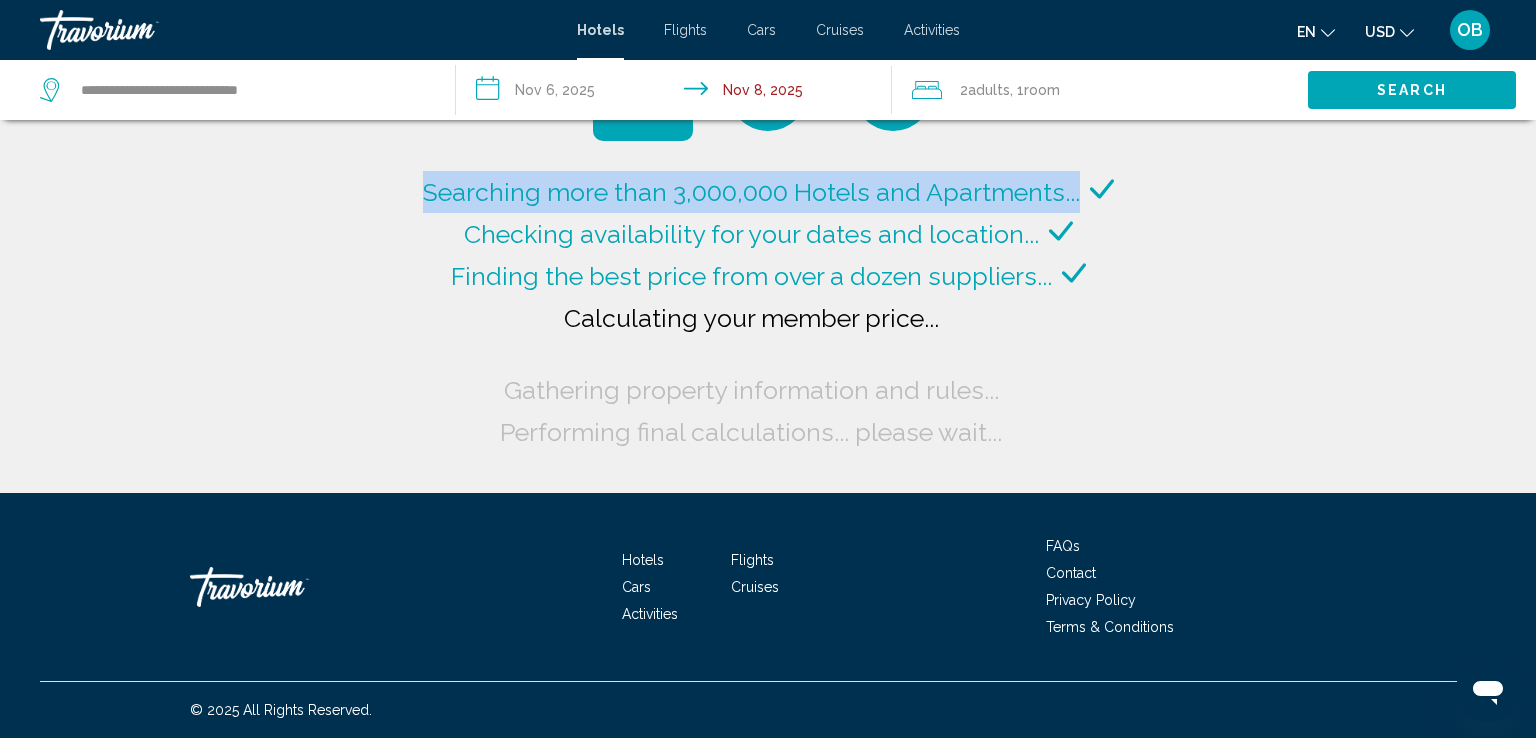 click on "Searching more than 3,000,000 Hotels and Apartments...
Checking availability for your dates and location..." 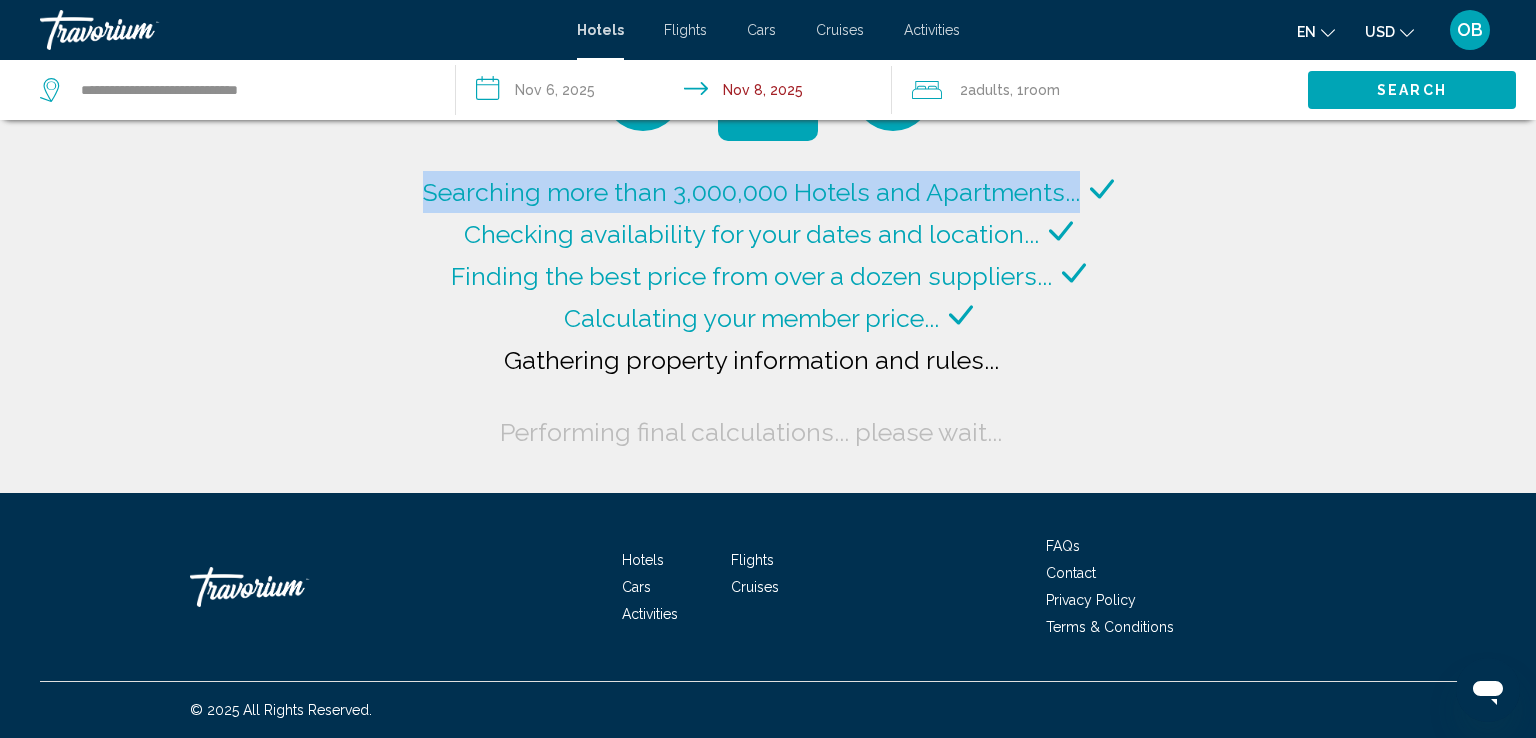 click on "Searching more than 3,000,000 Hotels and Apartments...
Checking availability for your dates and location..." 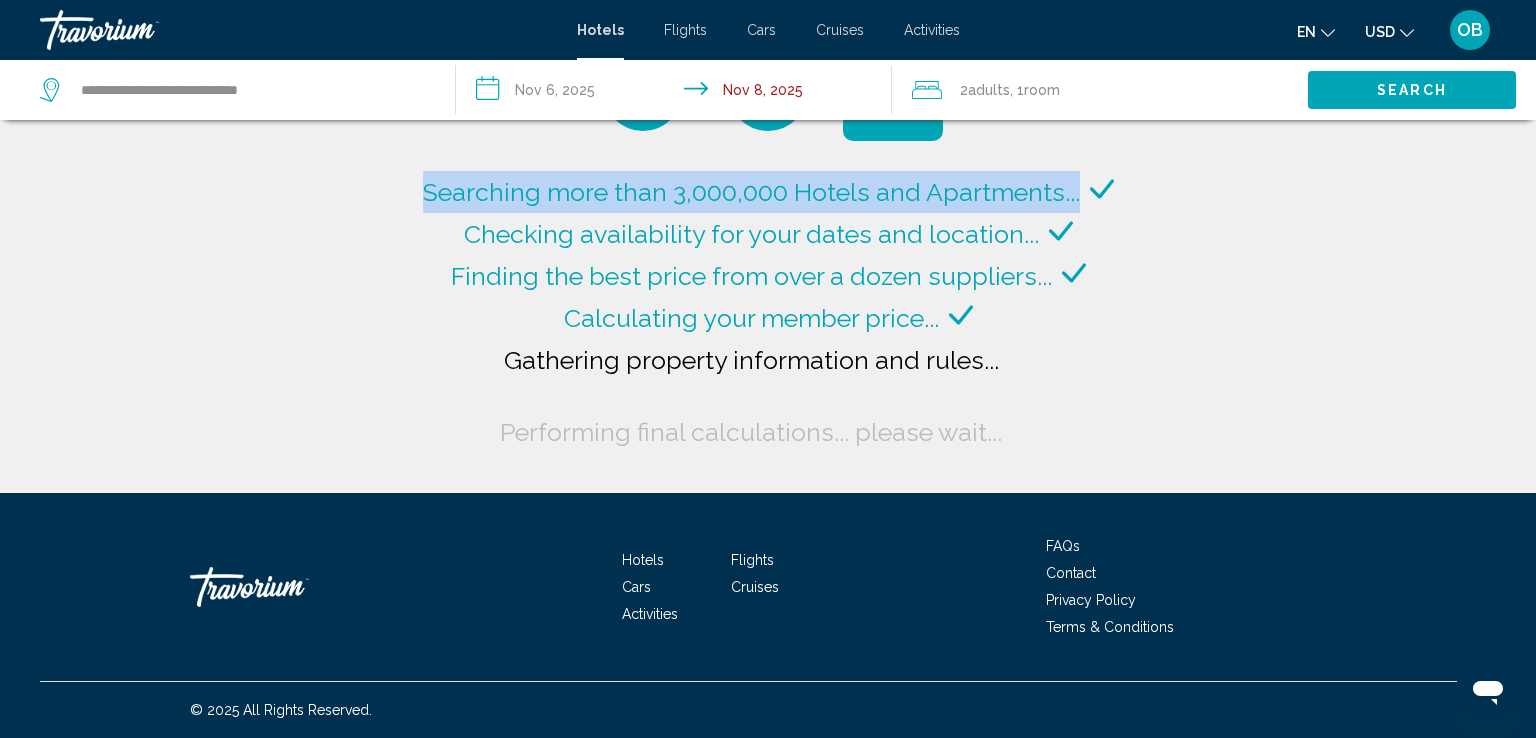 click on "Searching more than 3,000,000 Hotels and Apartments...
Checking availability for your dates and location..." 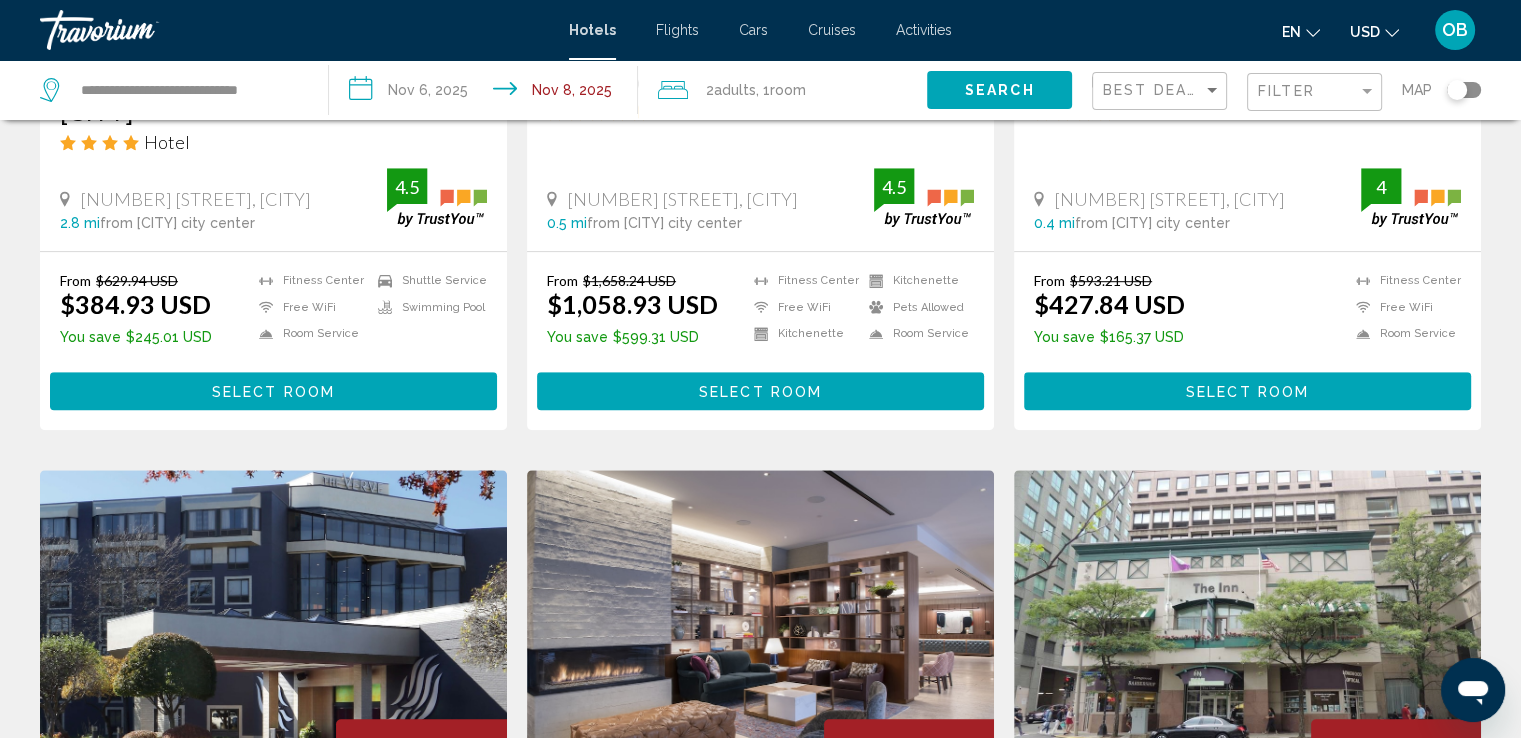 scroll, scrollTop: 1208, scrollLeft: 0, axis: vertical 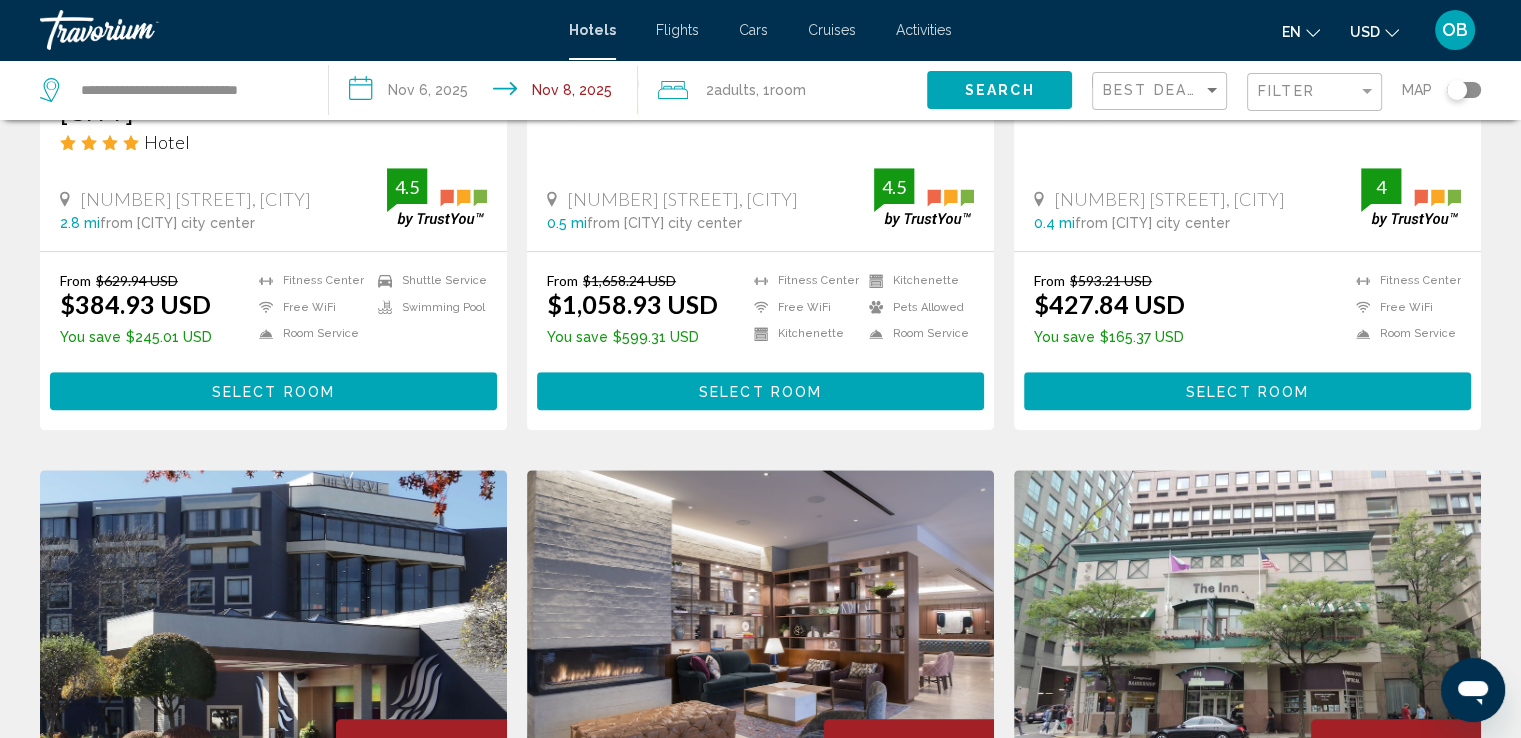 click on "Save up to  59%   [BRAND] [BRAND] [CITY] [CITY]
Hotel
[NUMBER] [STREET], [CITY] [NUMBER] mi  from [CITY] city center from hotel 4 From $668.21 USD $276.06 USD  You save  $392.15 USD
Breakfast
Fitness Center
Free WiFi
Pets Allowed  4 Select Room Save up to  50%   [BRAND] [BRAND] [CITY] [CITY]
Hotel
[NUMBER] [STREET], [CITY] [NUMBER] mi  from [CITY] city center from hotel 4.5 From $806.26 USD $406.33 USD  You save  $399.93 USD
Fitness Center" at bounding box center [760, 454] 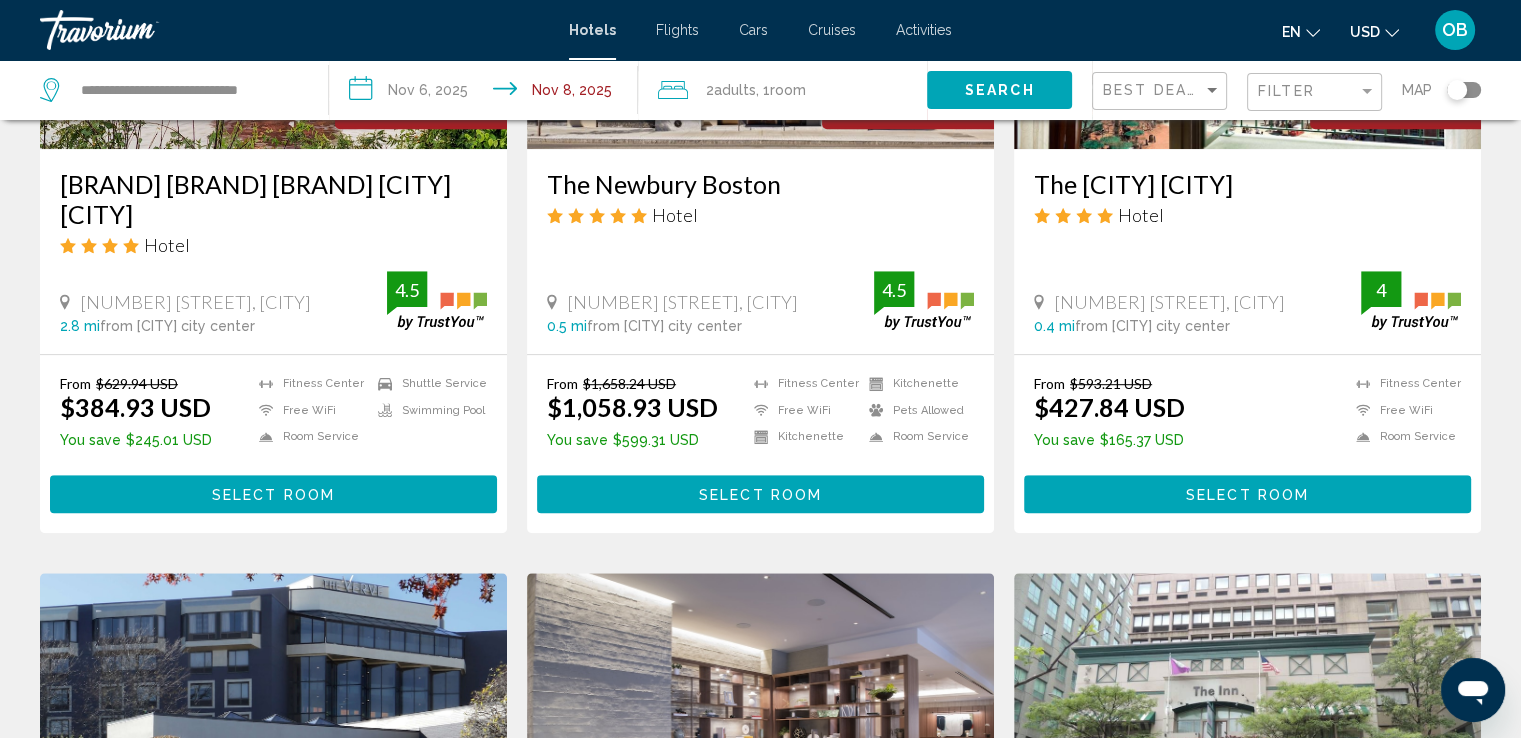 scroll, scrollTop: 1101, scrollLeft: 0, axis: vertical 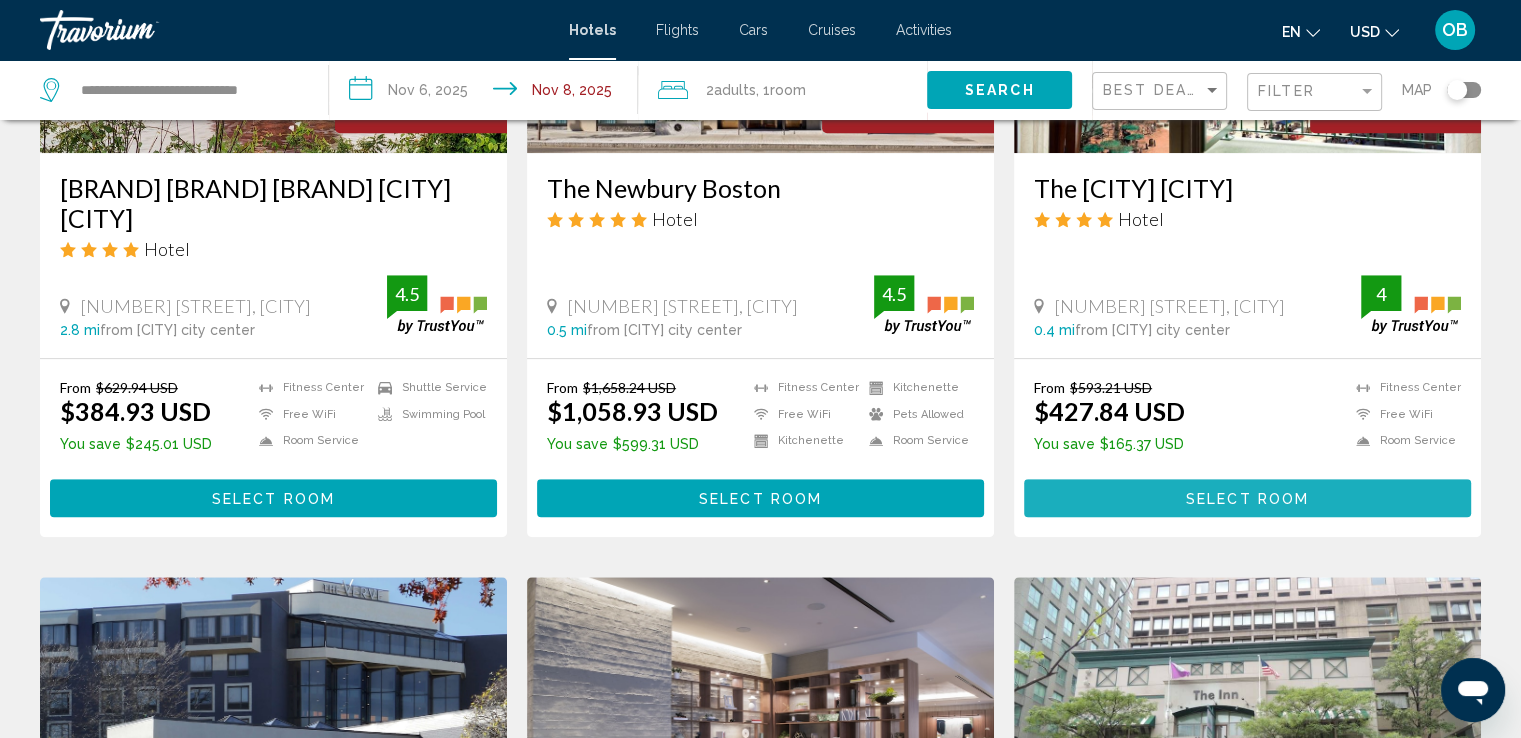 click on "Select Room" at bounding box center [1247, 497] 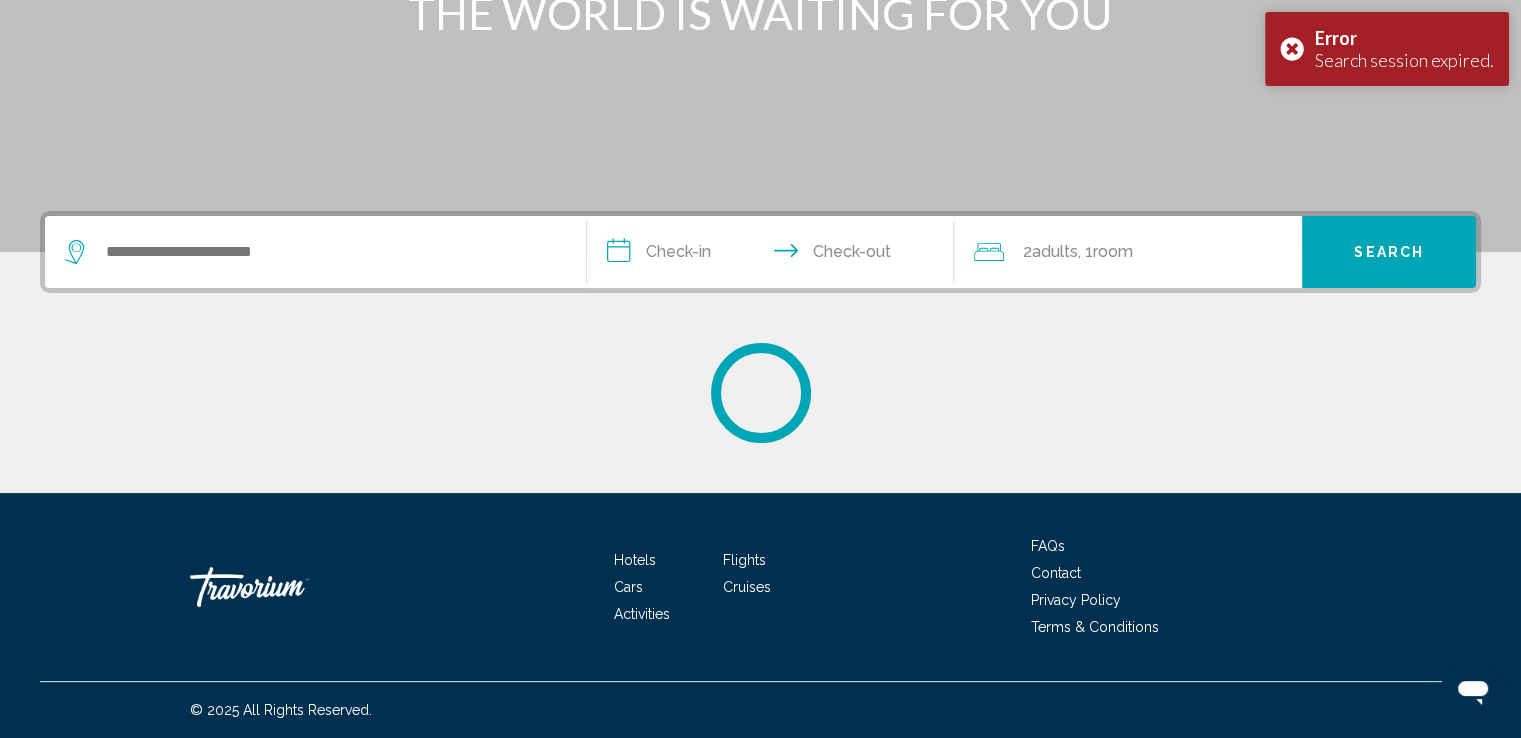 scroll, scrollTop: 0, scrollLeft: 0, axis: both 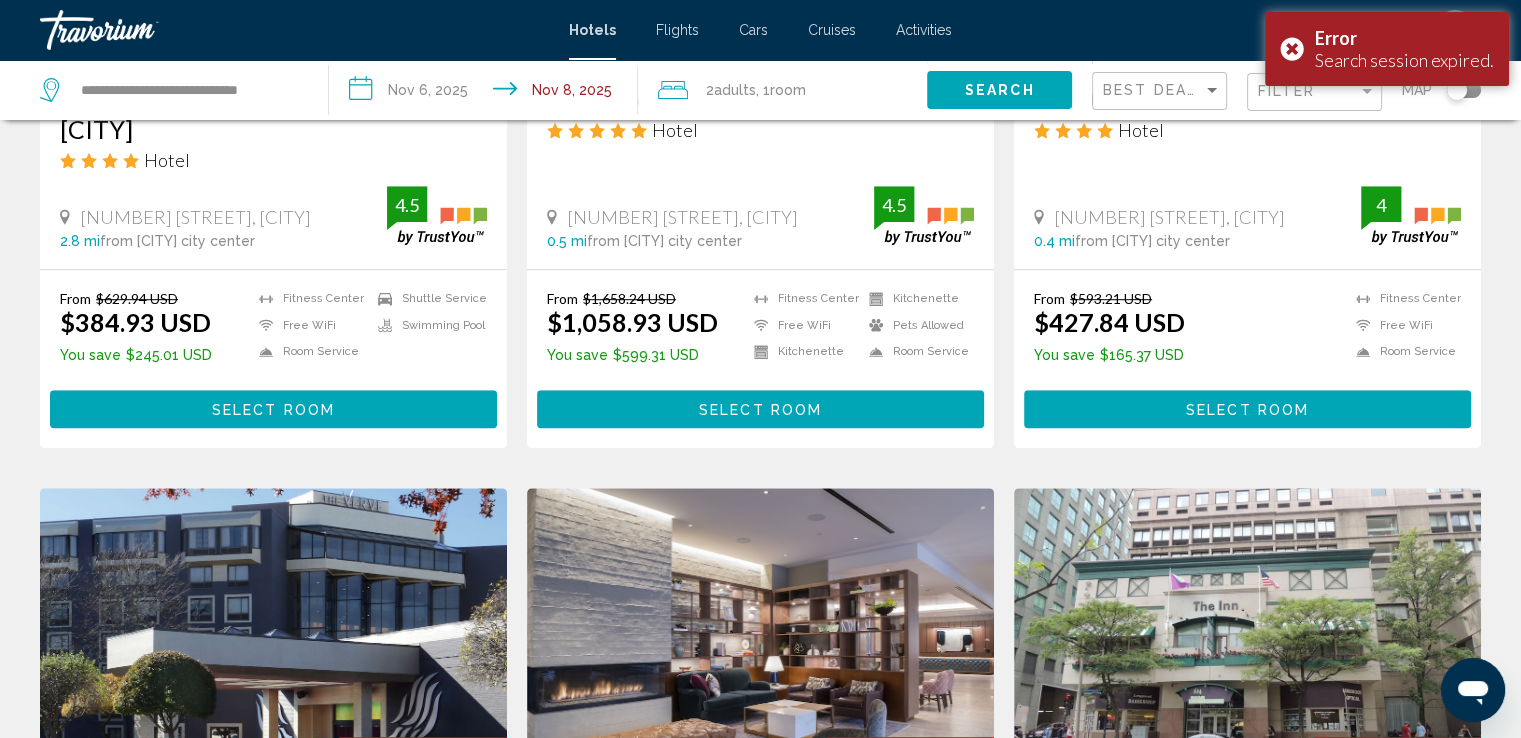 click on "Select Room" at bounding box center [1247, 408] 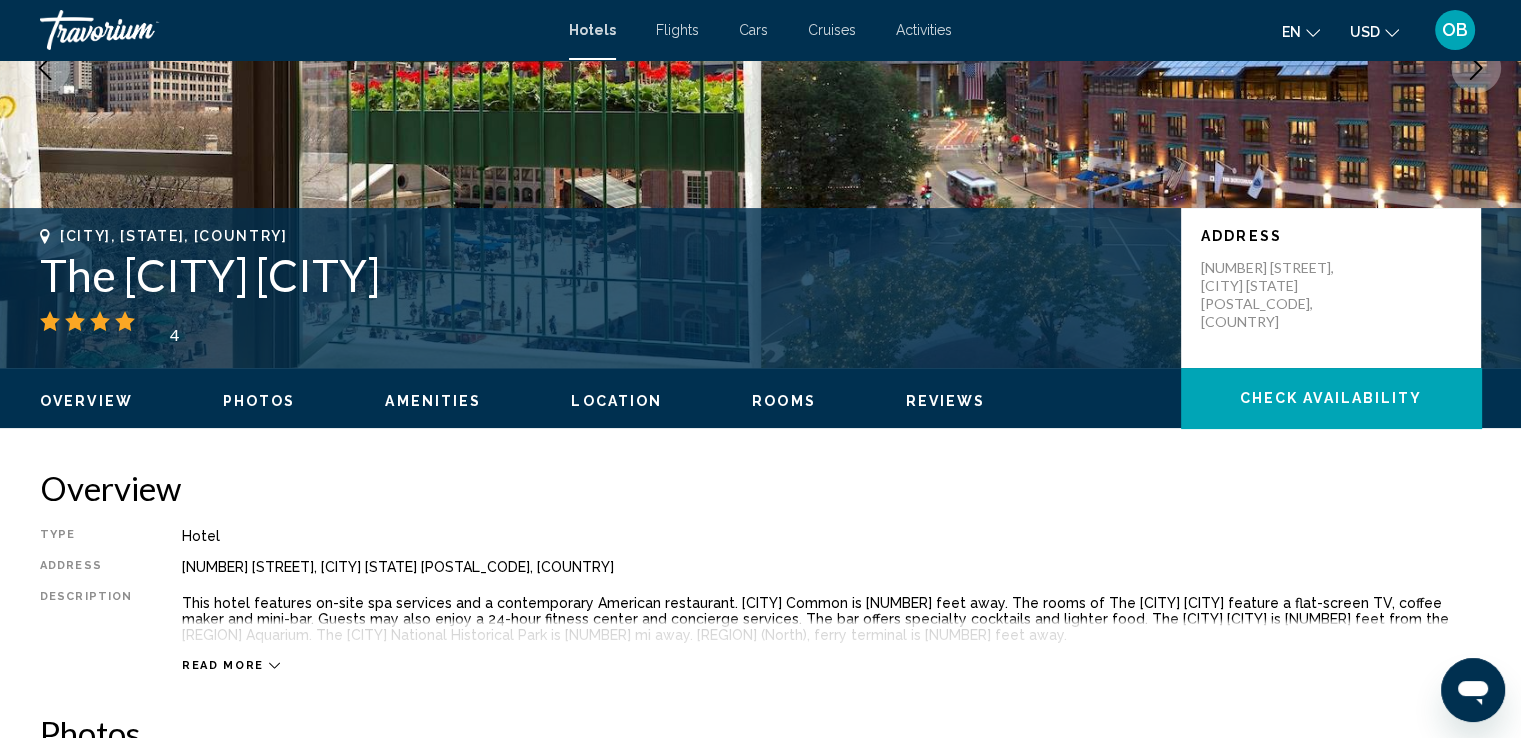 scroll, scrollTop: 291, scrollLeft: 0, axis: vertical 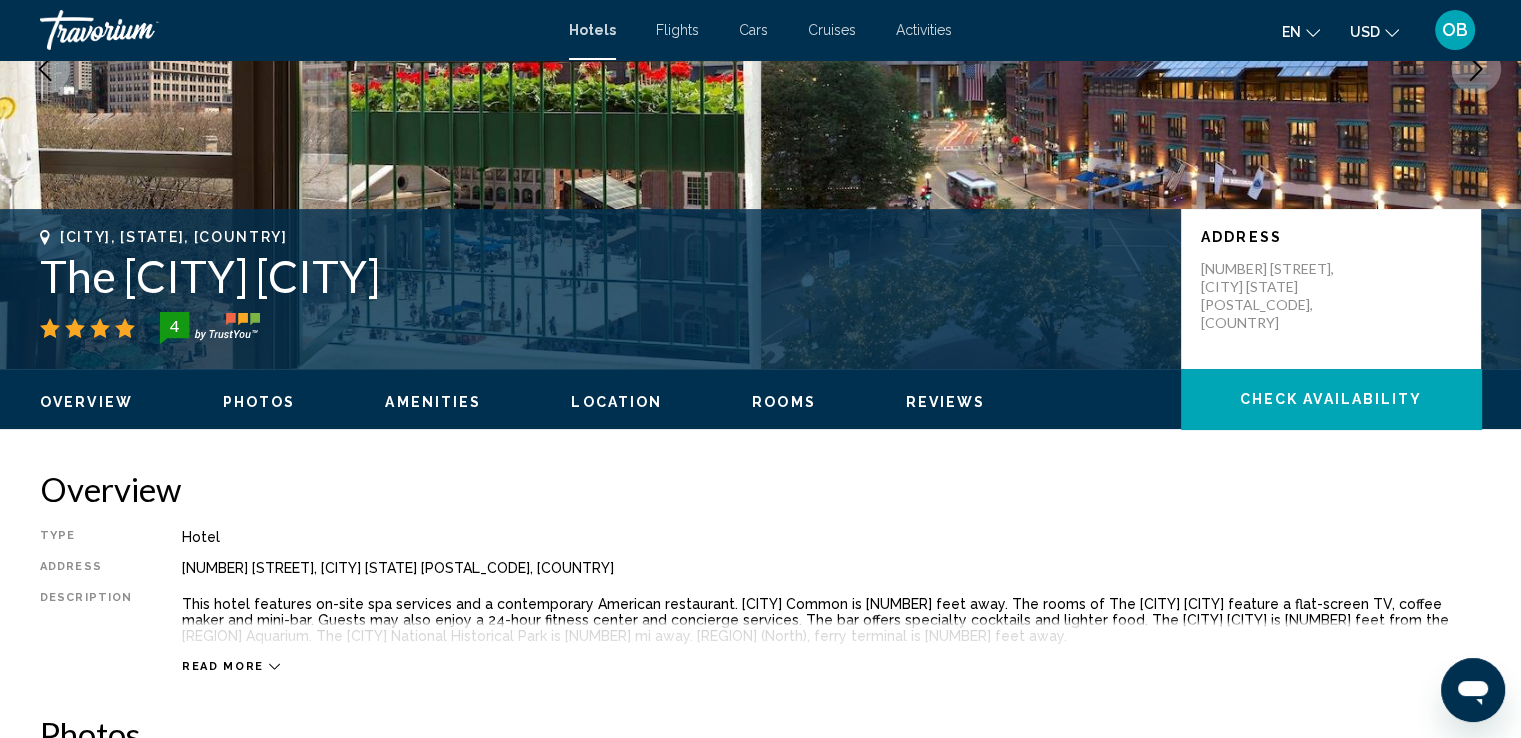 click on "Check Availability" 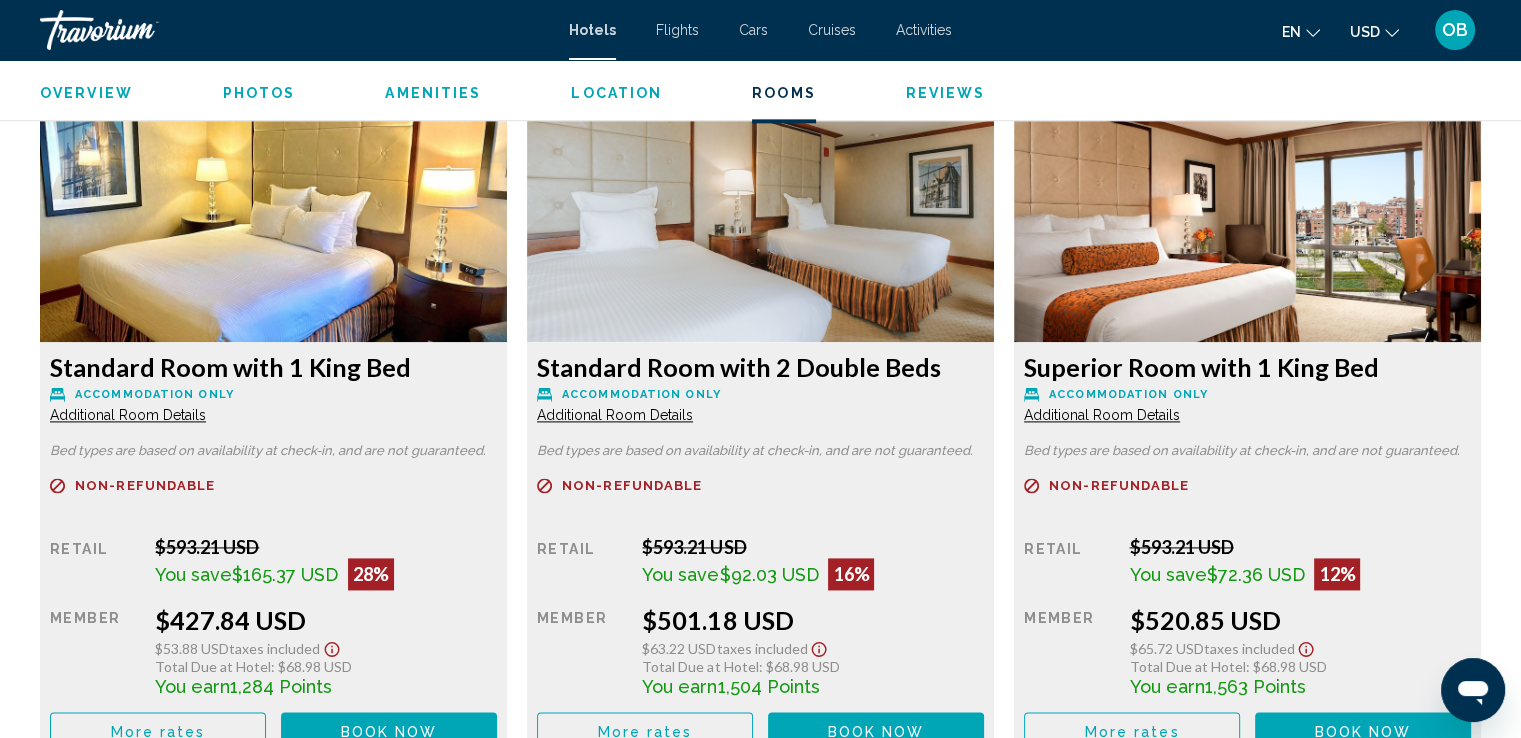 scroll, scrollTop: 2802, scrollLeft: 0, axis: vertical 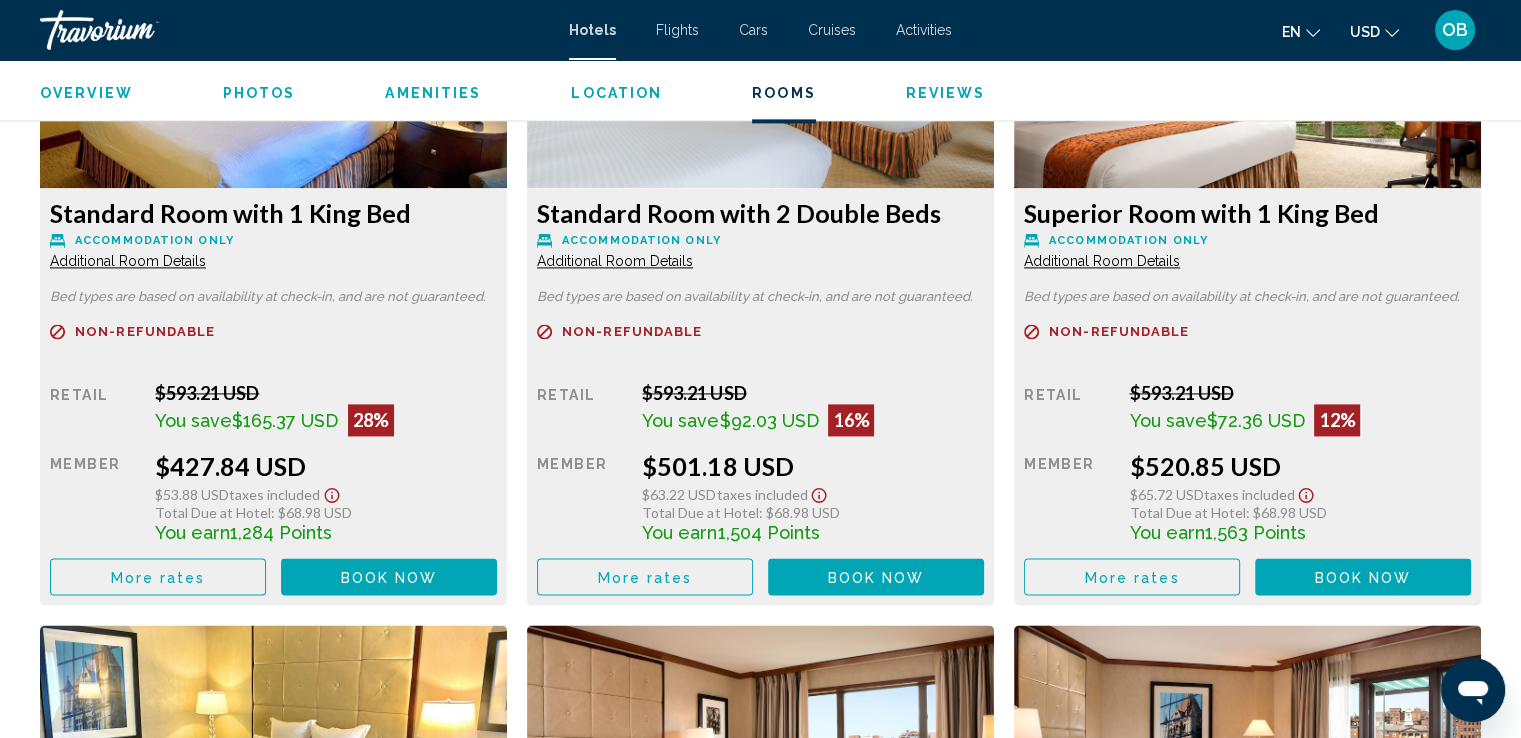 click on "Book now" at bounding box center (389, 577) 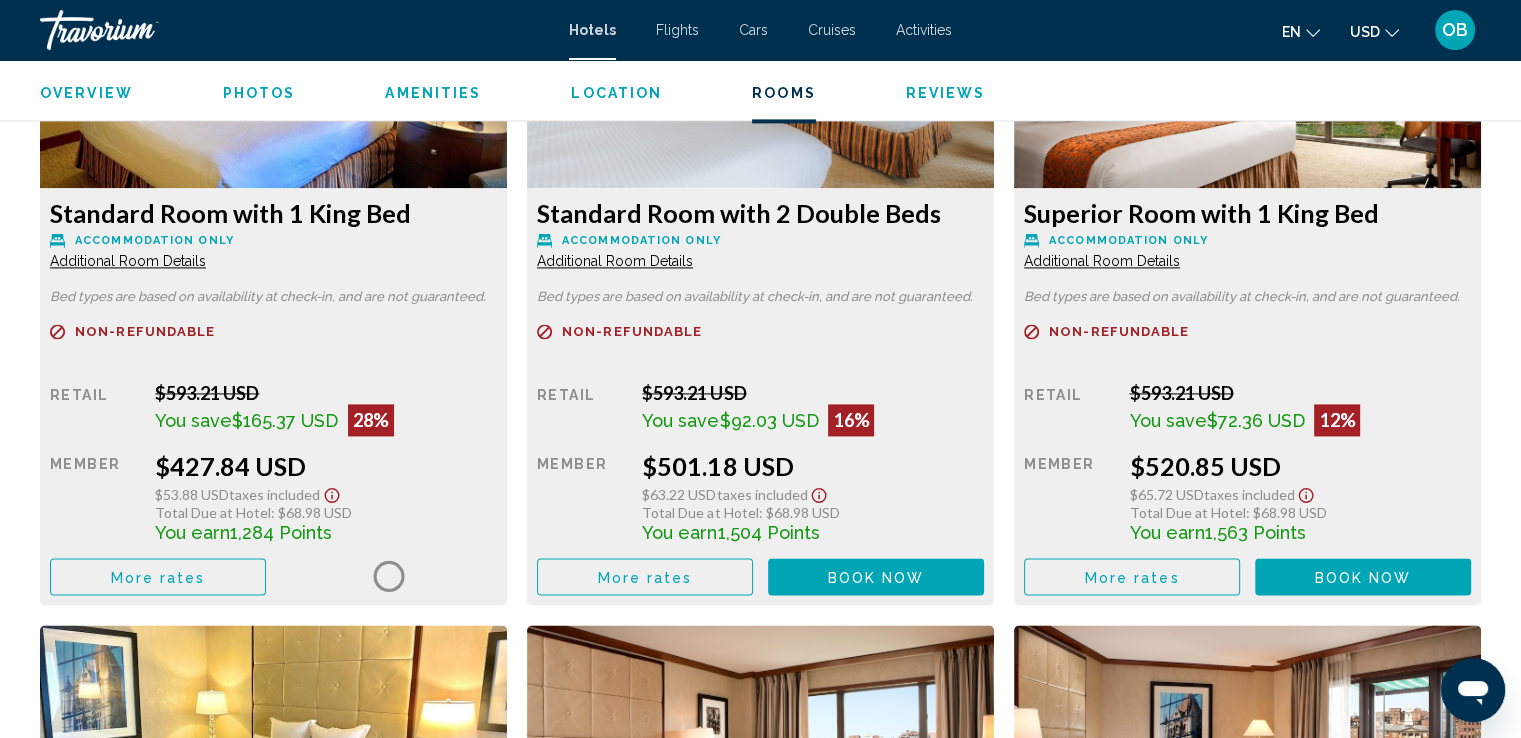 click 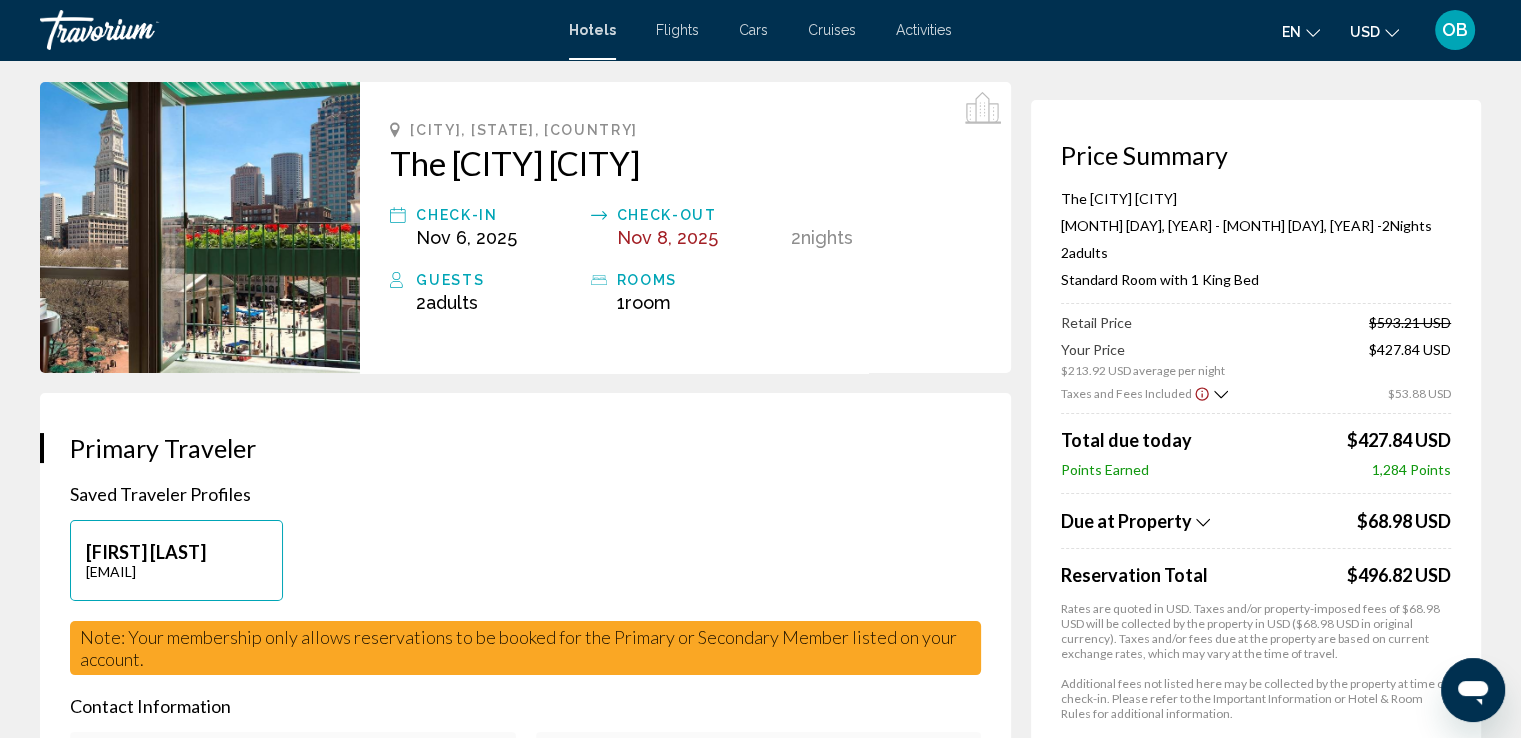 scroll, scrollTop: 0, scrollLeft: 0, axis: both 